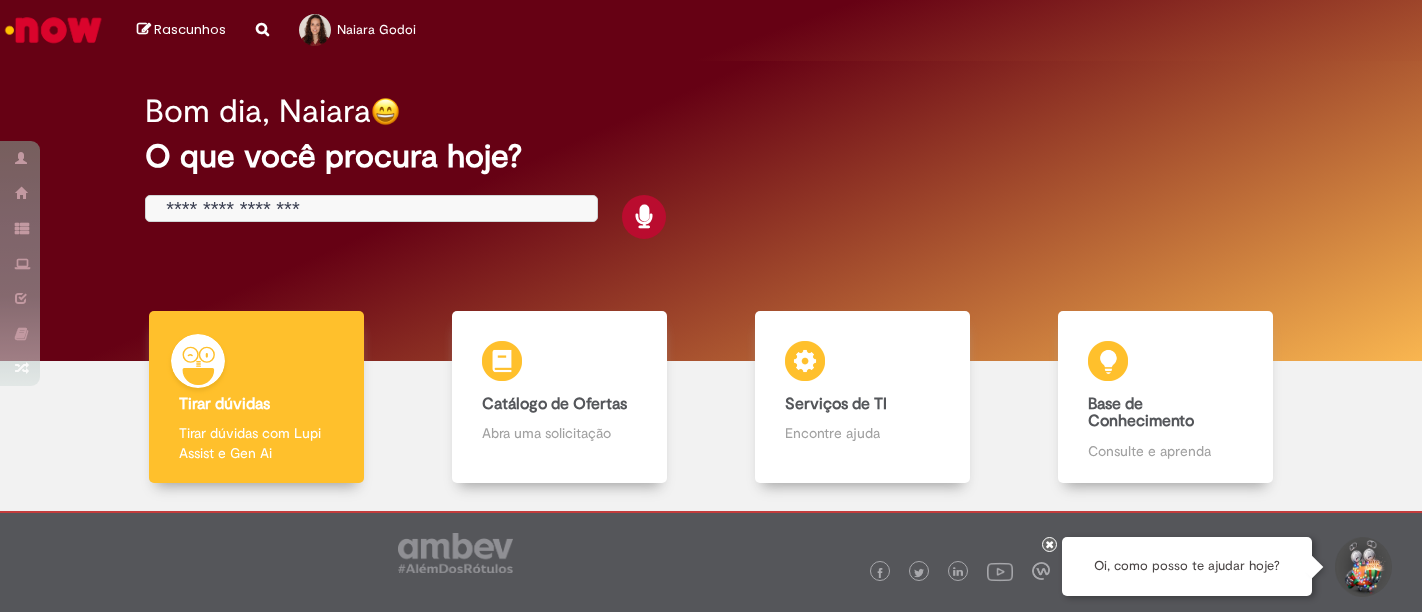 scroll, scrollTop: 0, scrollLeft: 0, axis: both 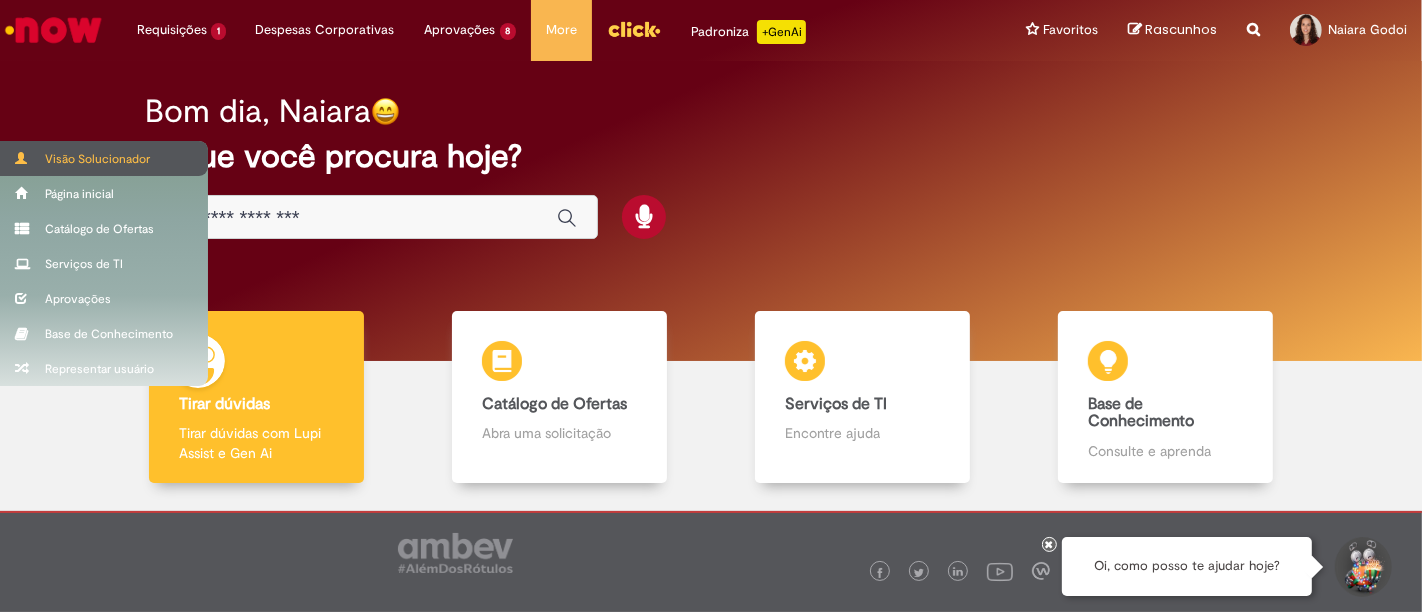 click on "Visão Solucionador" at bounding box center (104, 158) 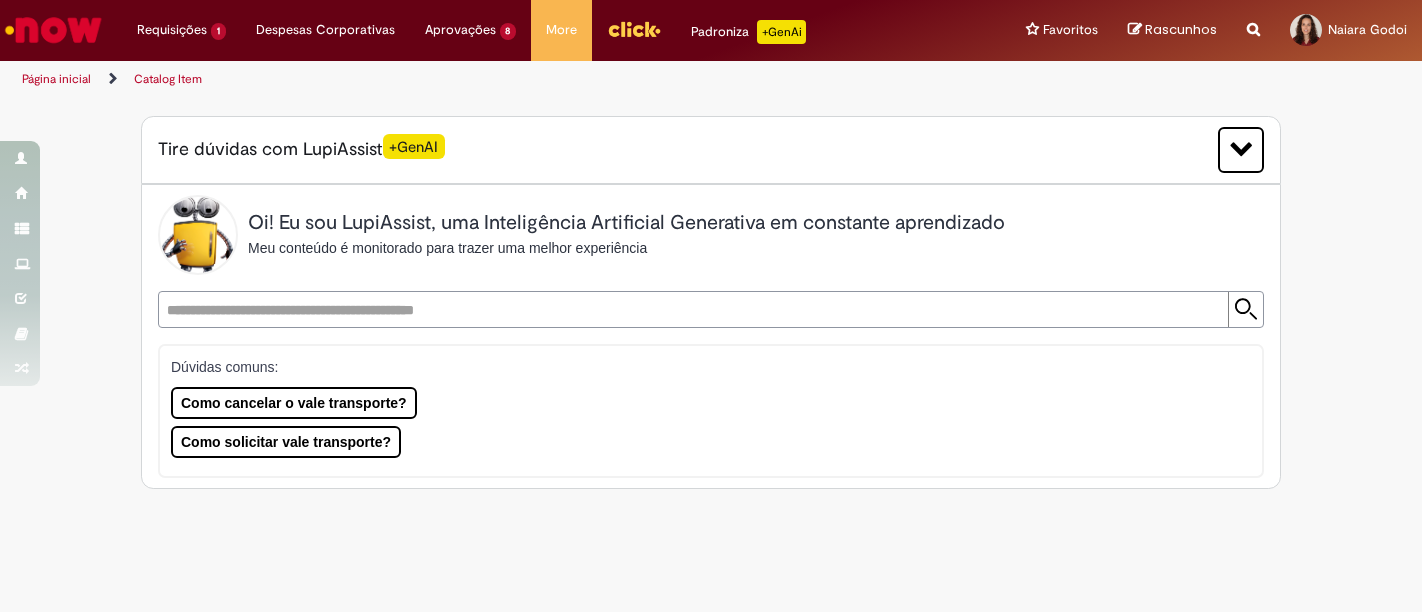 scroll, scrollTop: 0, scrollLeft: 0, axis: both 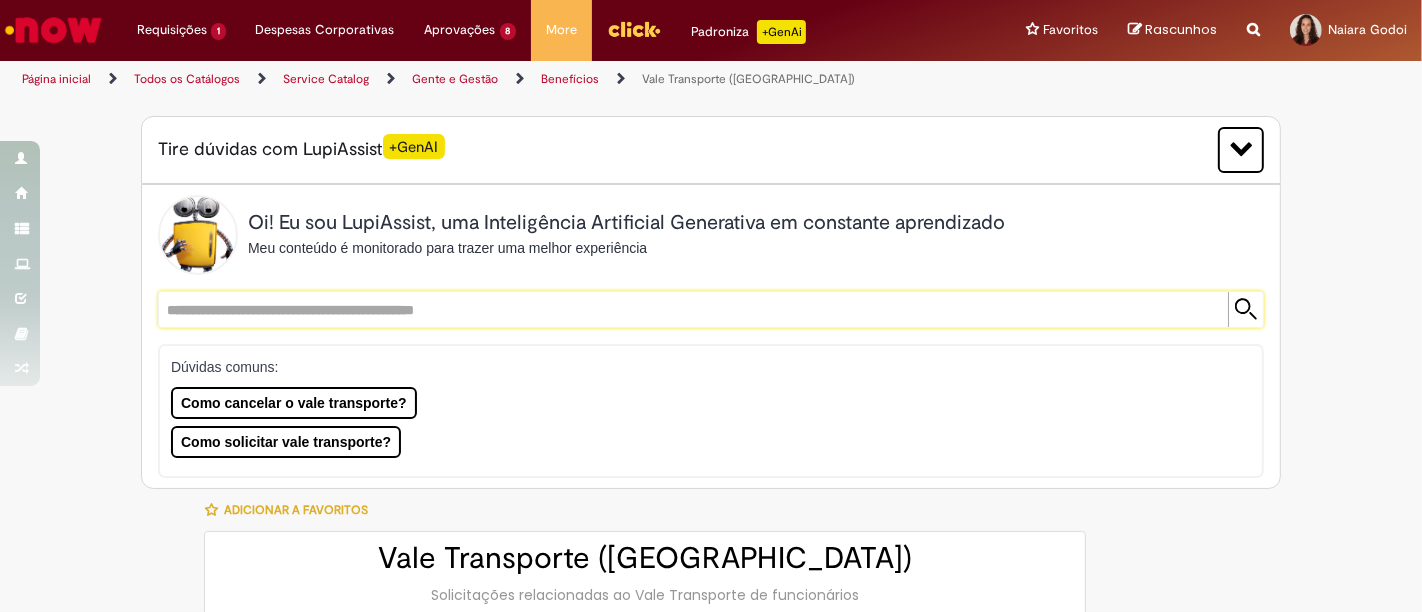 drag, startPoint x: 333, startPoint y: 300, endPoint x: 770, endPoint y: 431, distance: 456.21268 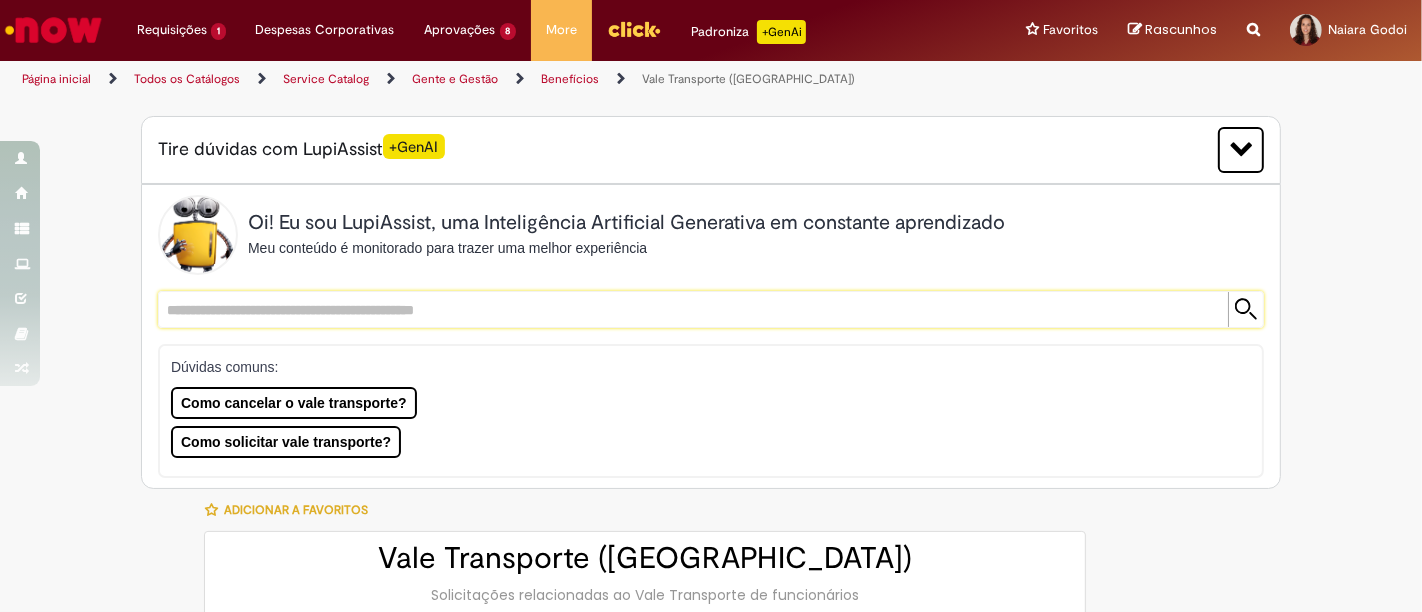 click at bounding box center (691, 309) 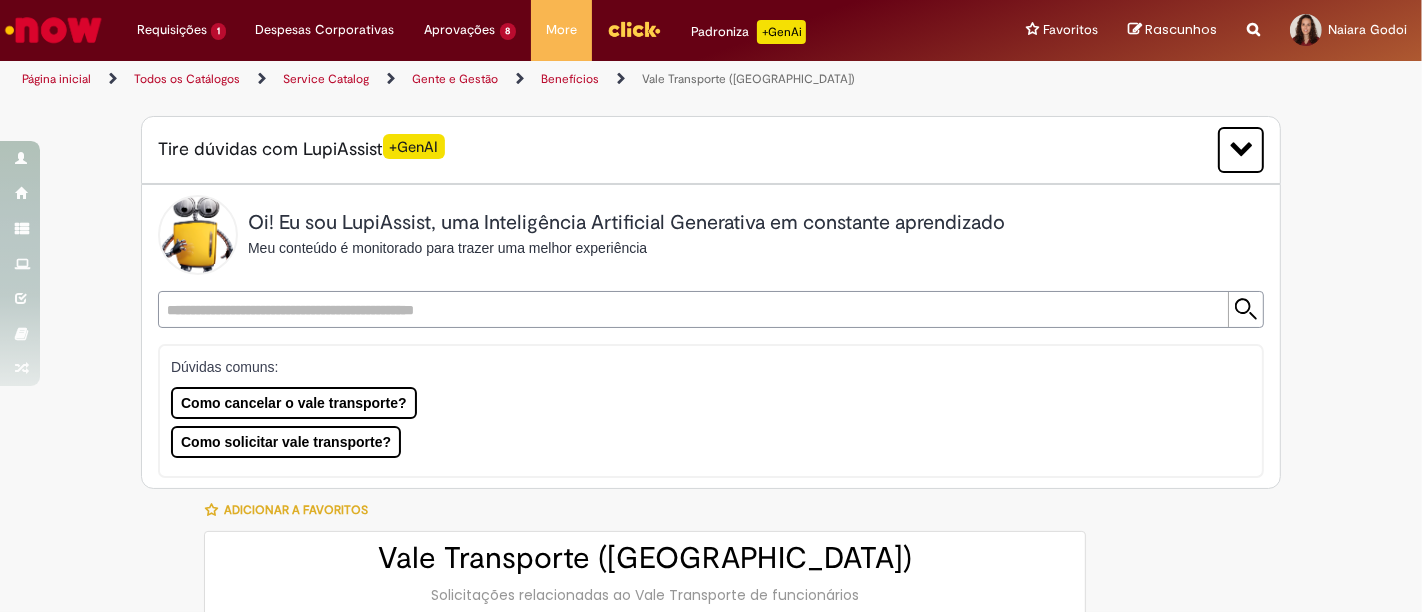 type on "********" 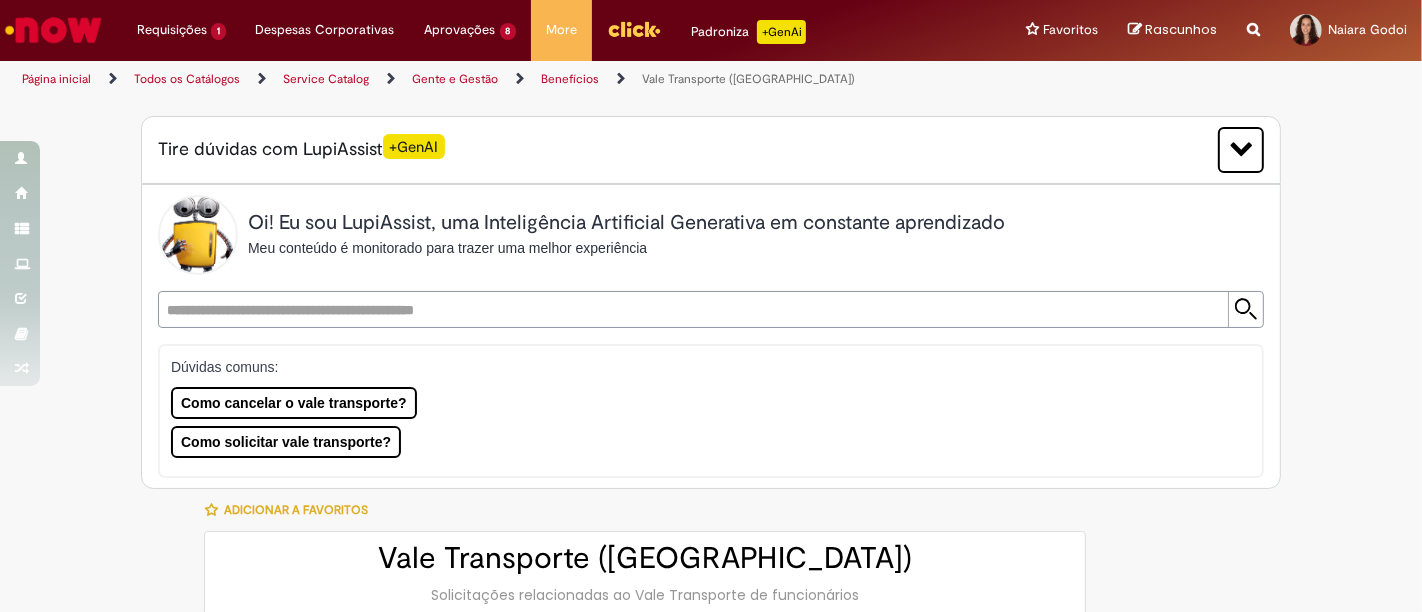 type on "**********" 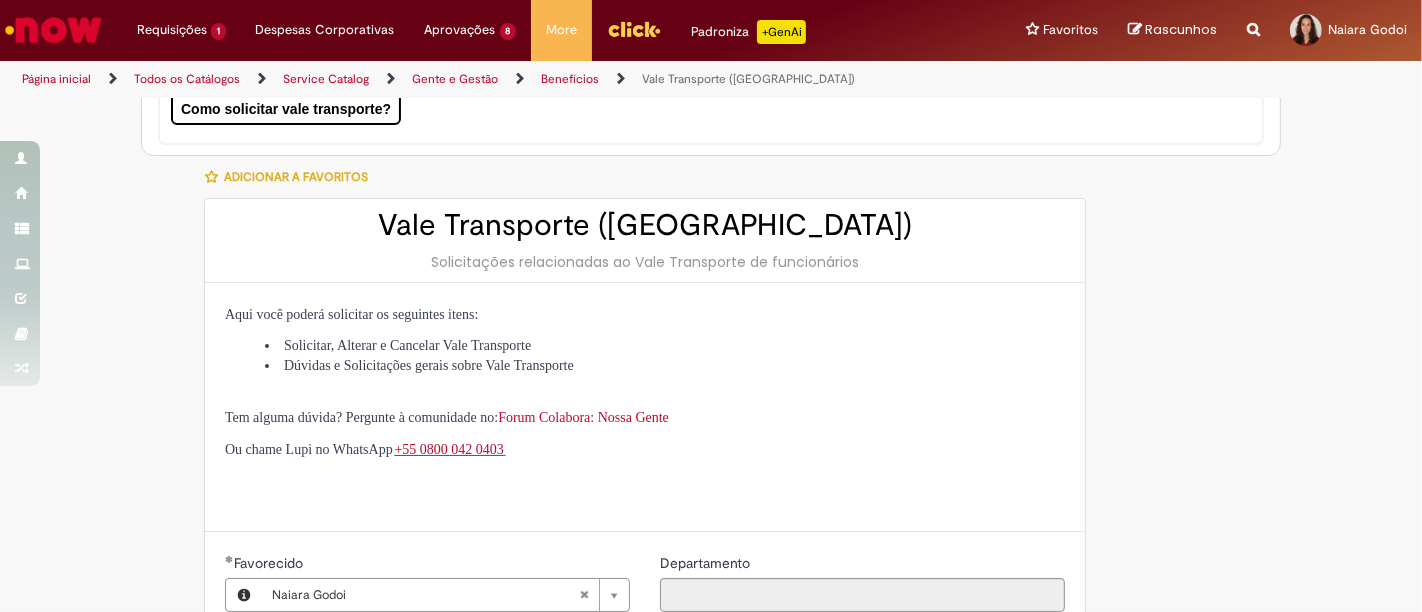 scroll, scrollTop: 0, scrollLeft: 0, axis: both 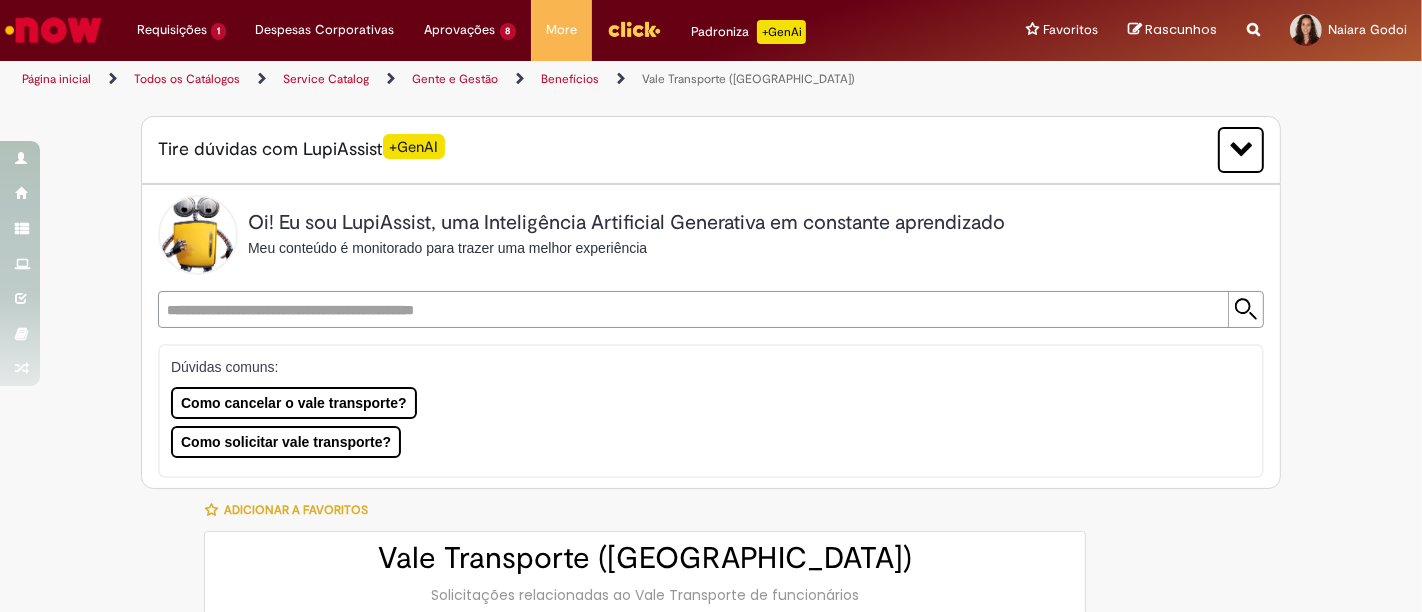 click on "Dúvidas comuns:   Como cancelar o vale transporte? Como solicitar vale transporte?" at bounding box center (702, 407) 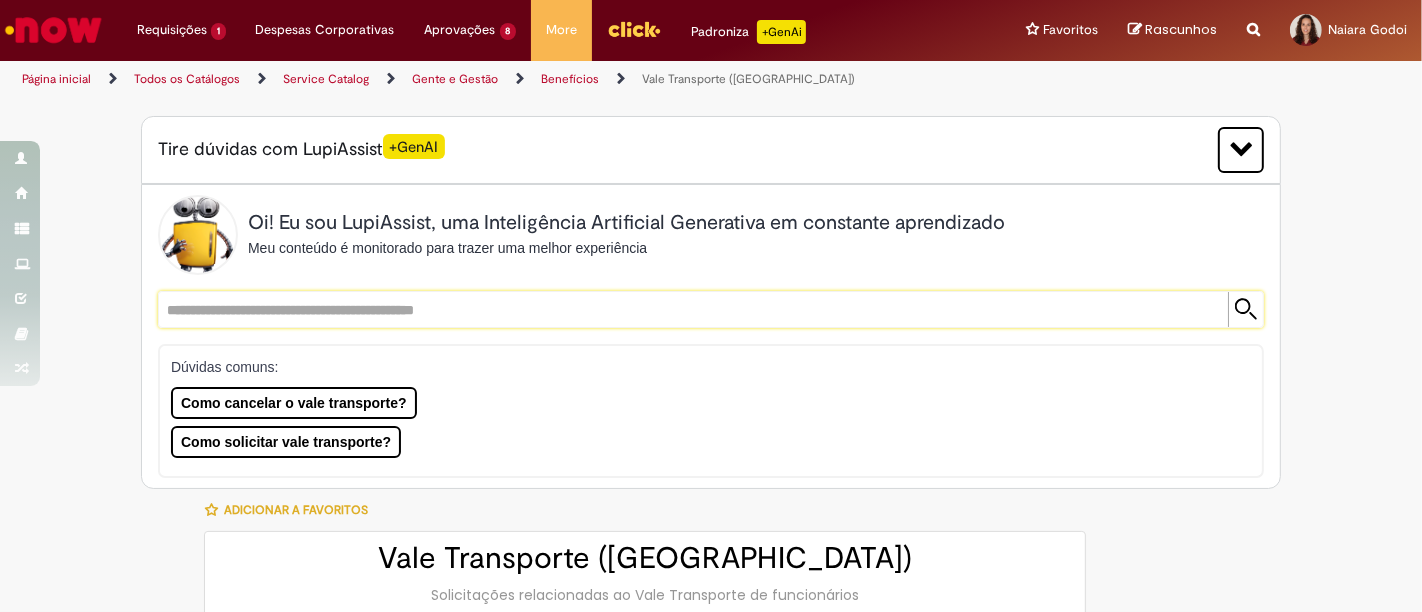 paste on "**********" 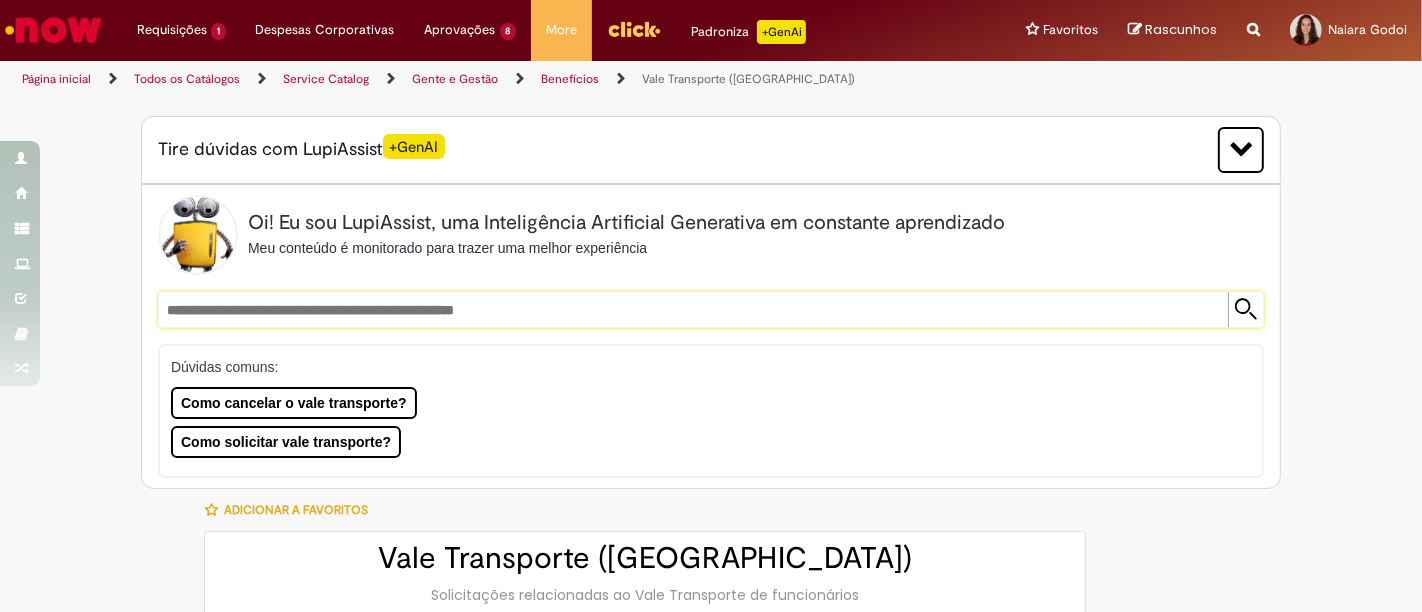 type on "**********" 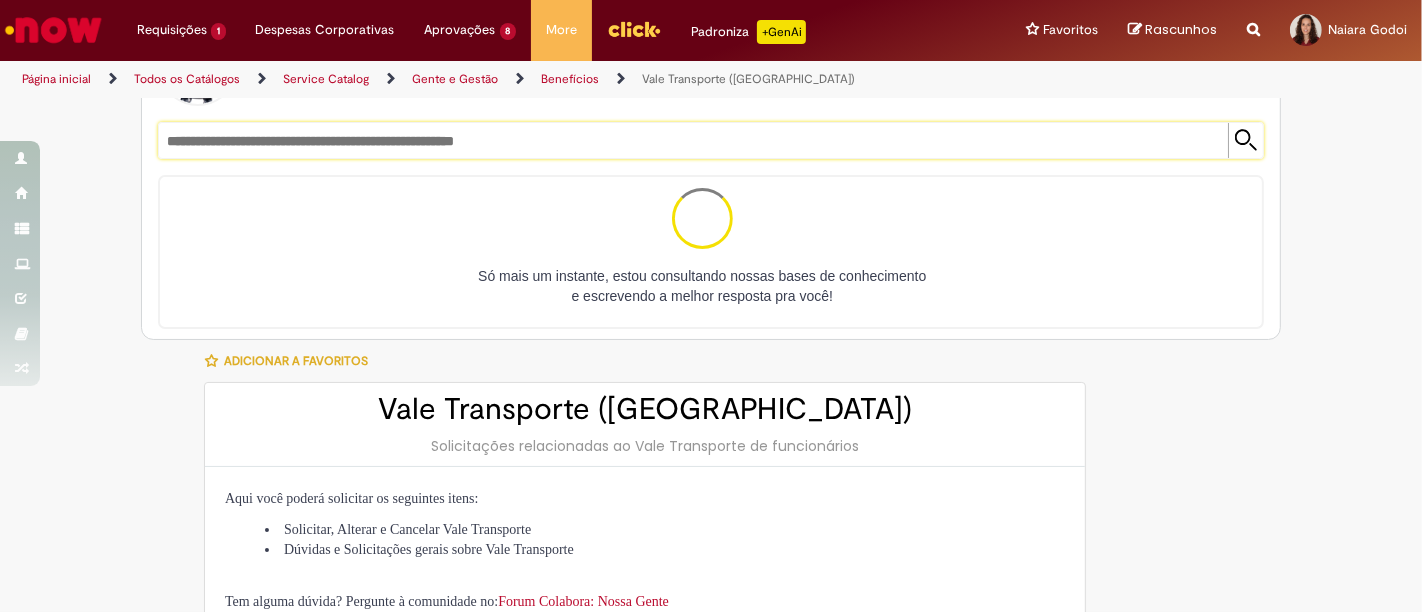 scroll, scrollTop: 111, scrollLeft: 0, axis: vertical 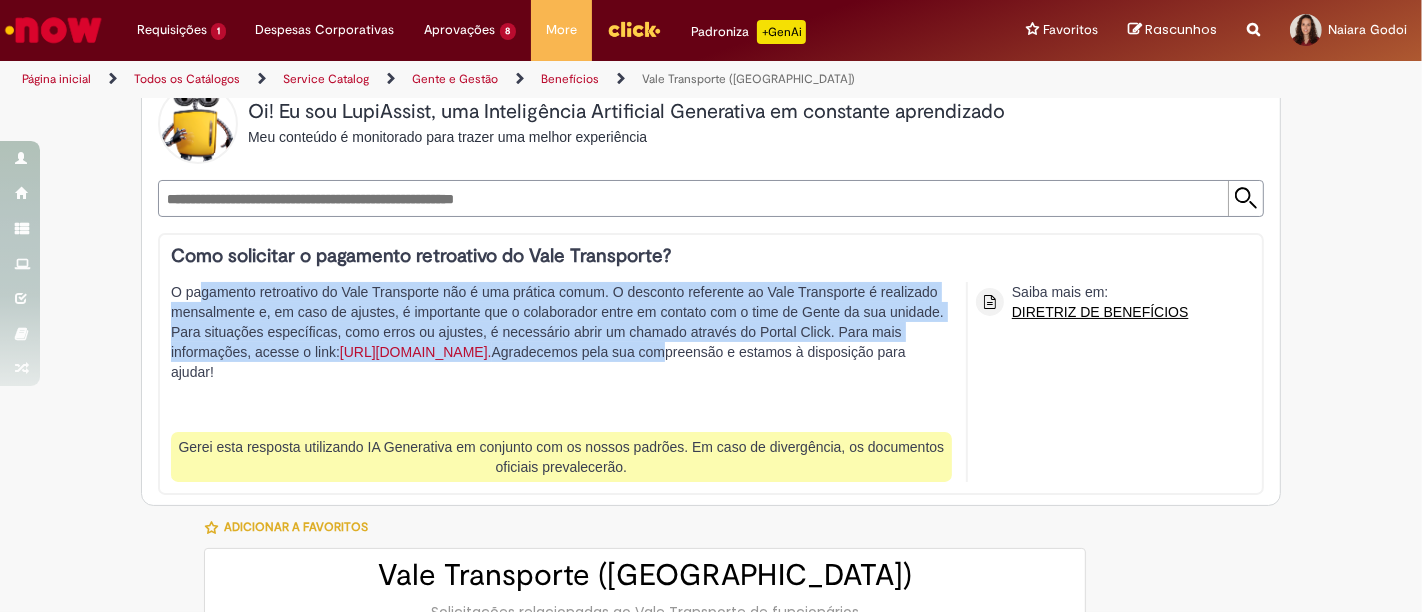 drag, startPoint x: 213, startPoint y: 279, endPoint x: 841, endPoint y: 343, distance: 631.25275 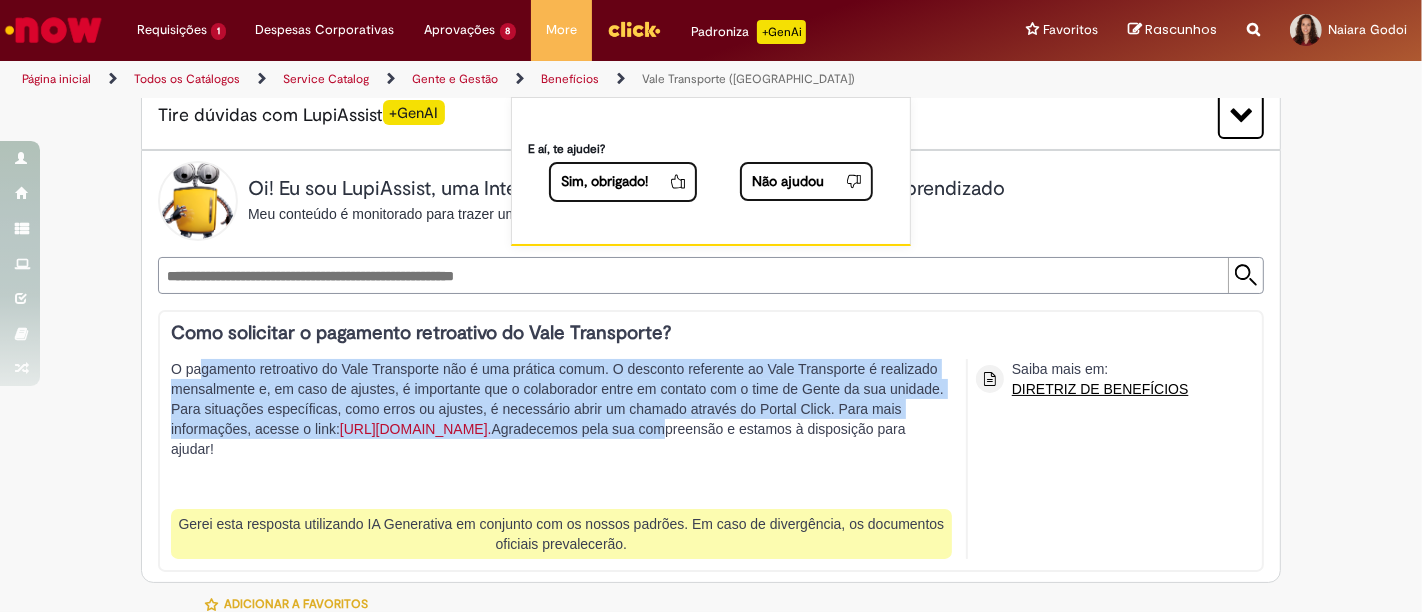 scroll, scrollTop: 0, scrollLeft: 0, axis: both 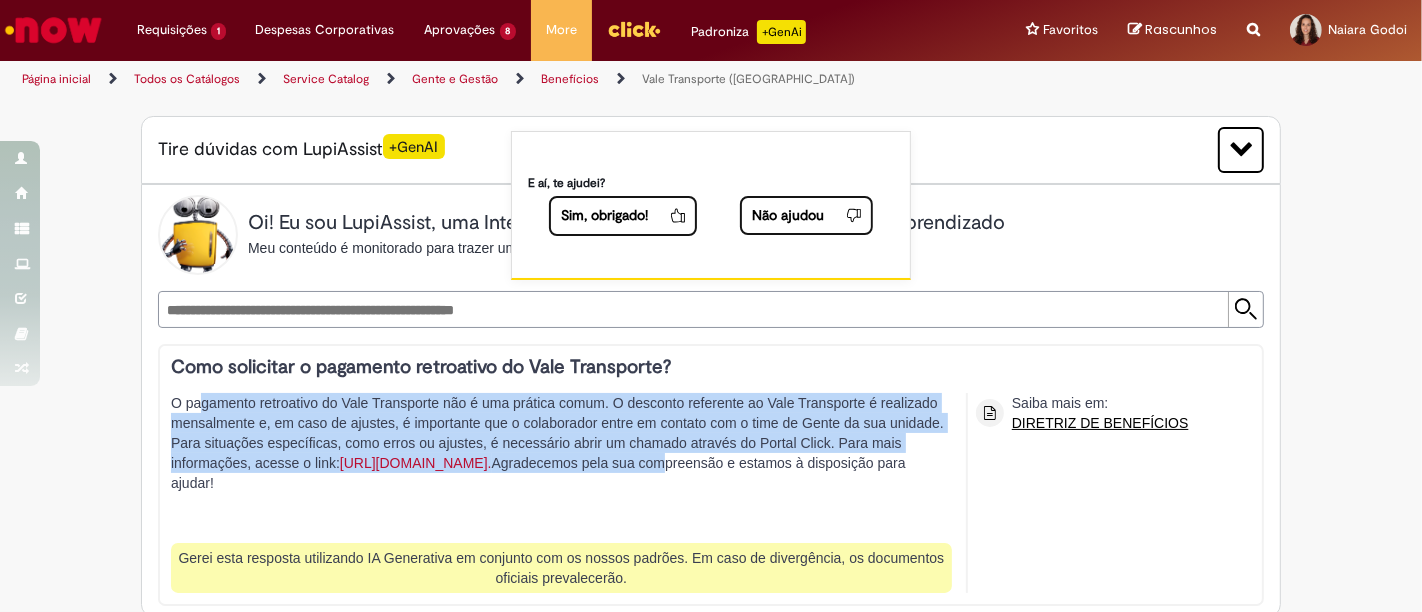 click on "O pagamento retroativo do Vale Transporte não é uma prática comum. O desconto referente ao Vale Transporte é realizado mensalmente e, em caso de ajustes, é importante que o colaborador entre em contato com o time de Gente da sua unidade. Para situações específicas, como erros ou ajustes, é necessário abrir um chamado através do Portal Click. Para mais informações, acesse o link:  https://ambev.service-now.com/click?id=solicitacao_vt.  Agradecemos pela sua compreensão e estamos à disposição para ajudar!" at bounding box center [561, 463] 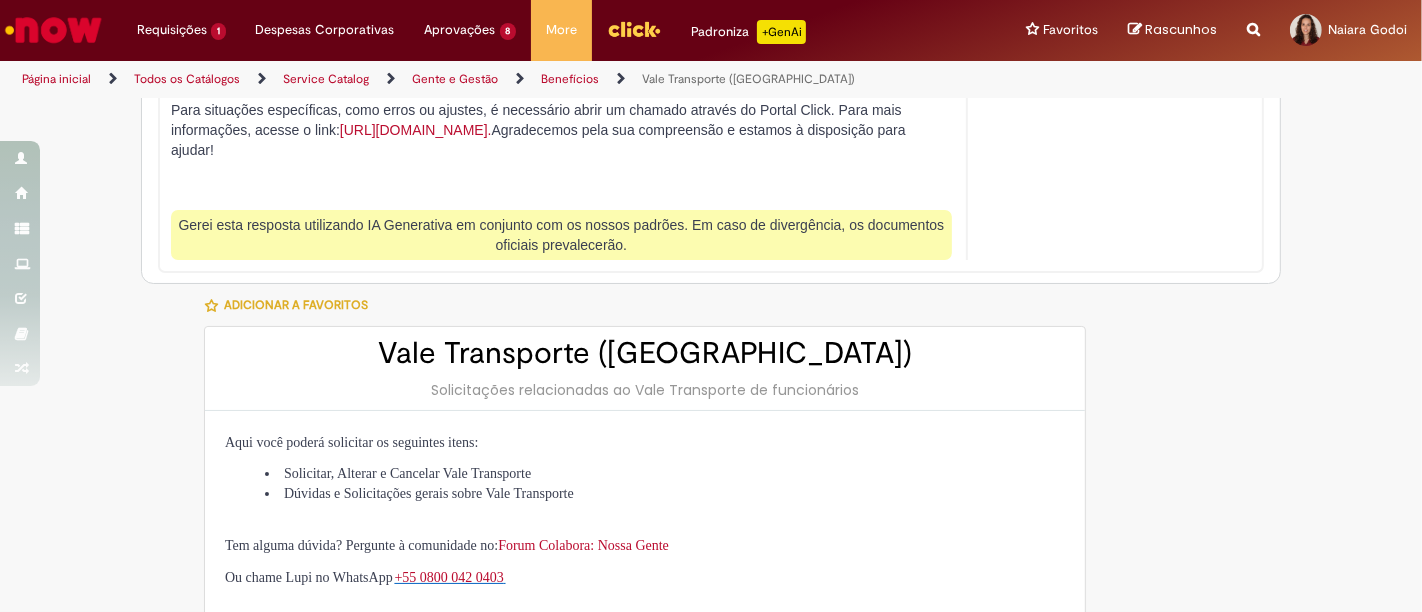 scroll, scrollTop: 555, scrollLeft: 0, axis: vertical 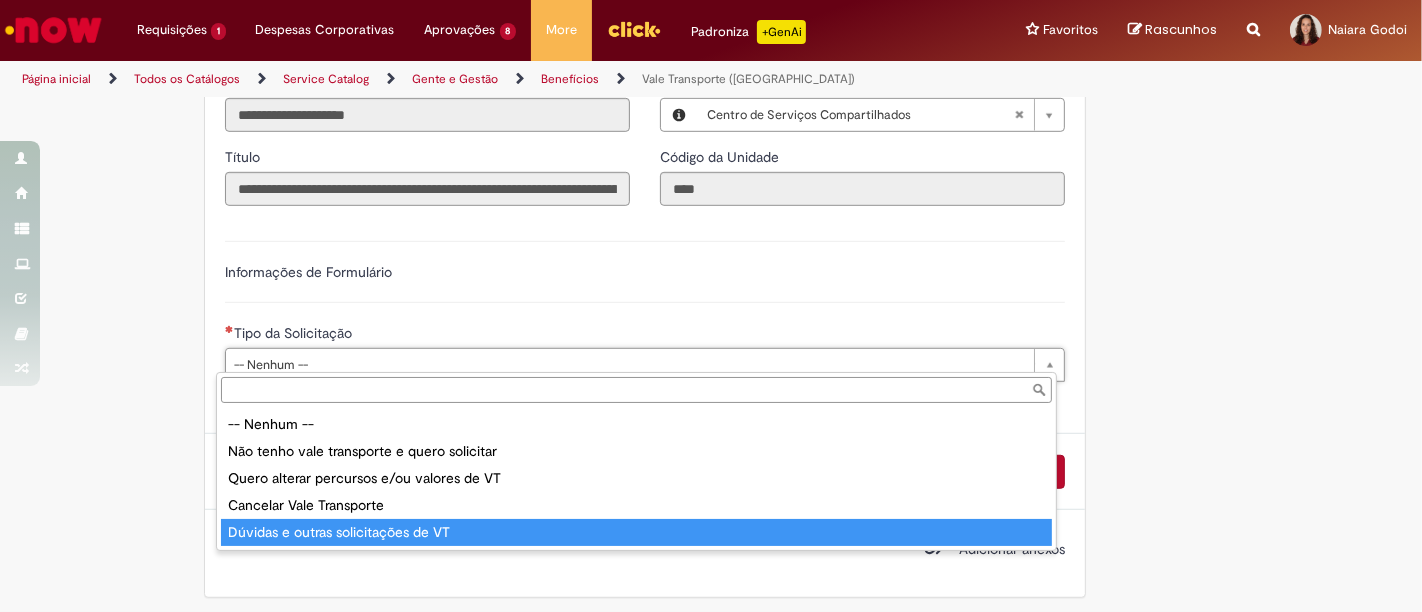 type on "**********" 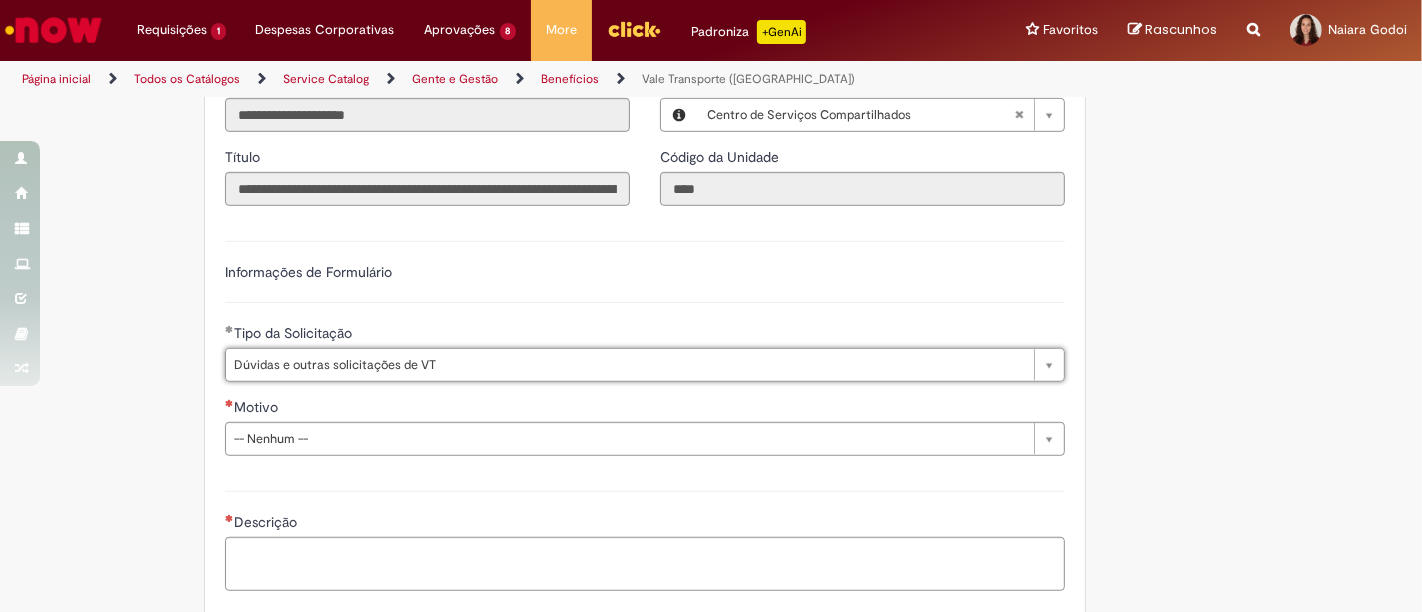 drag, startPoint x: 720, startPoint y: 441, endPoint x: 821, endPoint y: 439, distance: 101.0198 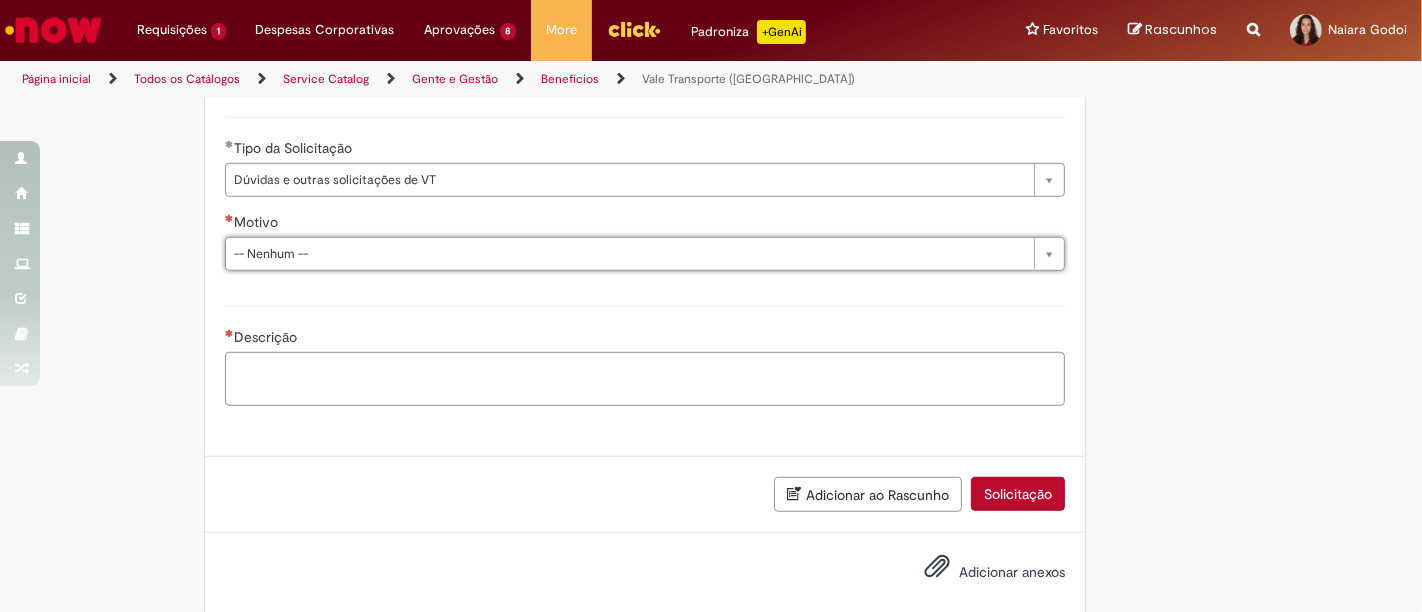 scroll, scrollTop: 1296, scrollLeft: 0, axis: vertical 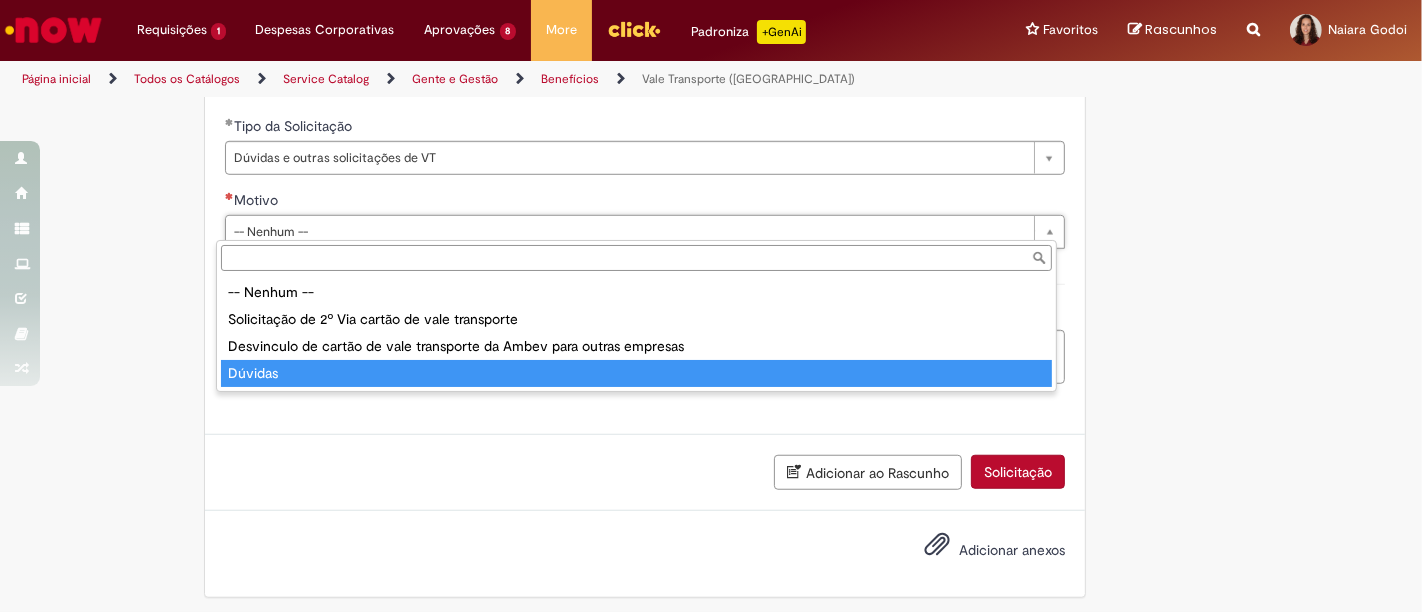 type on "*******" 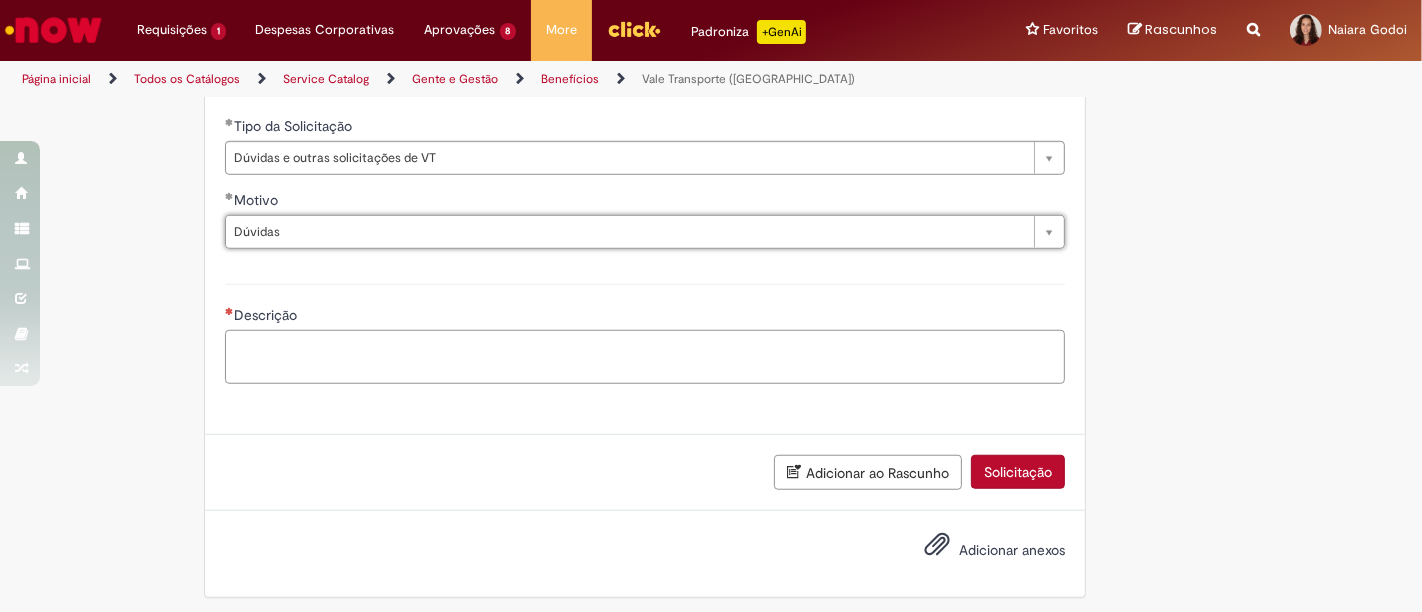 click on "Descrição" at bounding box center [645, 356] 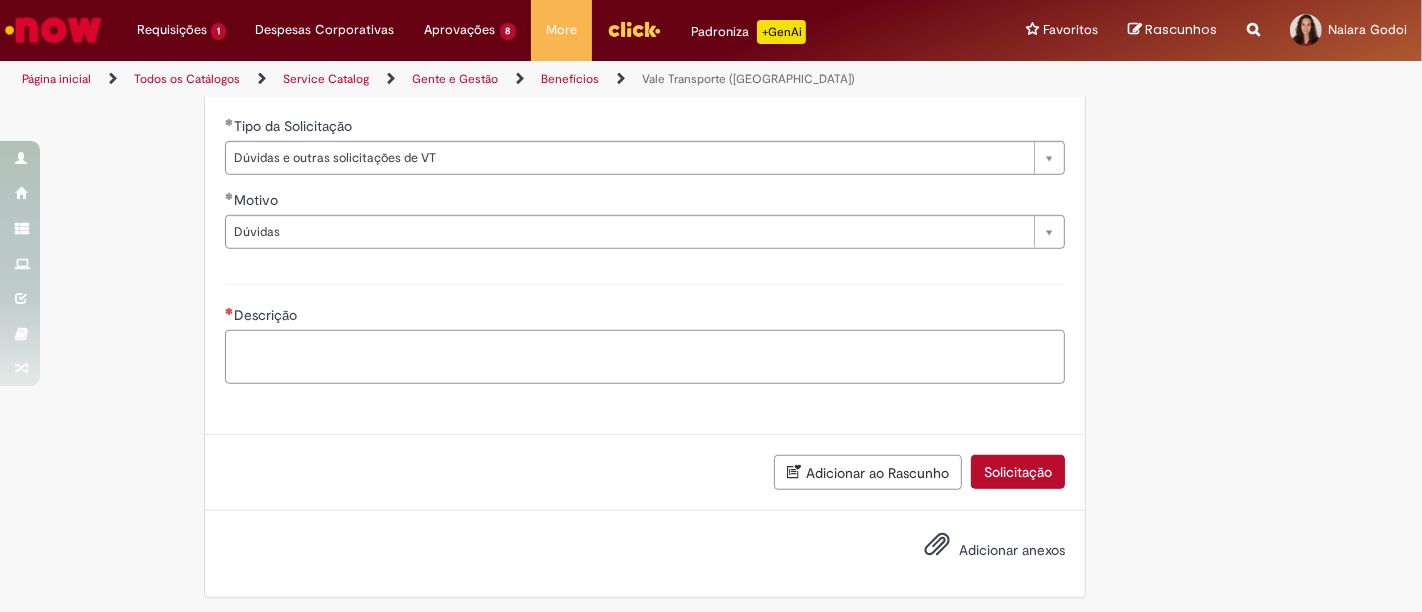 paste on "**********" 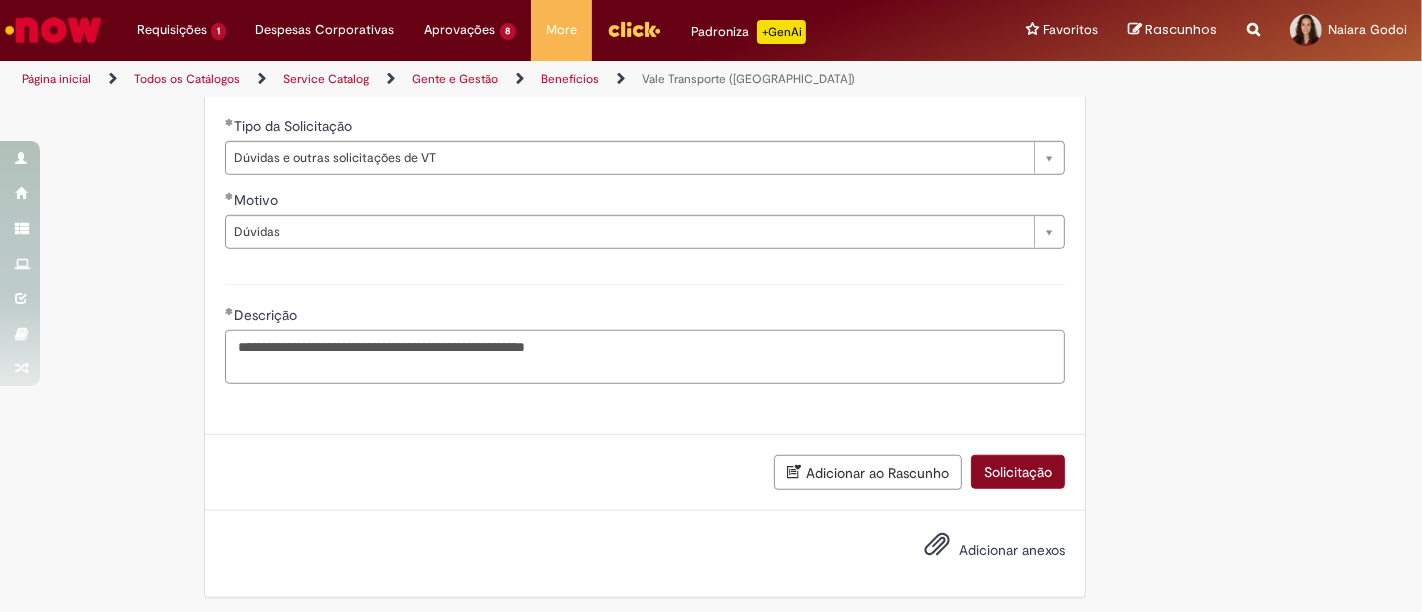 type on "**********" 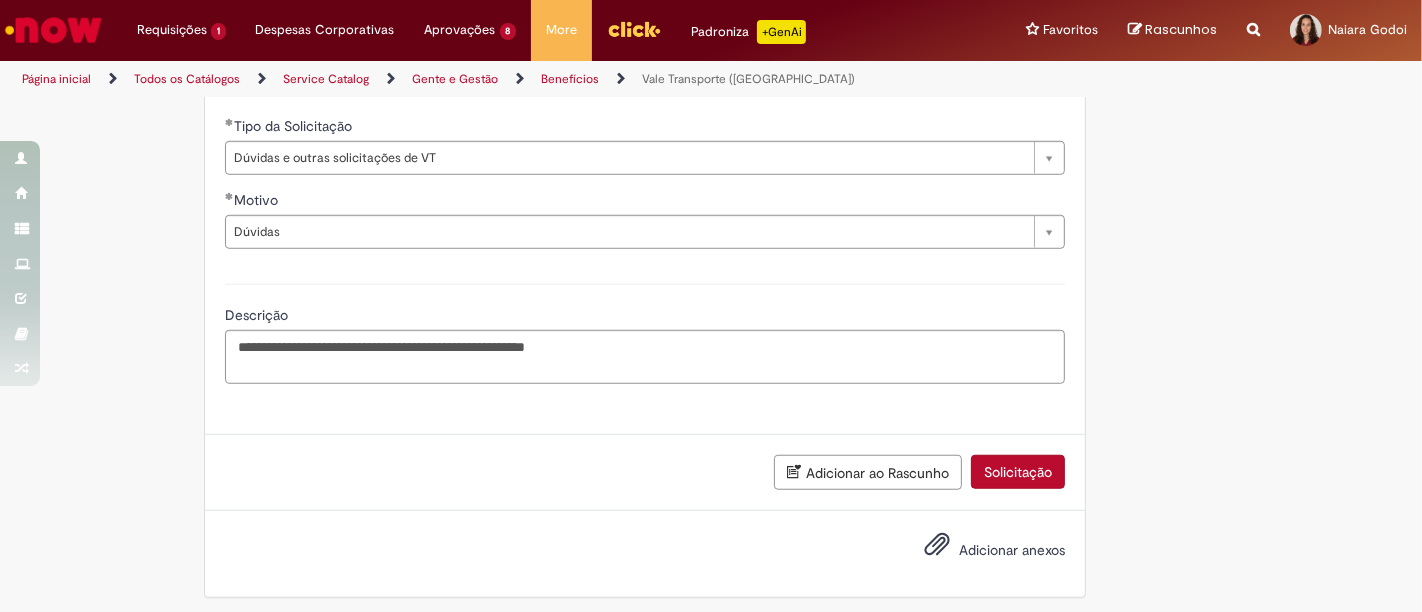 click on "Solicitação" at bounding box center [1018, 472] 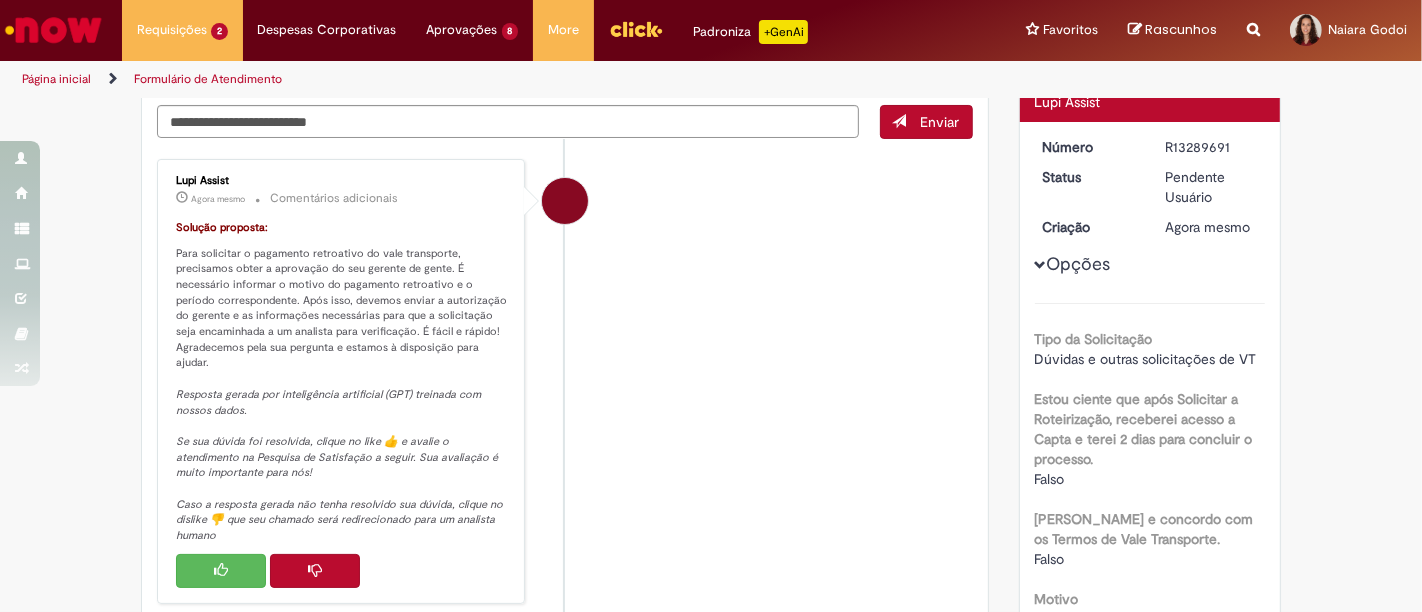 scroll, scrollTop: 222, scrollLeft: 0, axis: vertical 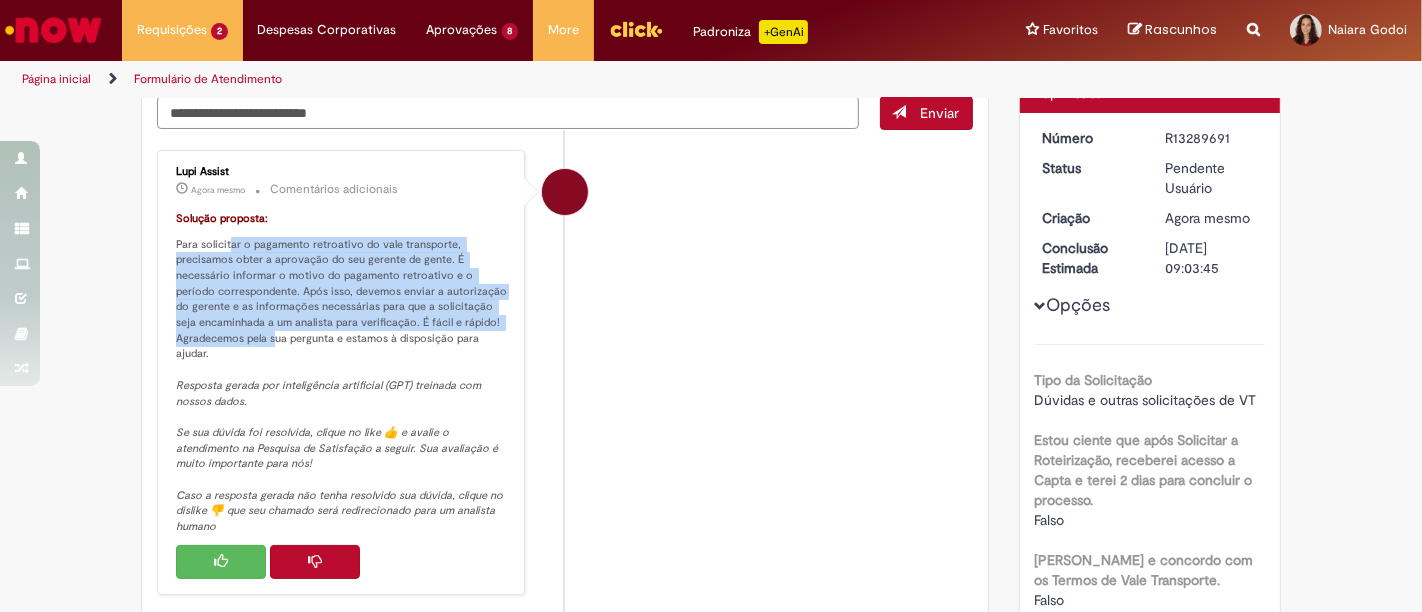 drag, startPoint x: 226, startPoint y: 247, endPoint x: 268, endPoint y: 332, distance: 94.81033 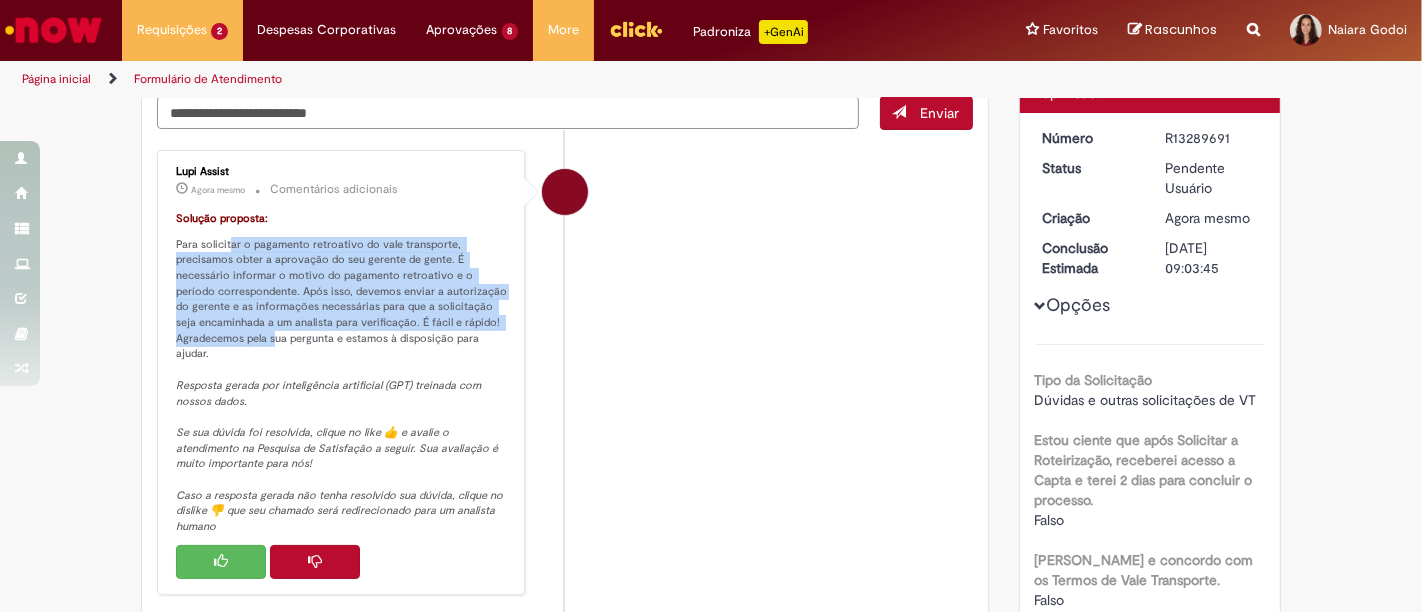 click at bounding box center (221, 561) 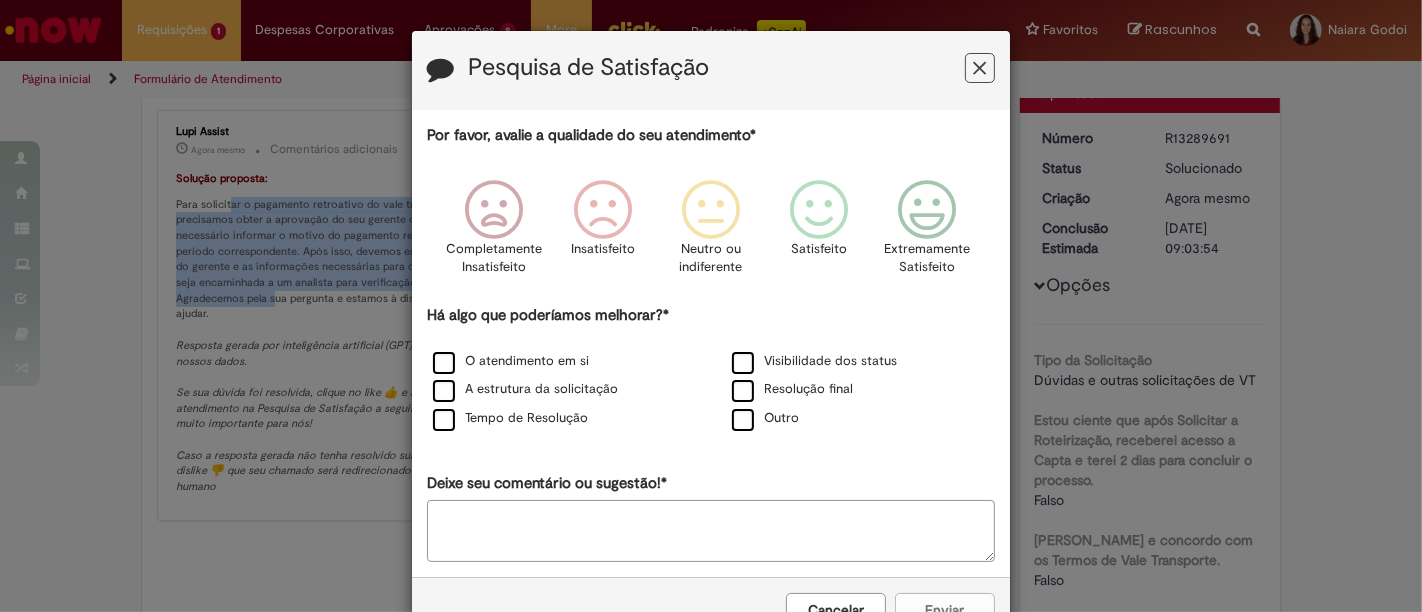 scroll, scrollTop: 182, scrollLeft: 0, axis: vertical 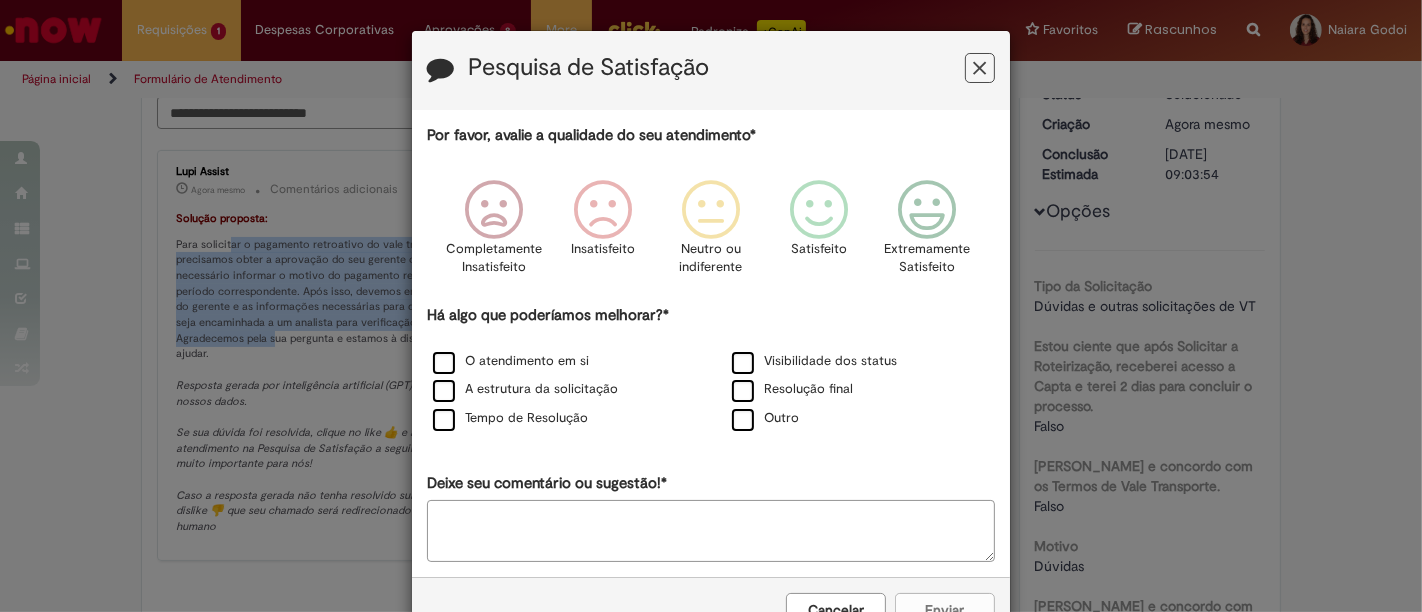 click at bounding box center (980, 68) 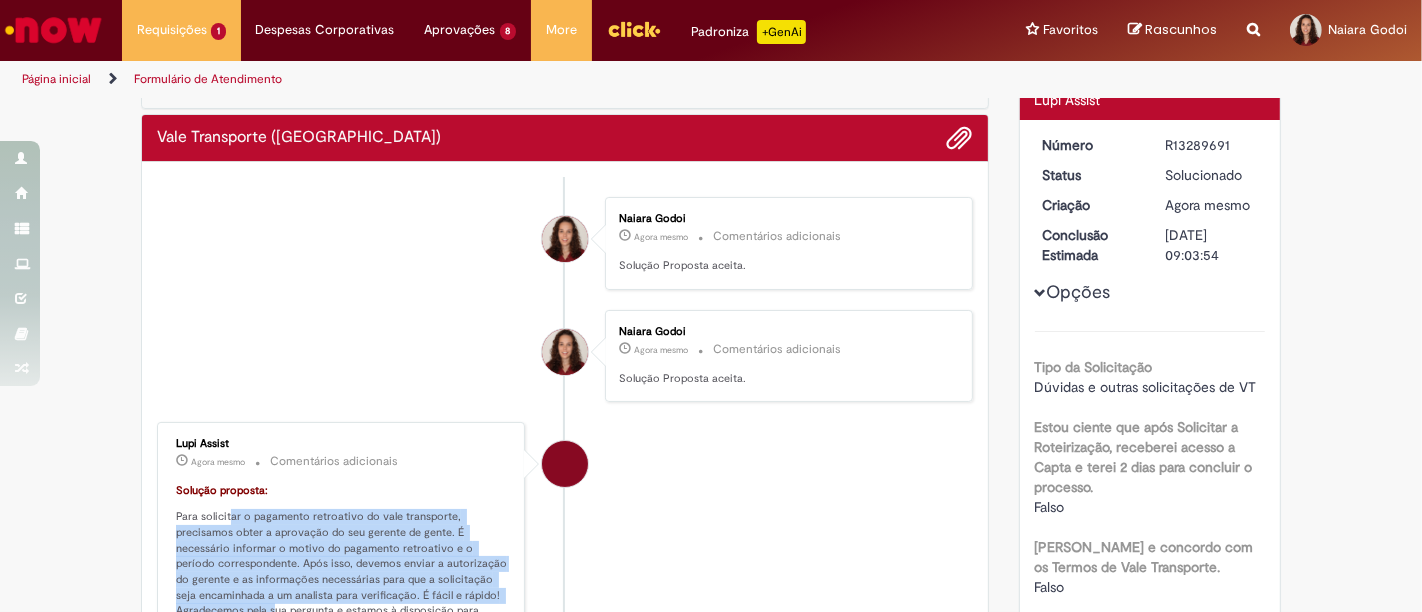 scroll, scrollTop: 0, scrollLeft: 0, axis: both 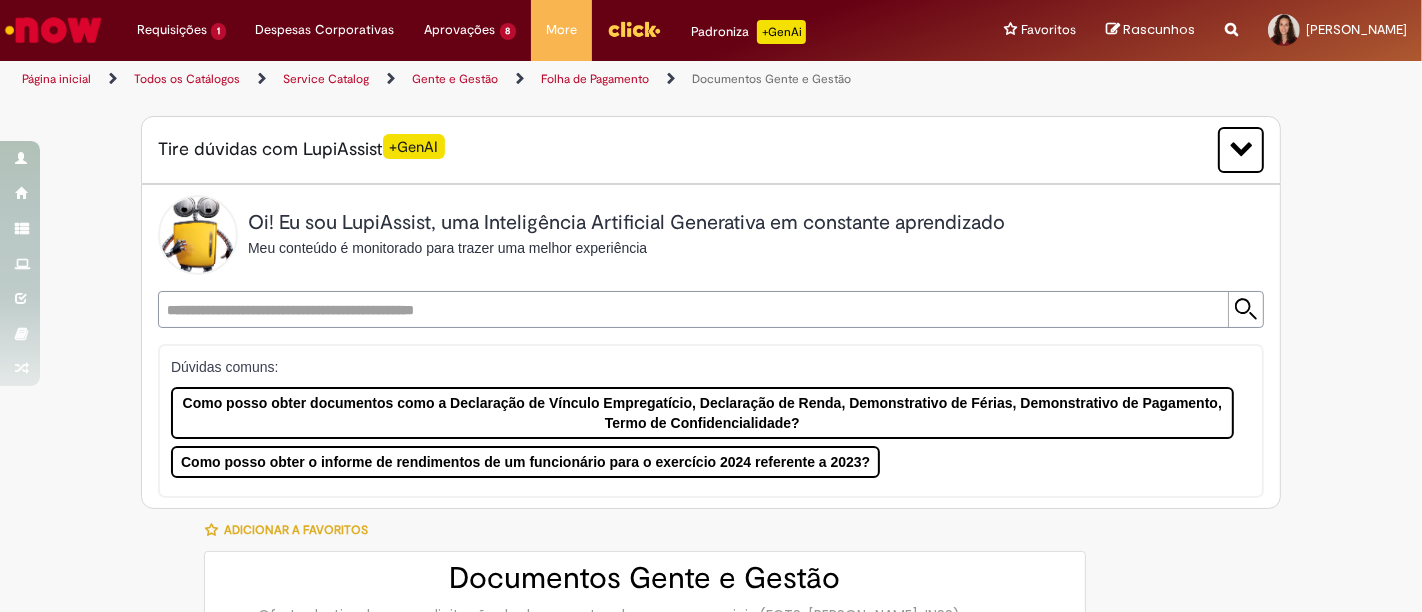type on "**********" 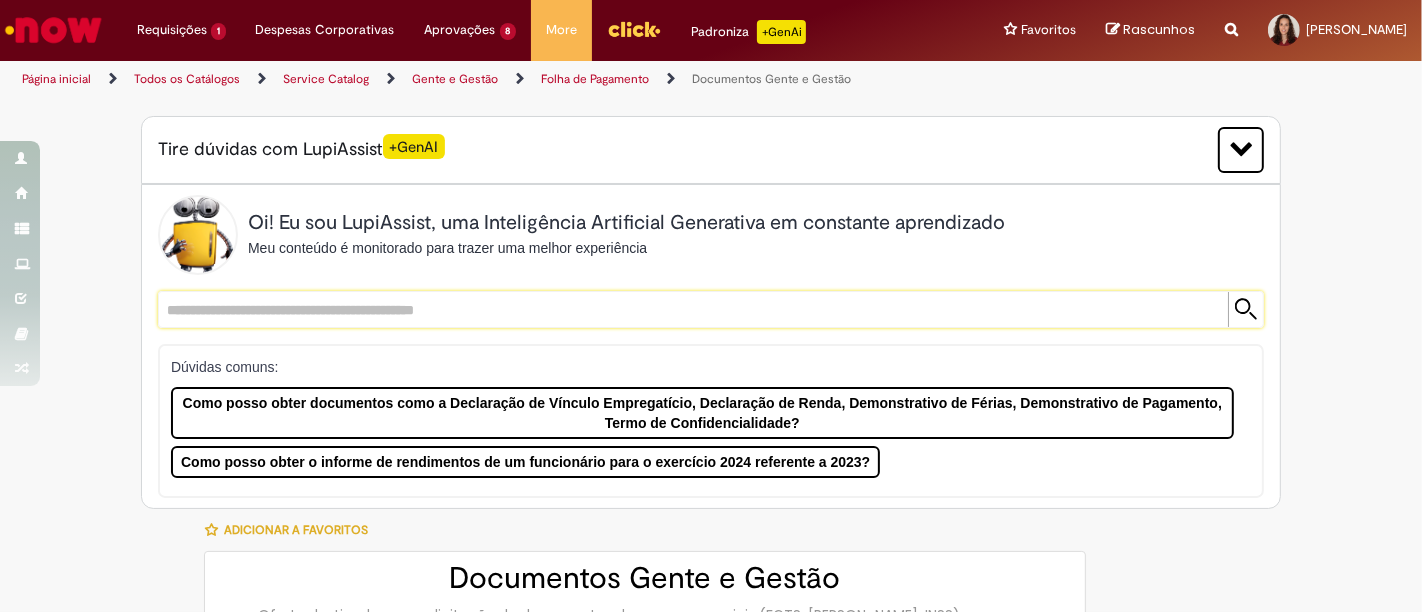 click at bounding box center (691, 309) 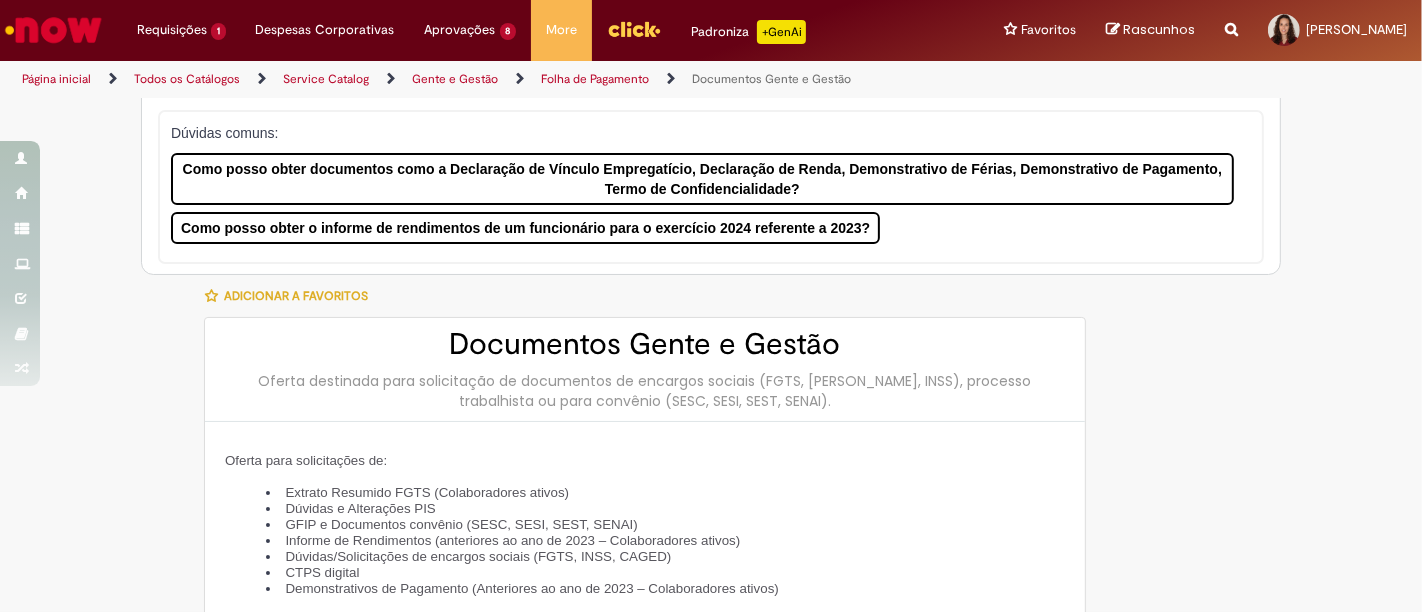 scroll, scrollTop: 333, scrollLeft: 0, axis: vertical 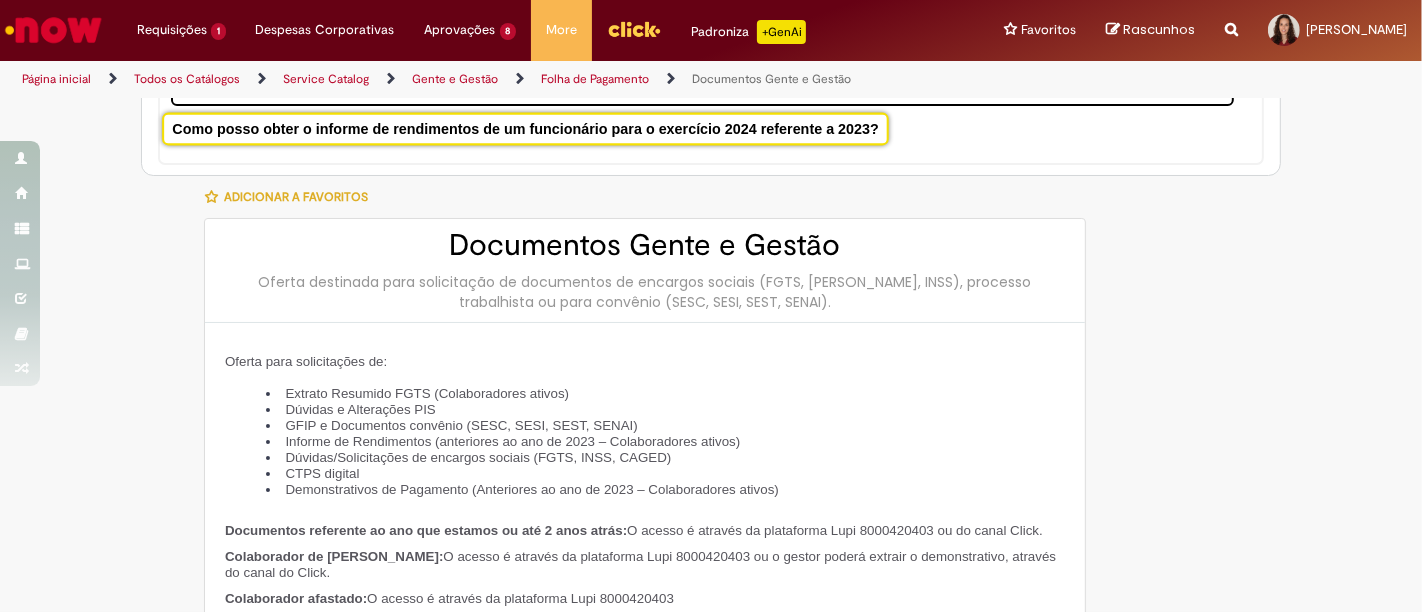 click on "Como posso obter o informe de rendimentos de um funcionário para o exercício 2024 referente a 2023?" at bounding box center [525, 128] 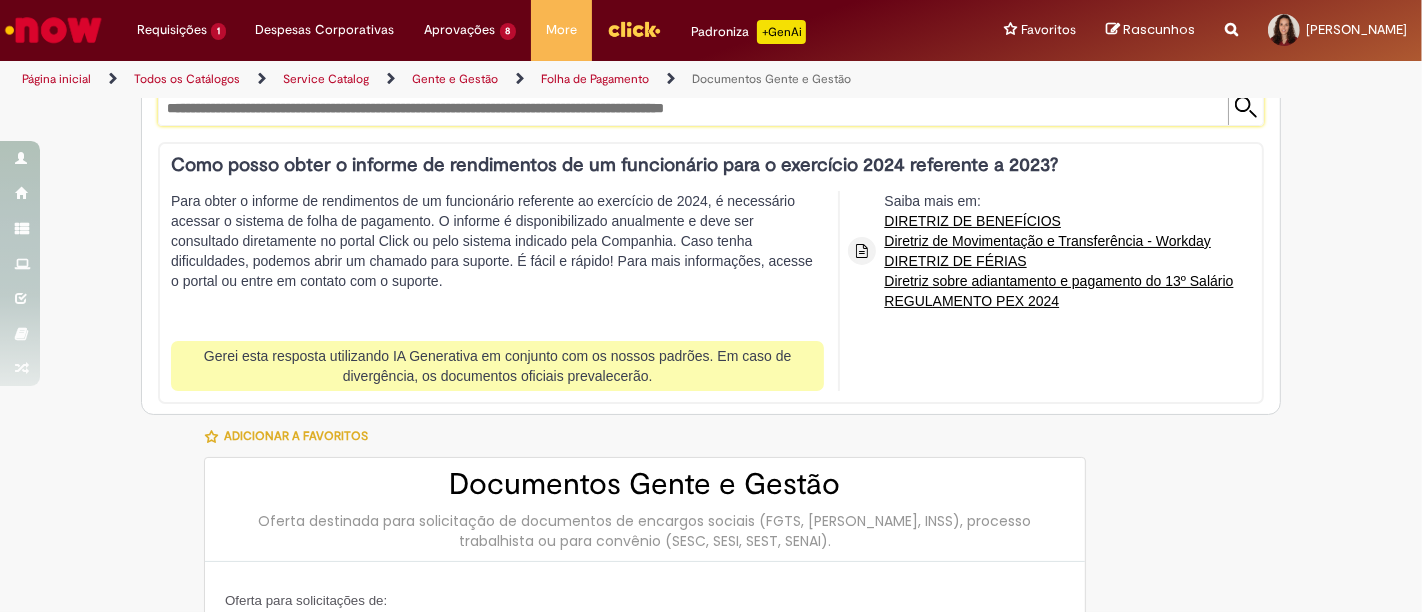 scroll, scrollTop: 183, scrollLeft: 0, axis: vertical 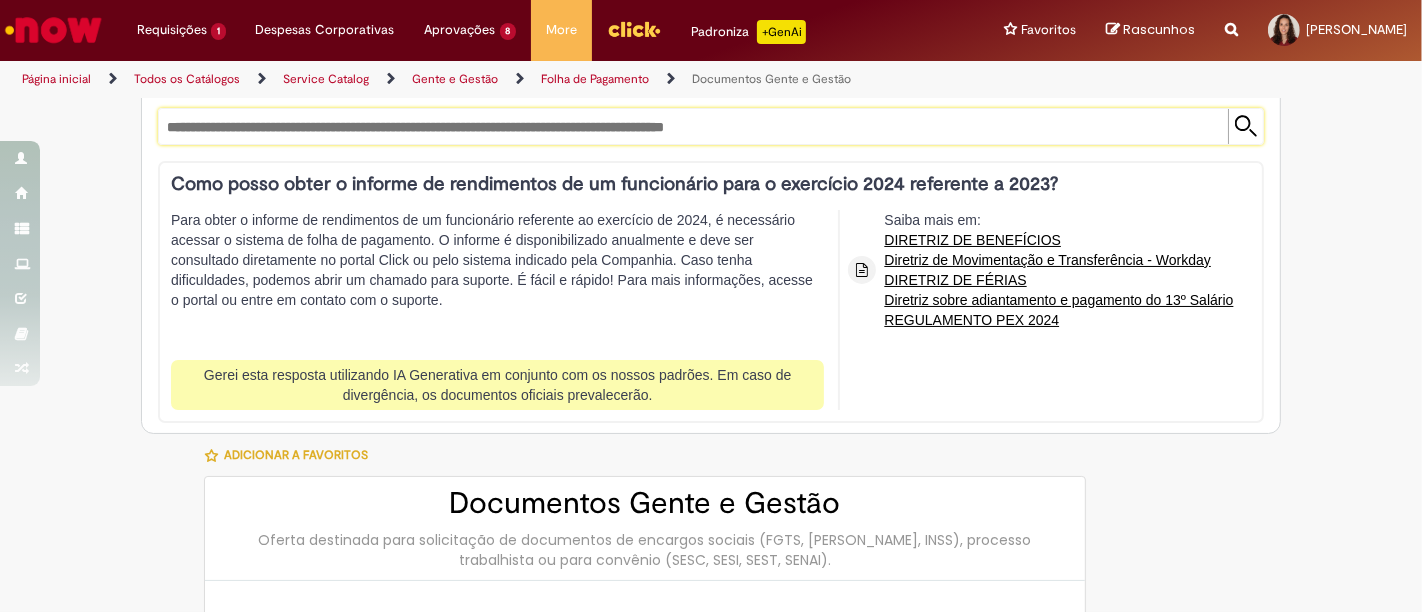click on "Para obter o informe de rendimentos de um funcionário referente ao exercício de 2024, é necessário acessar o sistema de folha de pagamento. O informe é disponibilizado anualmente e deve ser consultado diretamente no portal Click ou pelo sistema indicado pela Companhia. Caso tenha dificuldades, podemos abrir um chamado para suporte. É fácil e rápido! Para mais informações, acesse o portal ou entre em contato com o suporte." at bounding box center [497, 280] 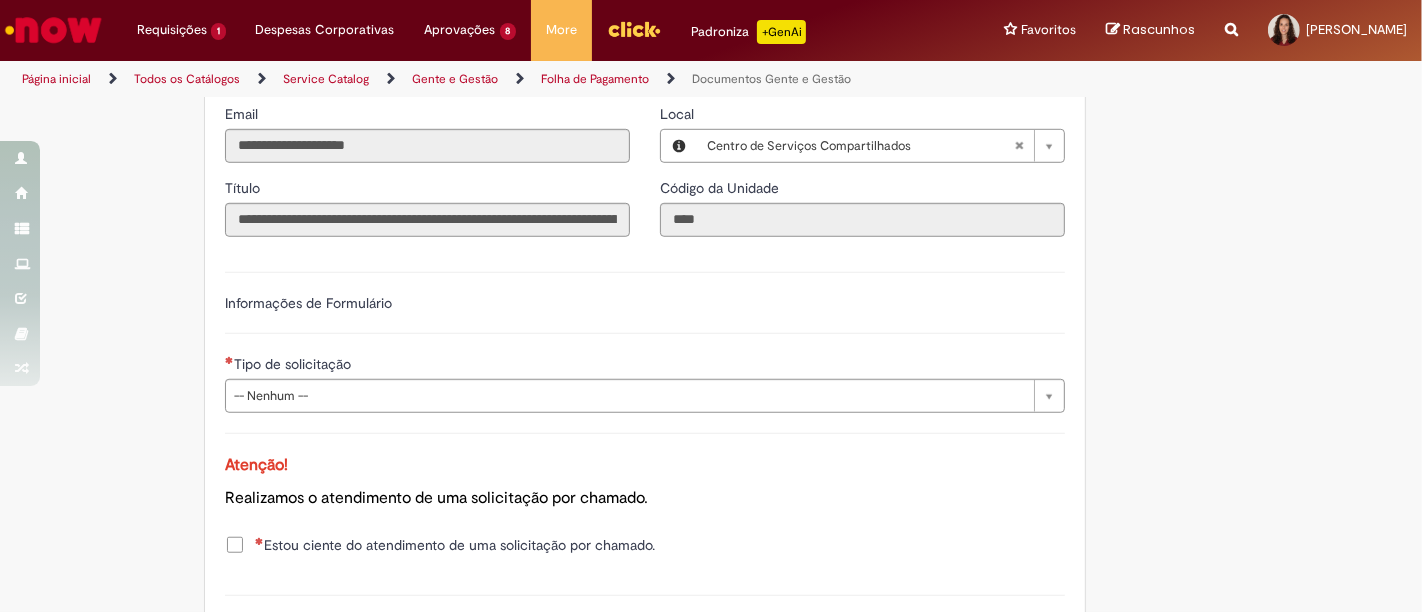 scroll, scrollTop: 1294, scrollLeft: 0, axis: vertical 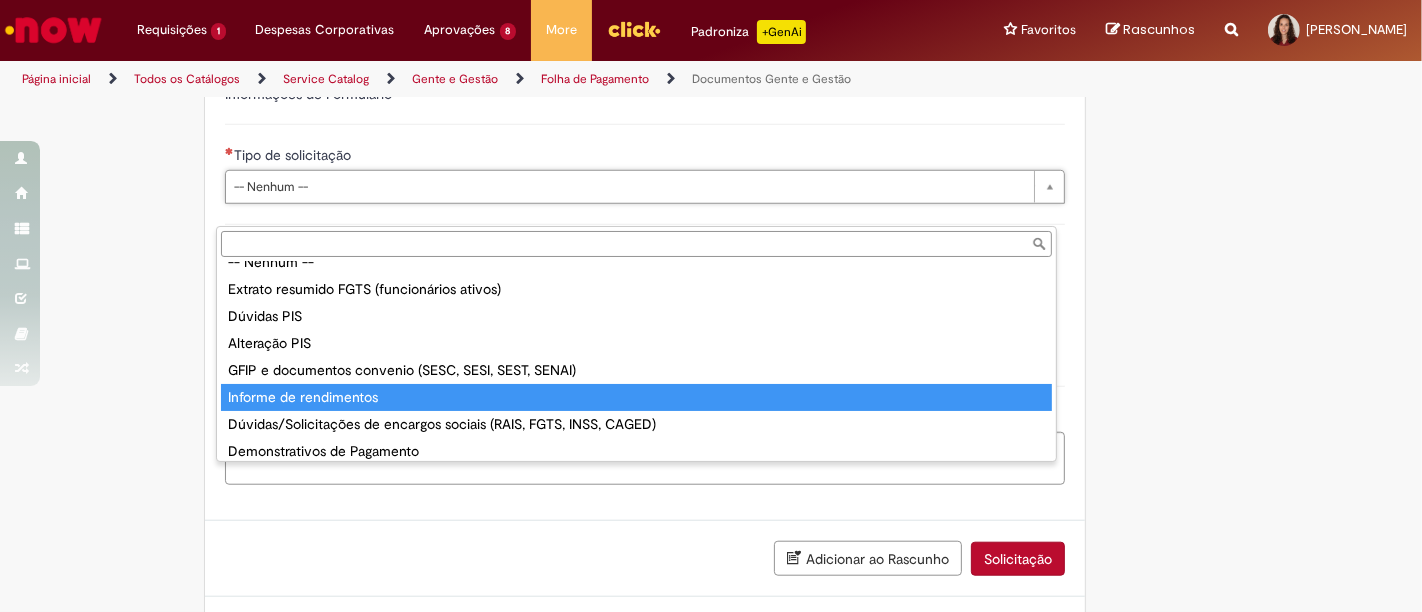 type on "**********" 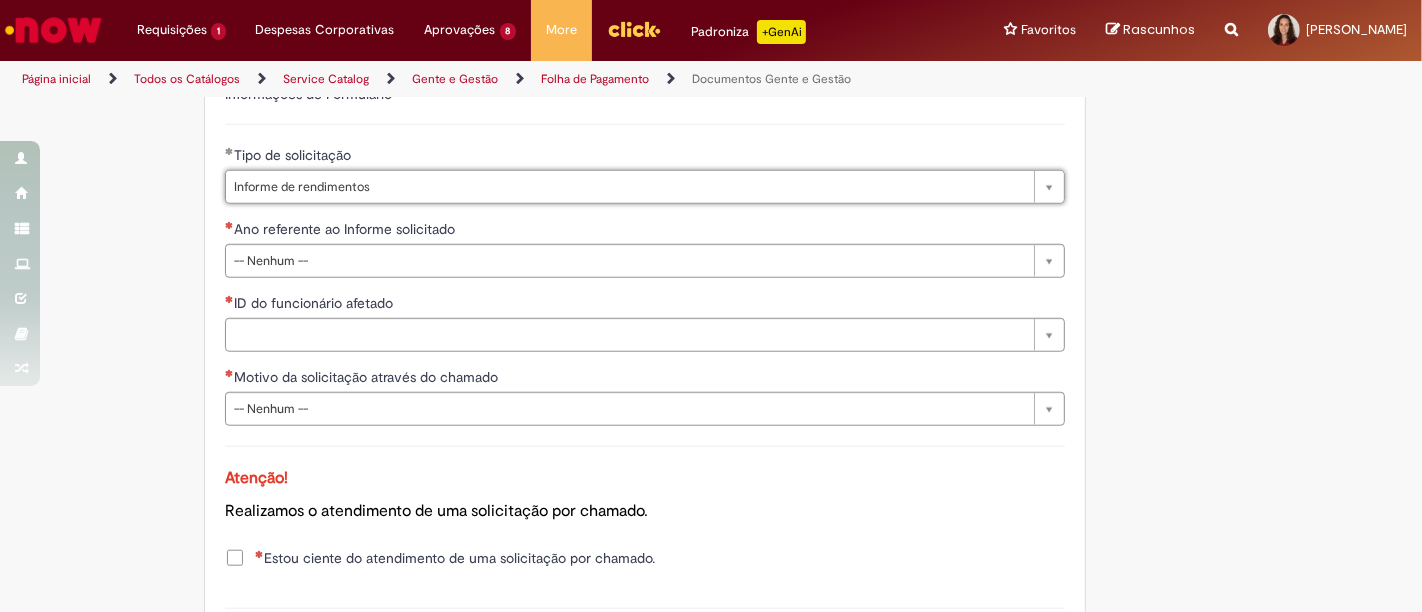 click on "Adicionar a Favoritos
Documentos Gente e Gestão
Oferta destinada para solicitação de documentos de encargos sociais (FGTS, RAIS, INSS), processo trabalhista ou para convênio (SESC, SESI, SEST, SENAI).
Oferta para solicitações de:
Extrato Resumido FGTS (Colaboradores ativos)
Dúvidas e Alterações PIS
GFIP e Documentos convênio (SESC, SESI, SEST, SENAI)
Informe de Rendimentos (anteriores ao ano de 2023 – Colaboradores ativos)
Dúvidas/Solicitações de encargos sociais (FGTS, INSS, CAGED)
CTPS digital
Demonstrativos de Pagamento (Anteriores ao ano de 2023 – Colaboradores ativos)
Documentos referente ao ano que estamos ou até 2 anos atrás:  O acesso é através da plataforma Lupi 8000420403 ou do canal Click.
Colaborador de Férias:
Colaborador afastado:  O acesso é através da plataforma Lupi 8000420403
Ex-colaboradores:    (" at bounding box center [711, 35] 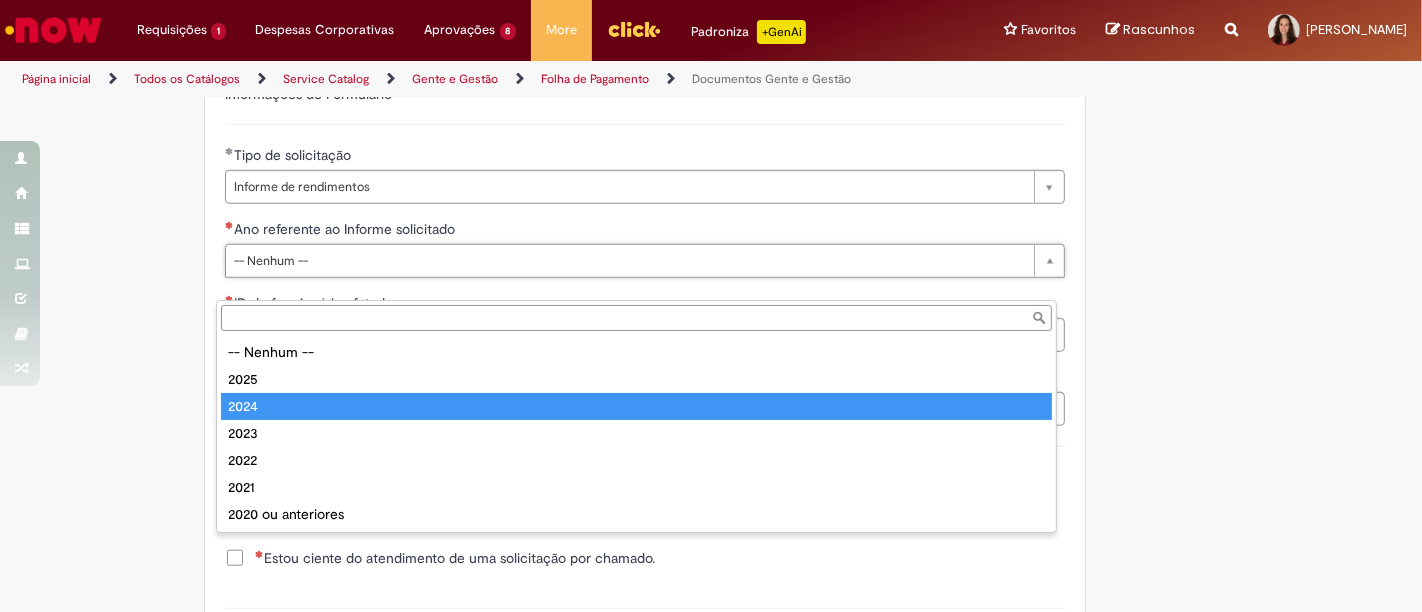 type on "****" 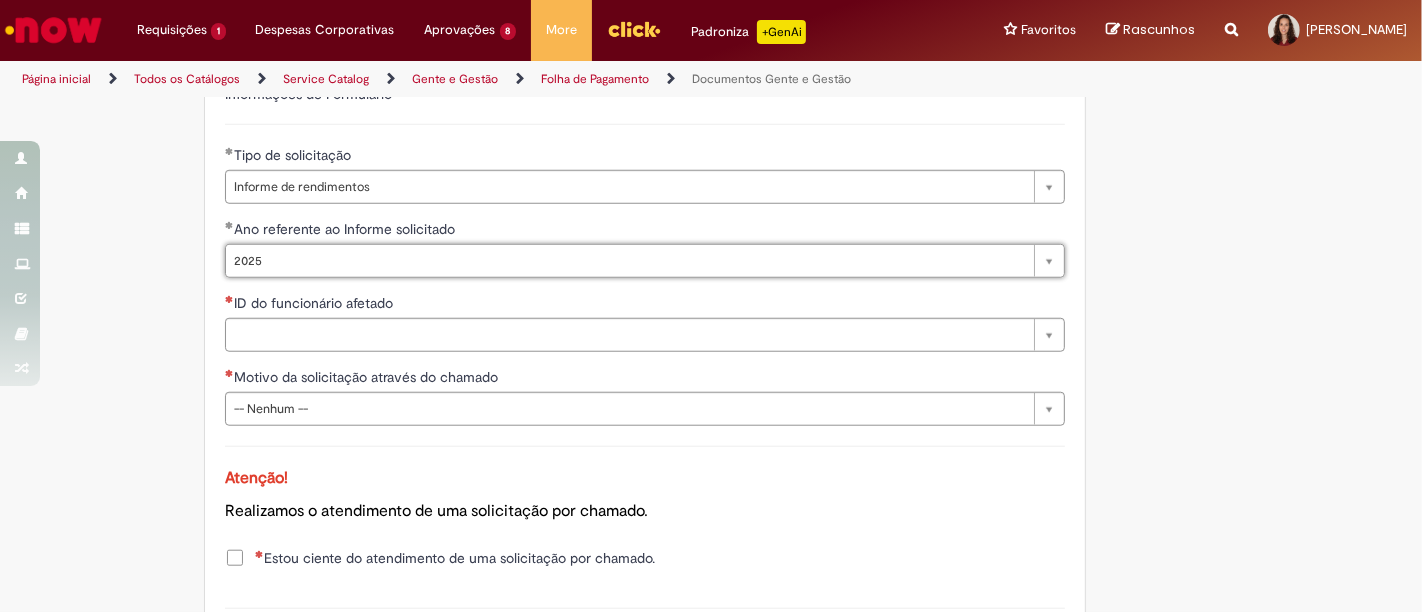 type on "****" 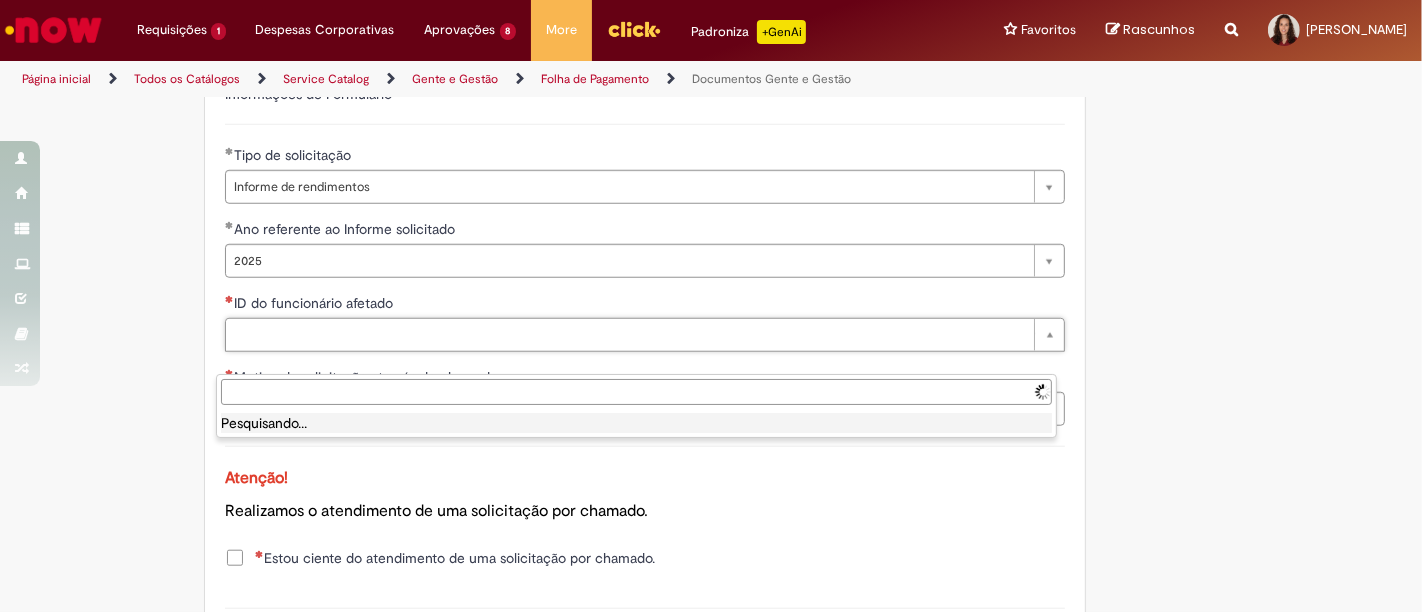 scroll, scrollTop: 0, scrollLeft: 0, axis: both 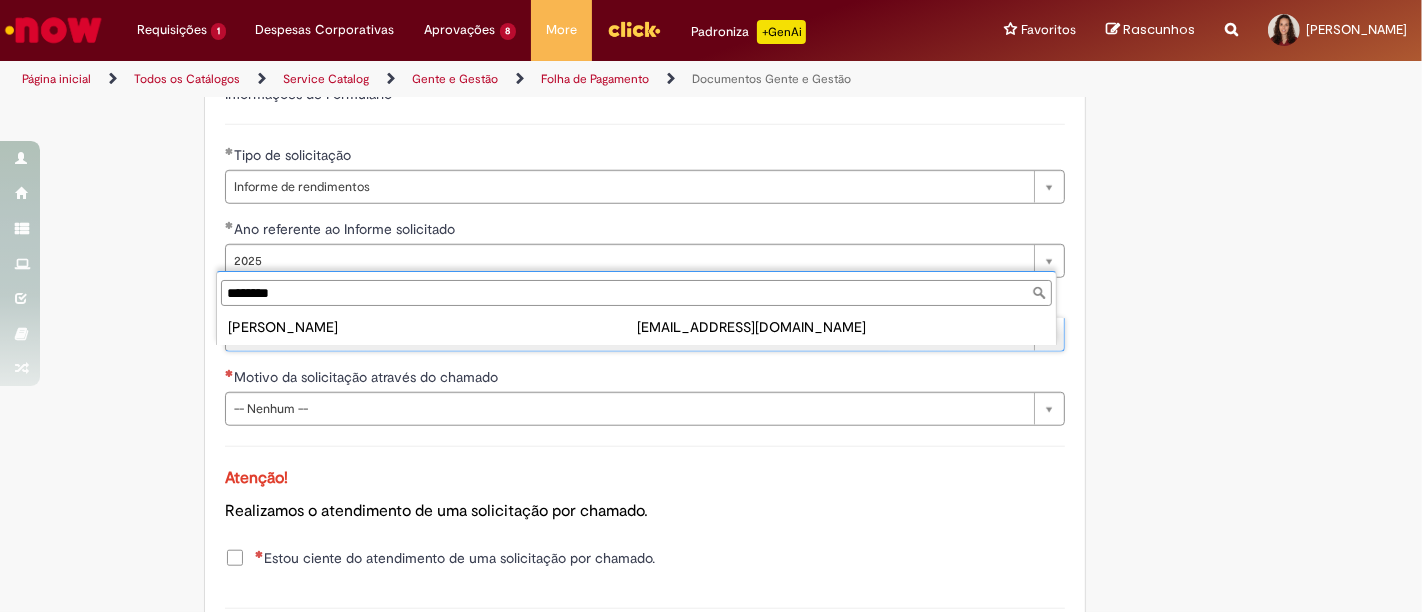 type on "********" 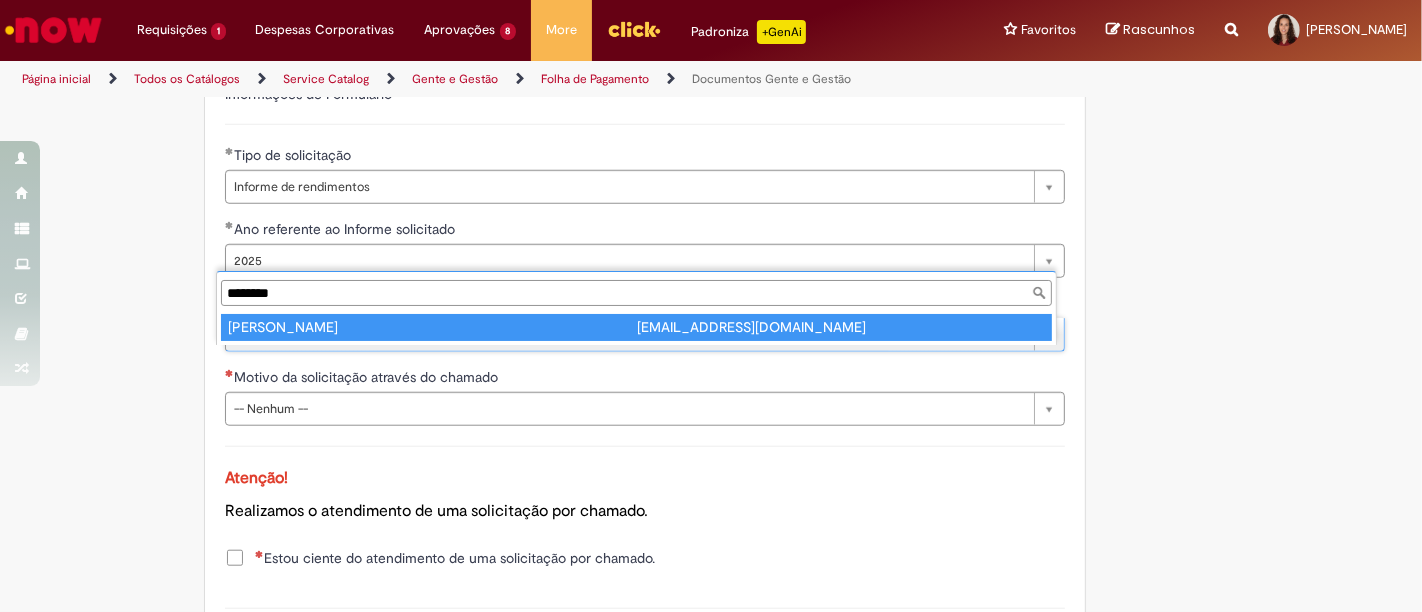 type on "**********" 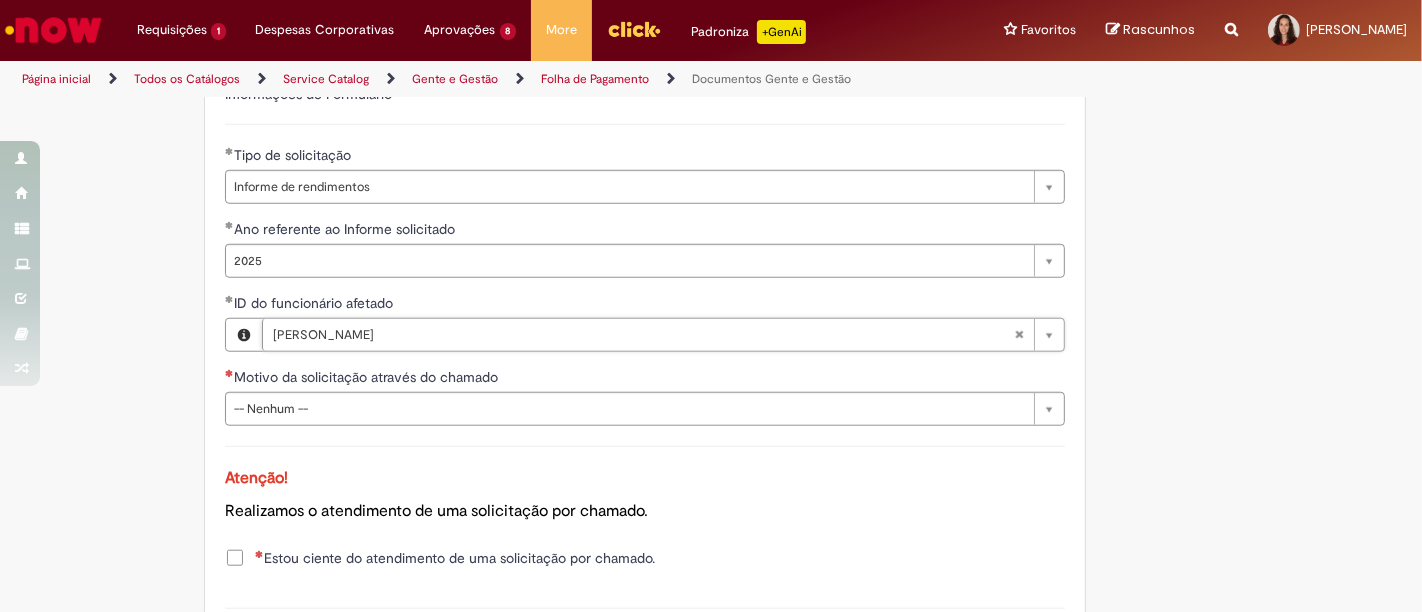 type 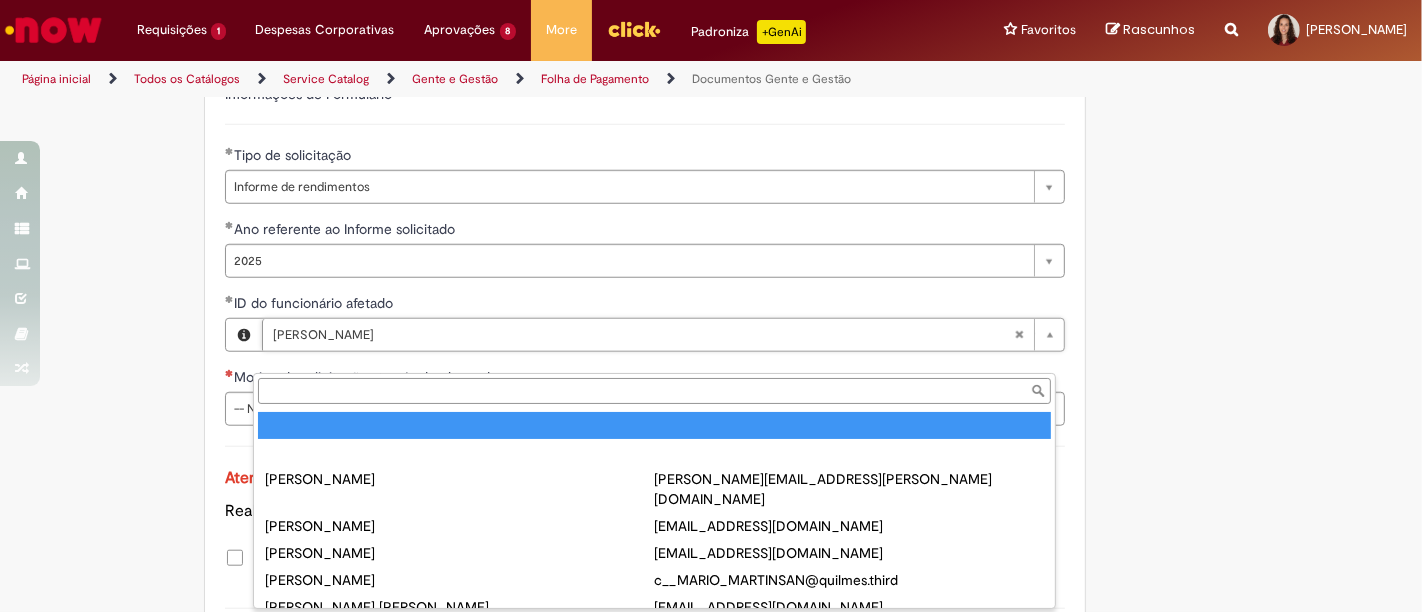 type on "**********" 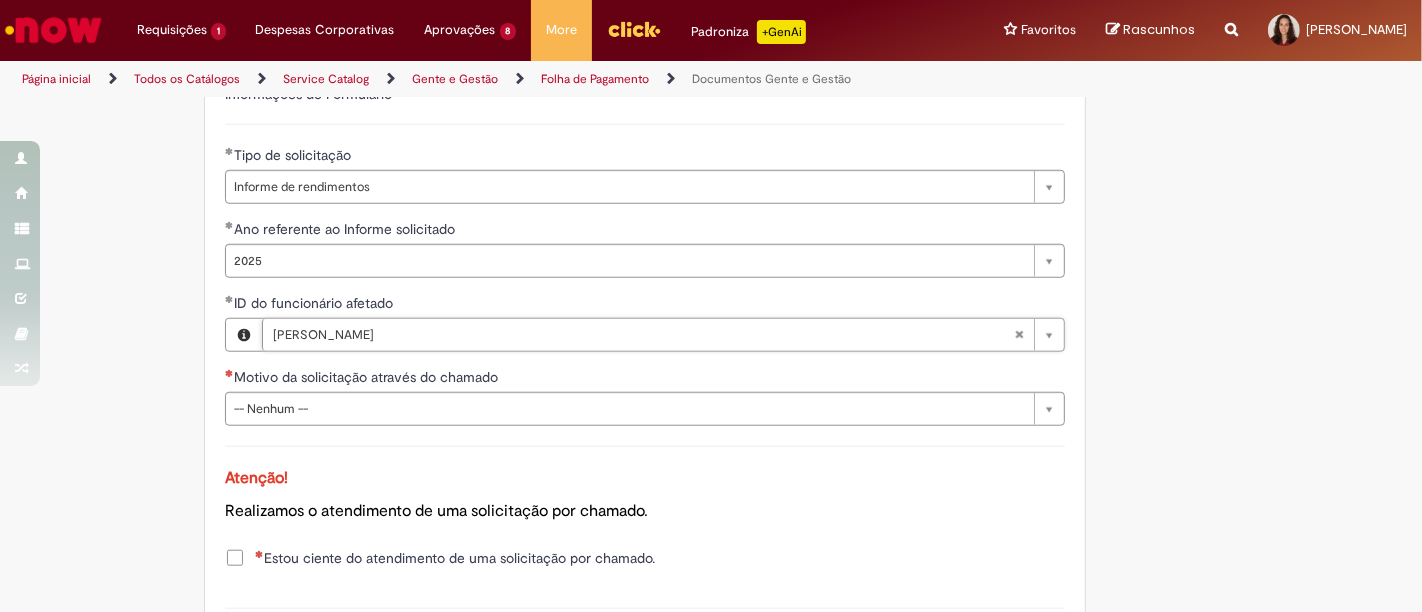 scroll, scrollTop: 0, scrollLeft: 80, axis: horizontal 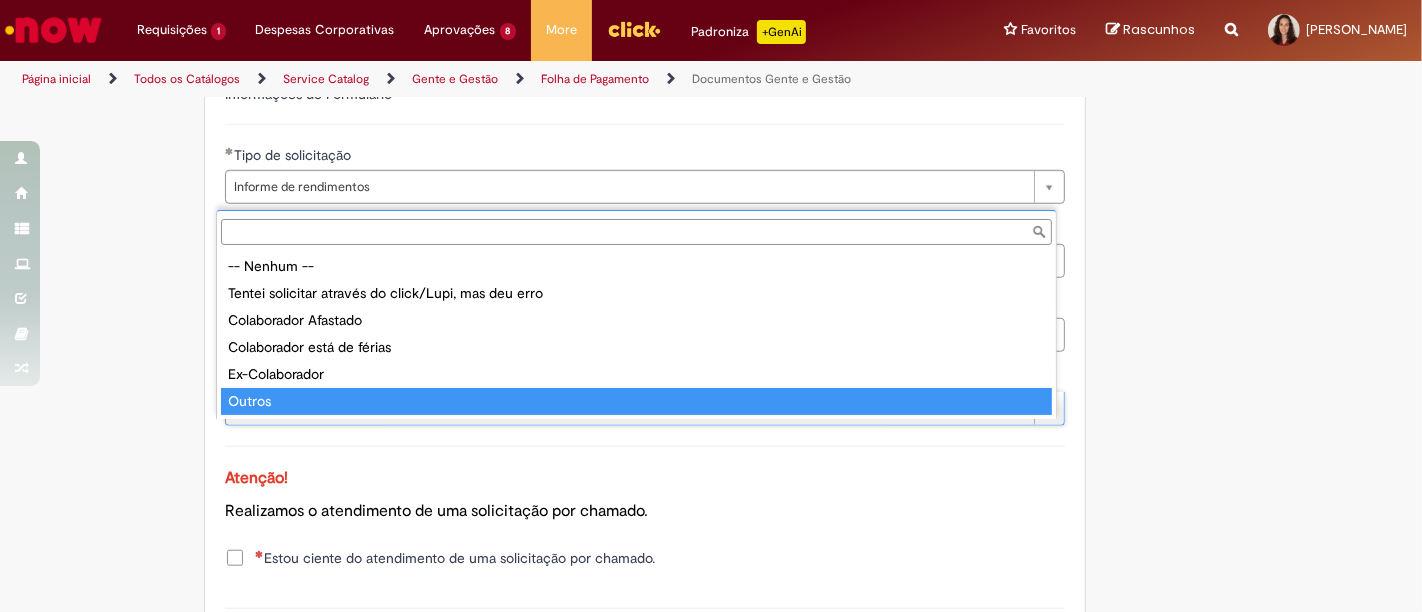 type on "******" 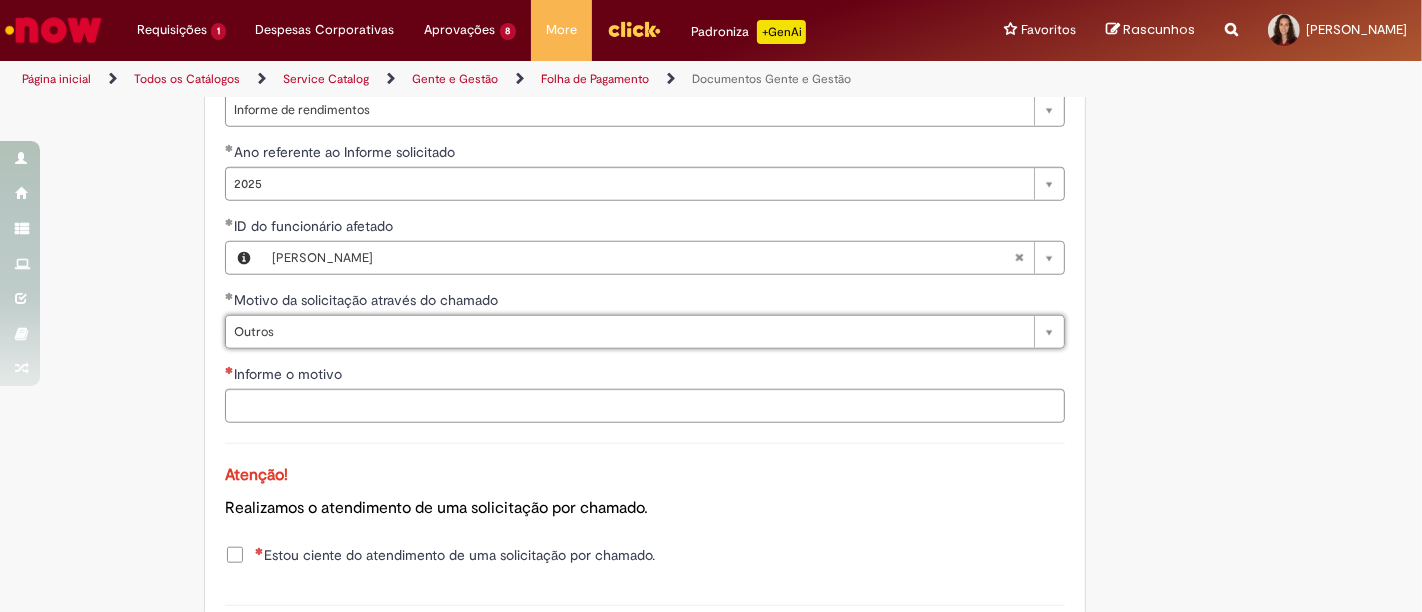 scroll, scrollTop: 1585, scrollLeft: 0, axis: vertical 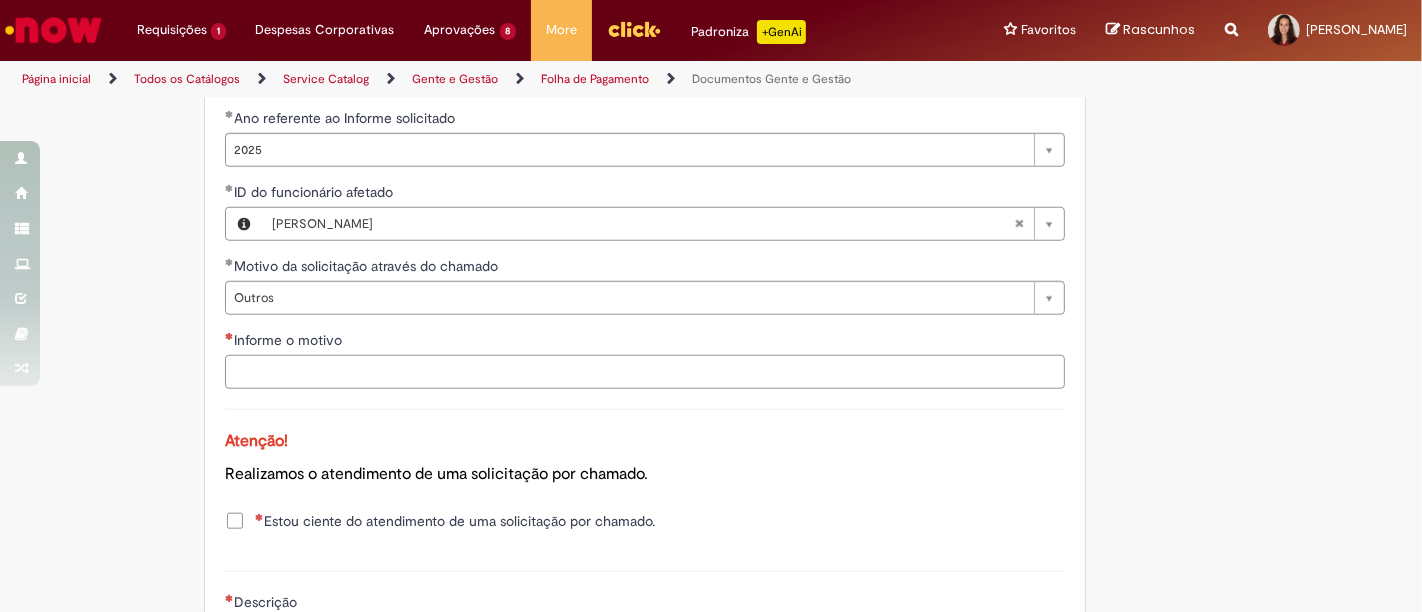 click on "Informe o motivo" at bounding box center [645, 372] 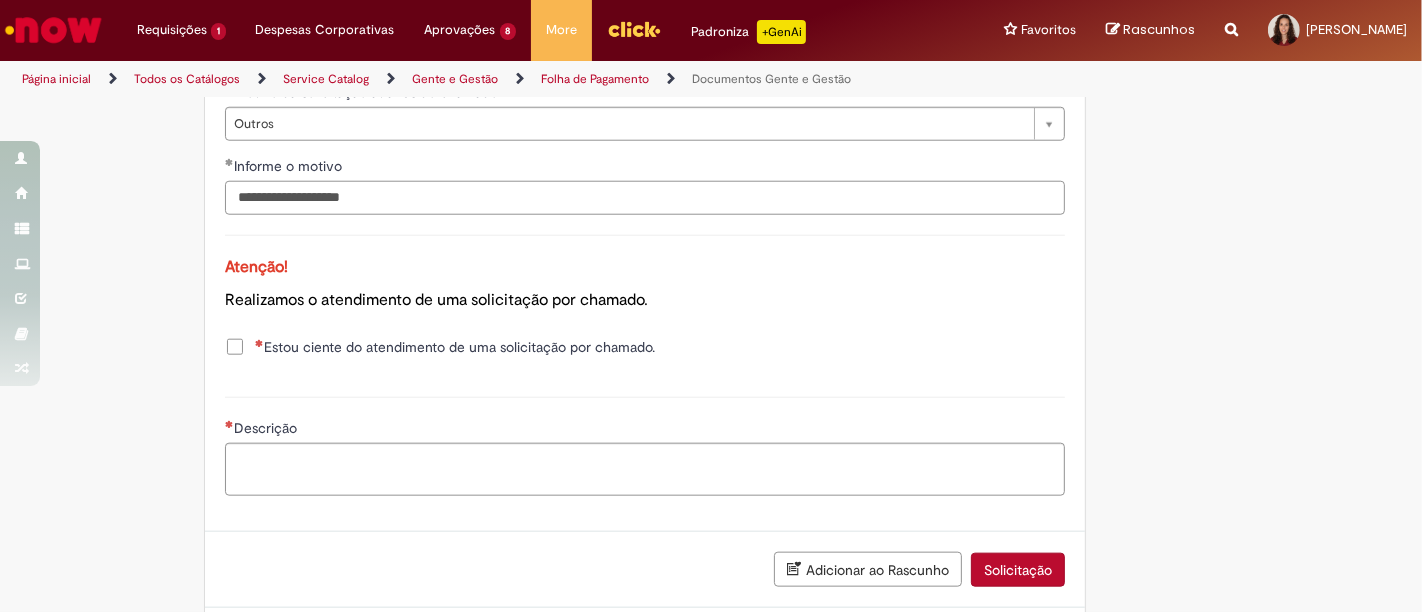 scroll, scrollTop: 1807, scrollLeft: 0, axis: vertical 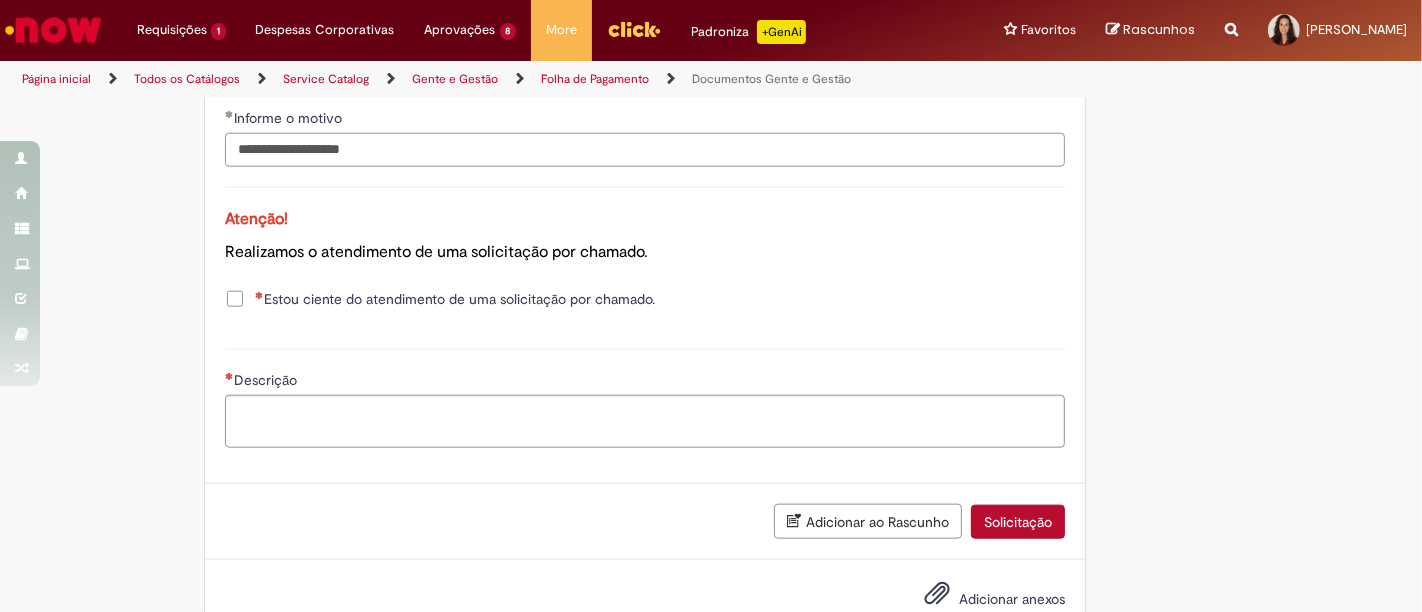 type on "**********" 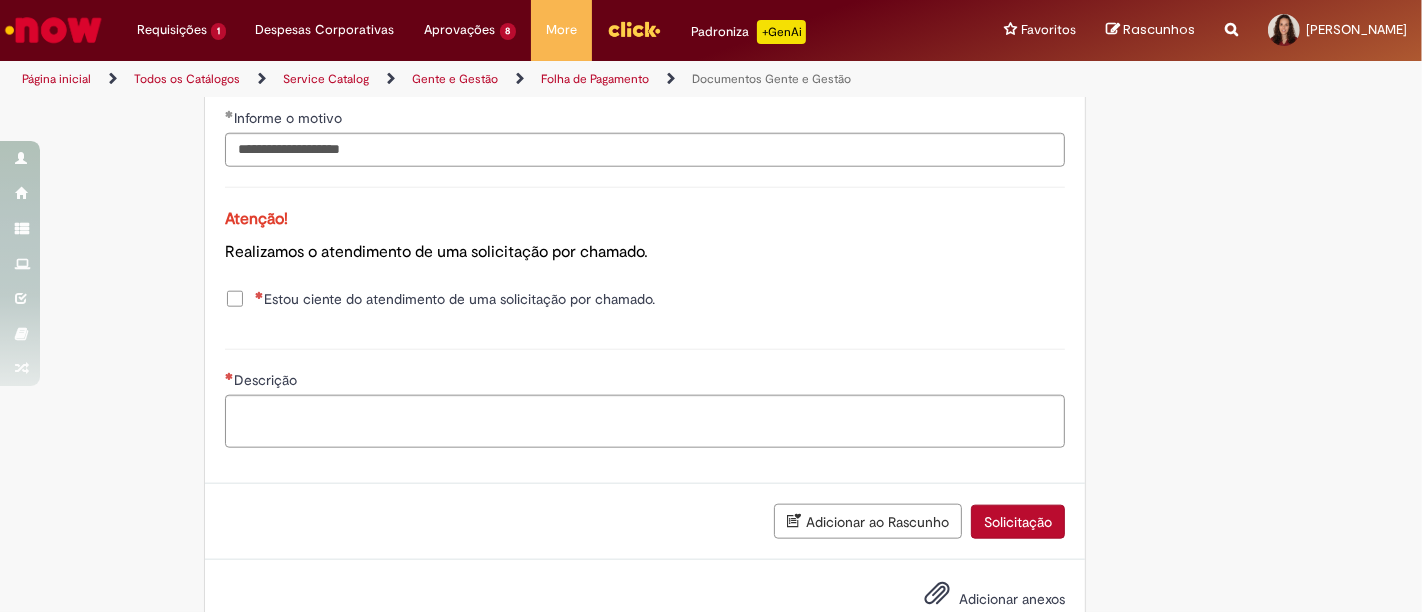 click on "Estou ciente do atendimento de uma solicitação por chamado." at bounding box center [455, 299] 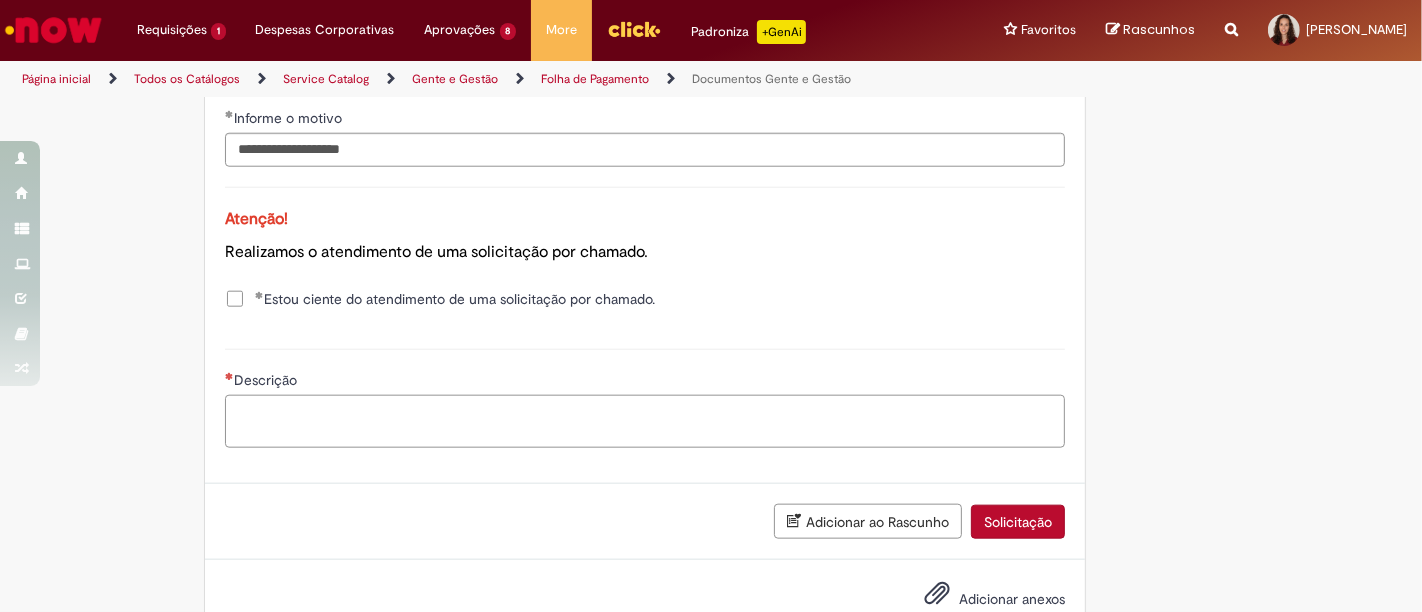 click on "Descrição" at bounding box center (645, 421) 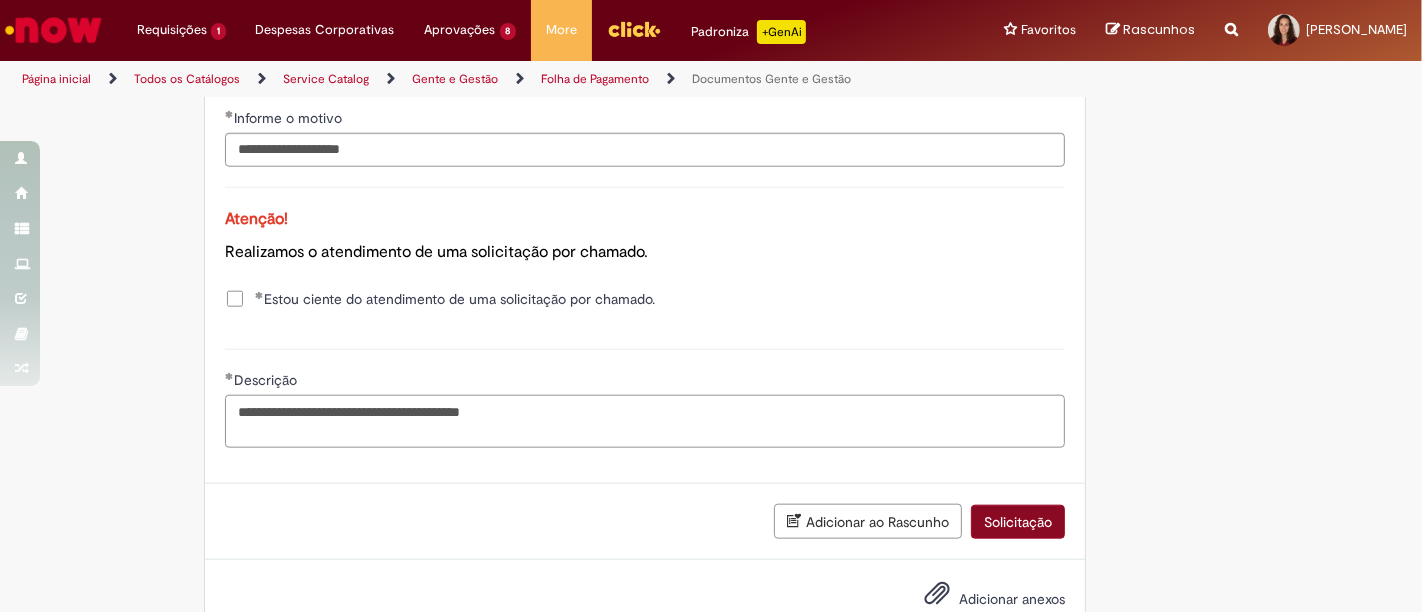 type on "**********" 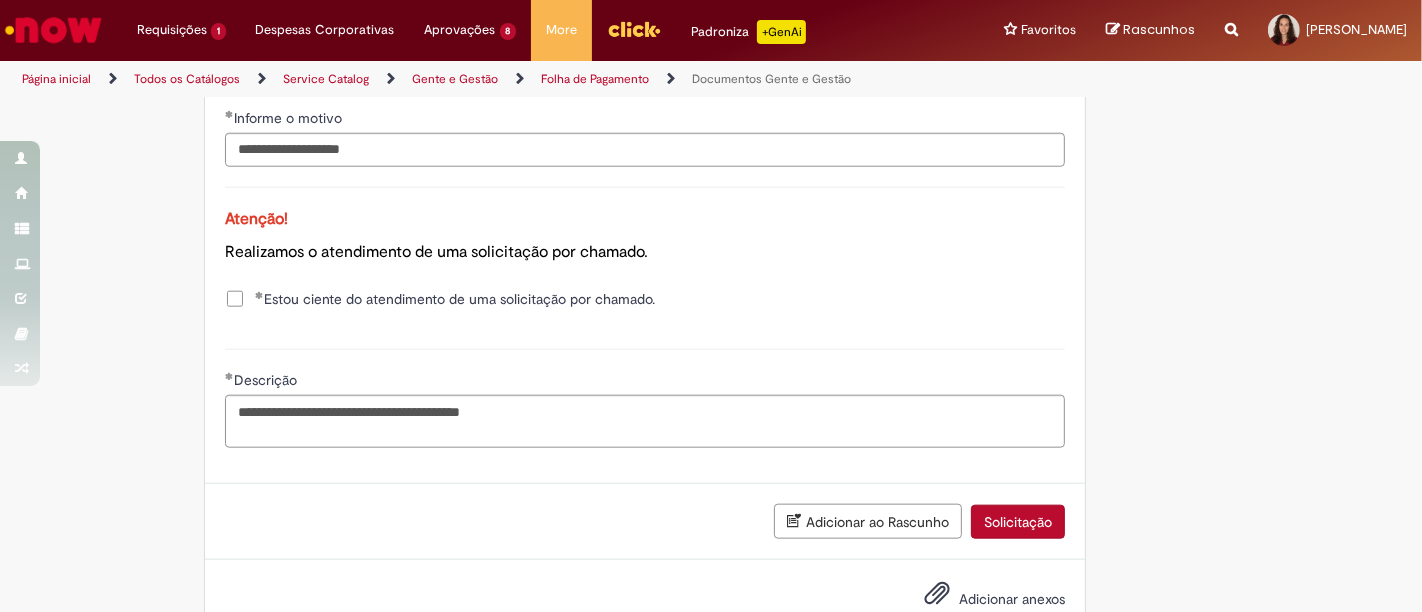click on "Solicitação" at bounding box center [1018, 522] 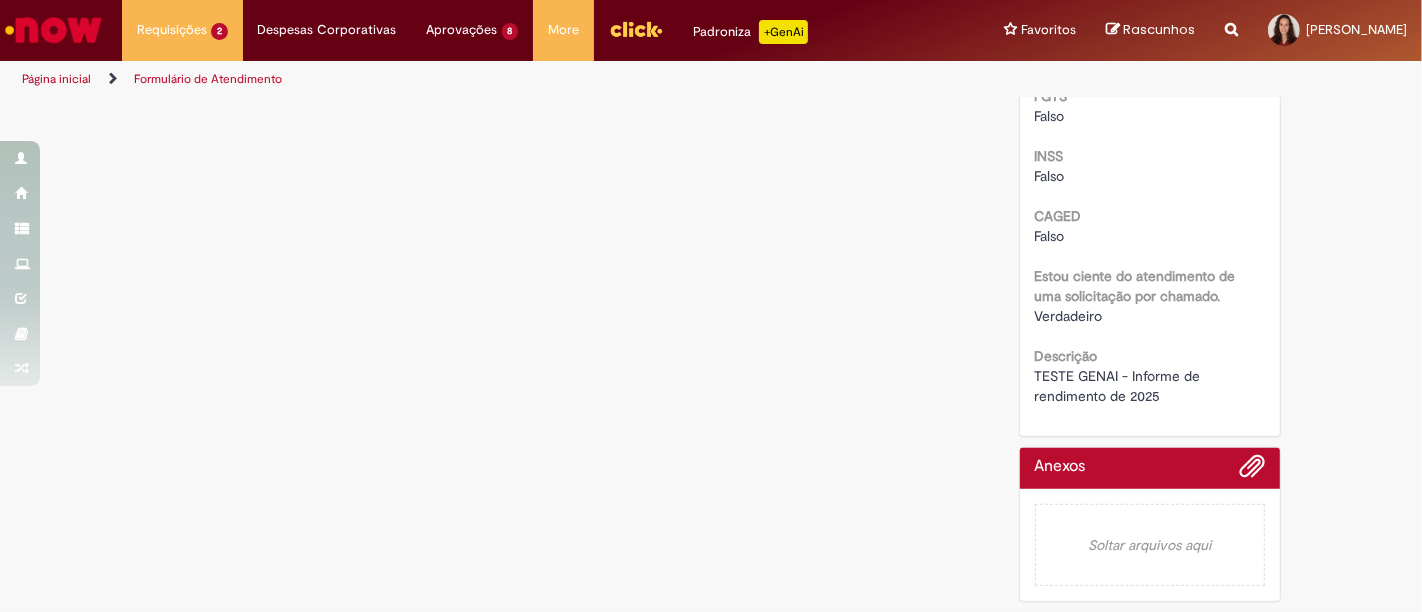 scroll, scrollTop: 0, scrollLeft: 0, axis: both 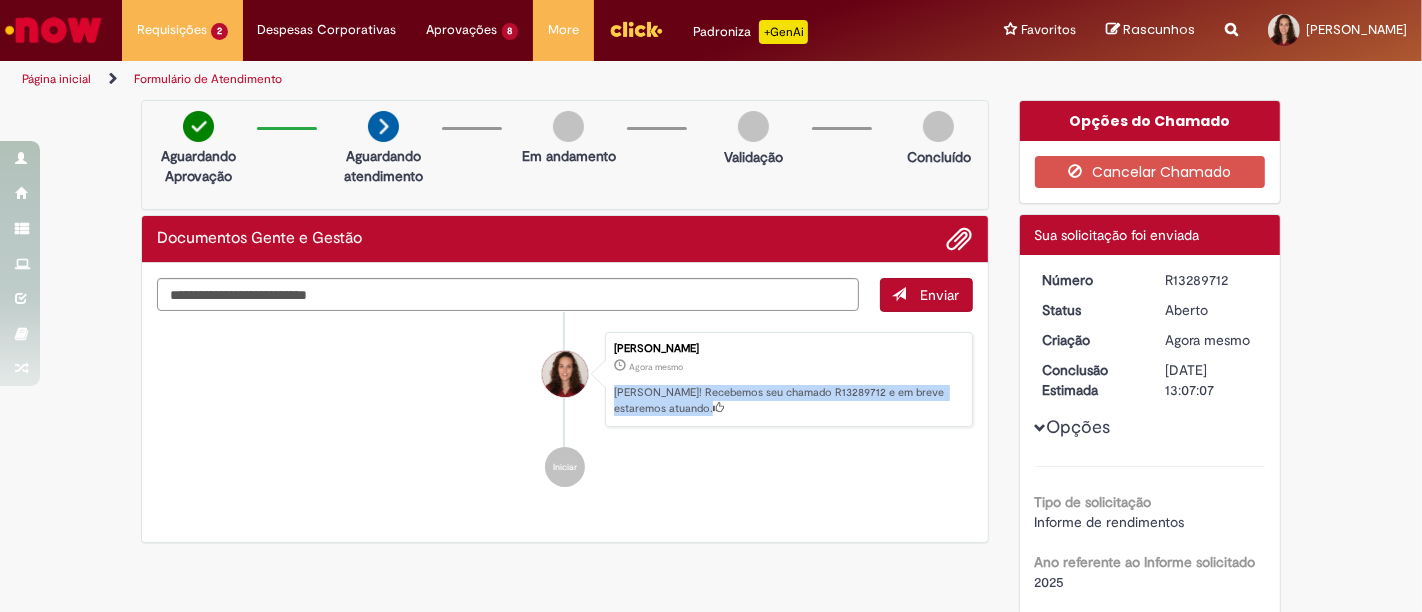 drag, startPoint x: 672, startPoint y: 408, endPoint x: 608, endPoint y: 390, distance: 66.48308 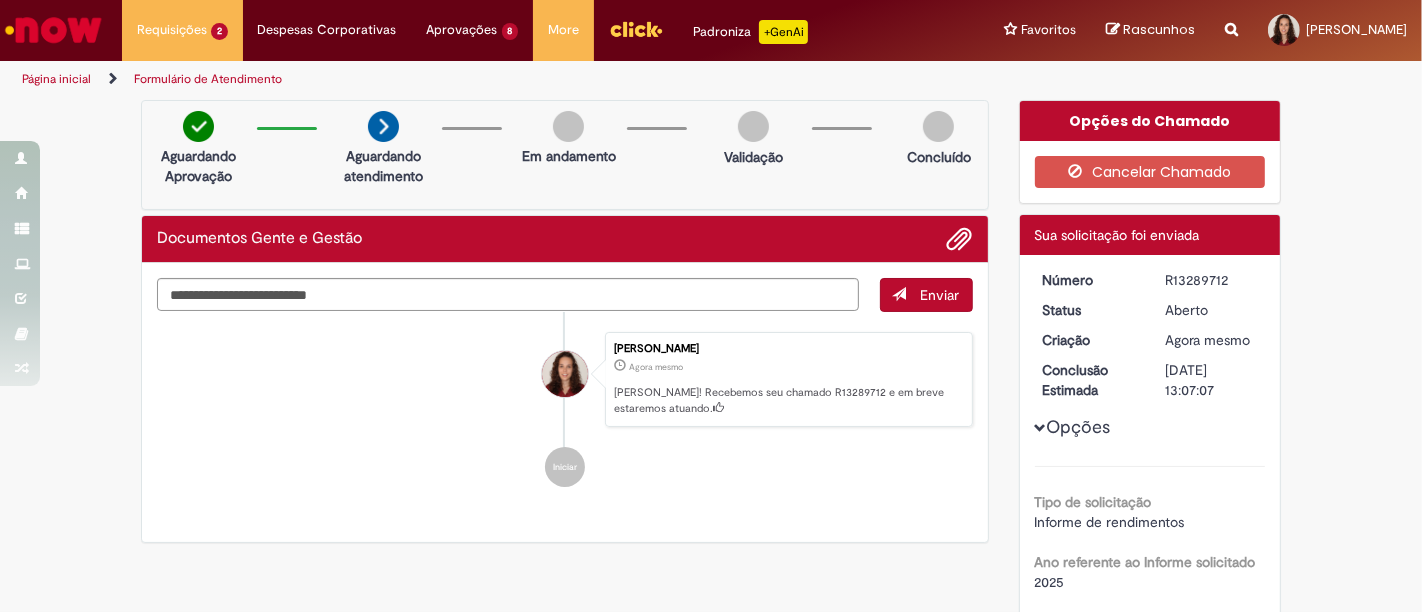 click on "Naiara Godoi
Agora mesmo Agora mesmo
Ola! Recebemos seu chamado R13289712 e em breve estaremos atuando.
Iniciar" at bounding box center (565, 410) 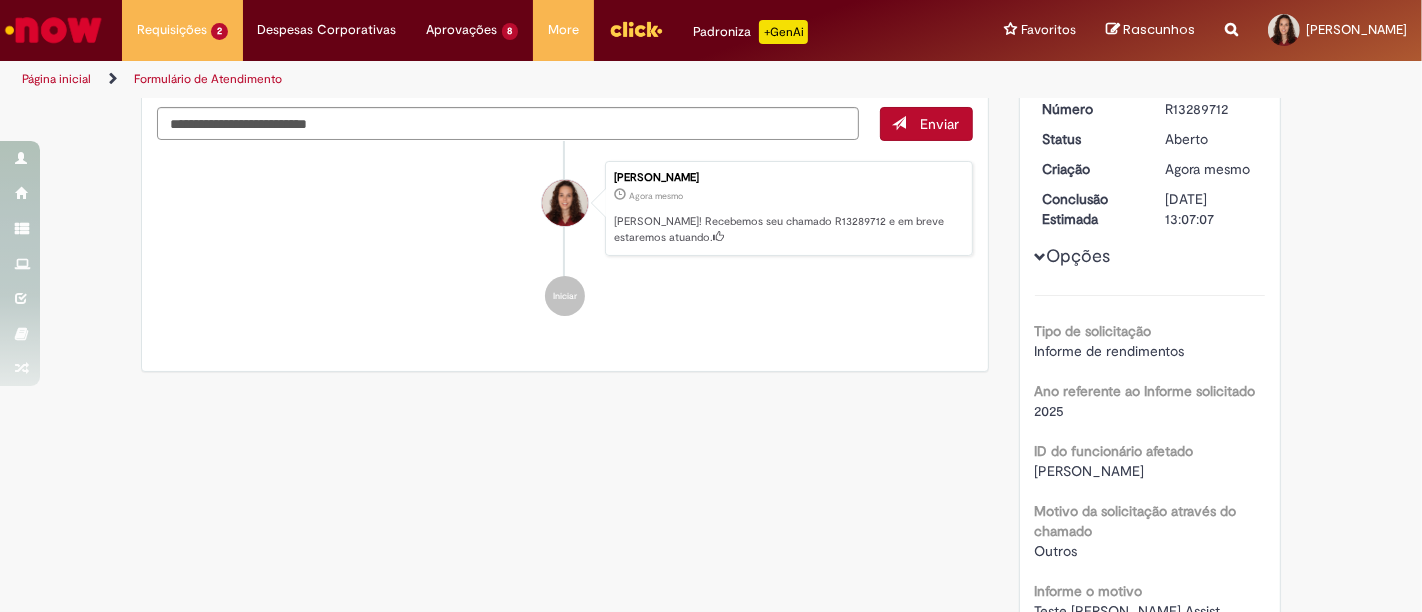 scroll, scrollTop: 0, scrollLeft: 0, axis: both 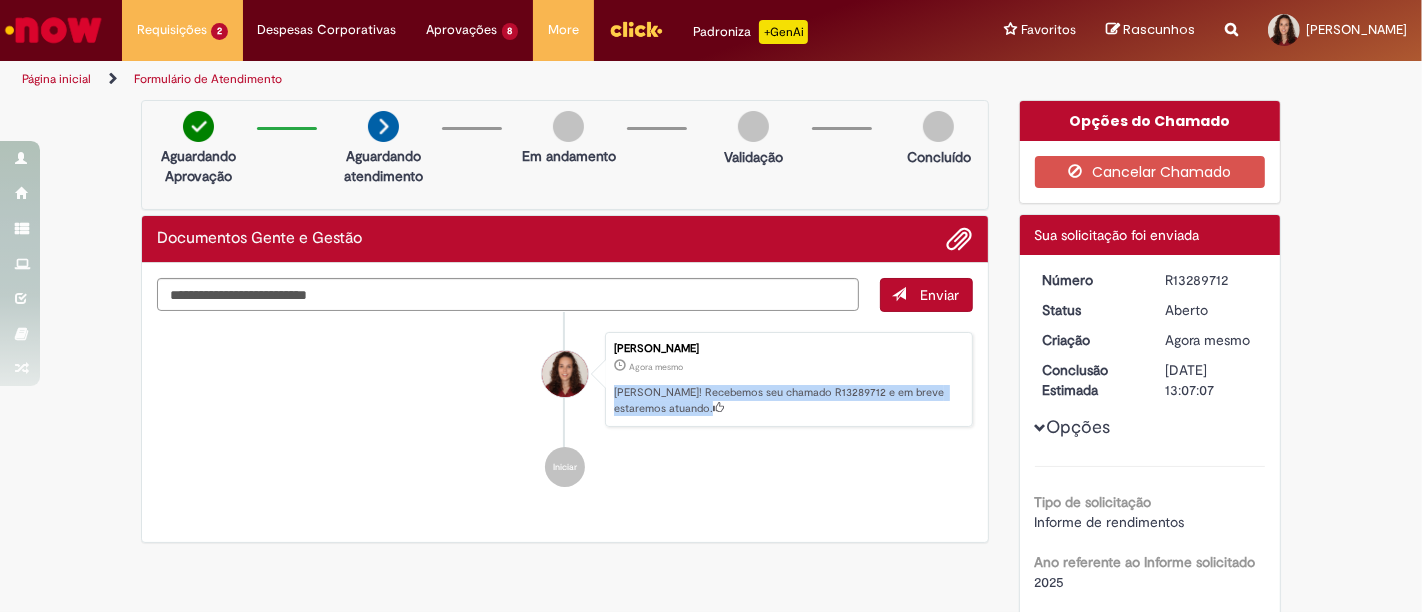drag, startPoint x: 701, startPoint y: 411, endPoint x: 608, endPoint y: 395, distance: 94.36631 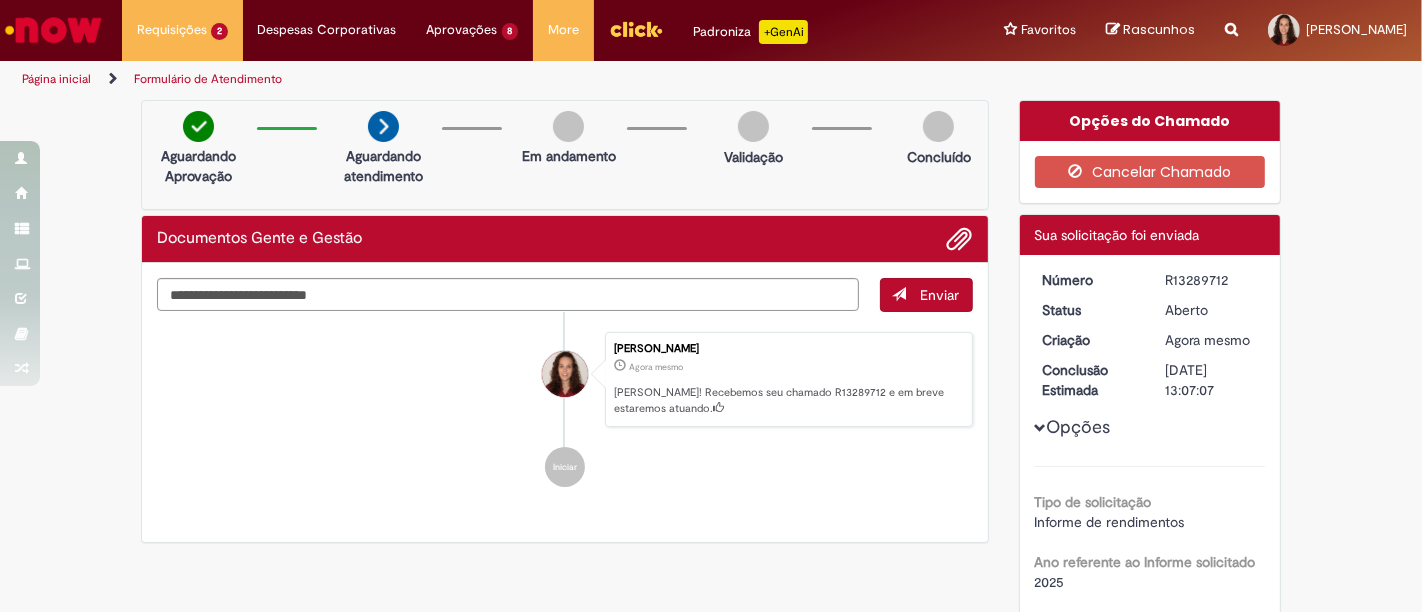 click on "Iniciar" at bounding box center (565, 467) 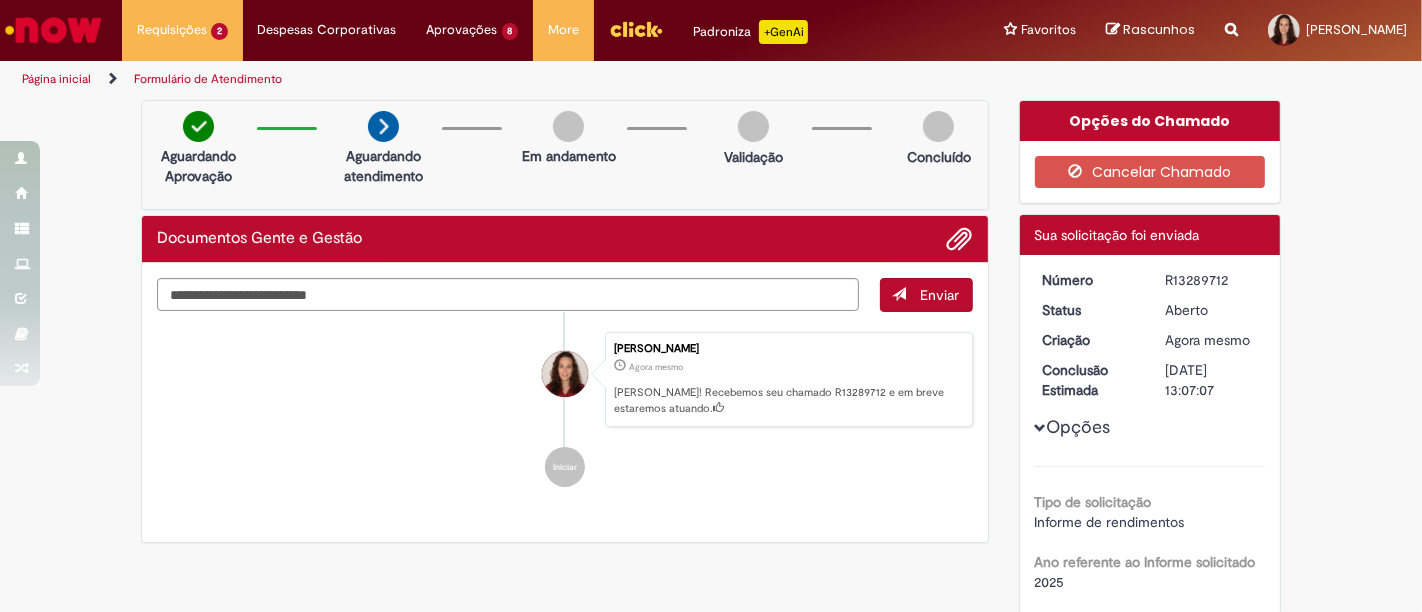 click on "Naiara Godoi
Agora mesmo Agora mesmo
Ola! Recebemos seu chamado R13289712 e em breve estaremos atuando." at bounding box center (565, 380) 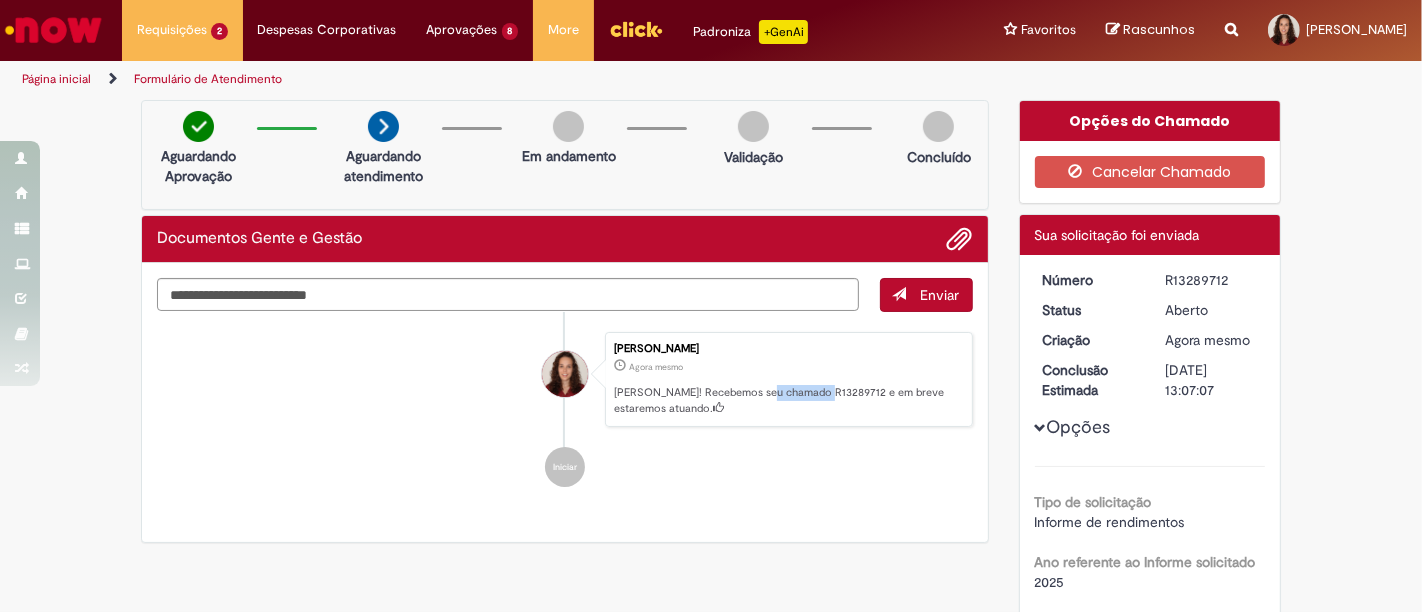 click on "Ola! Recebemos seu chamado R13289712 e em breve estaremos atuando." at bounding box center [788, 400] 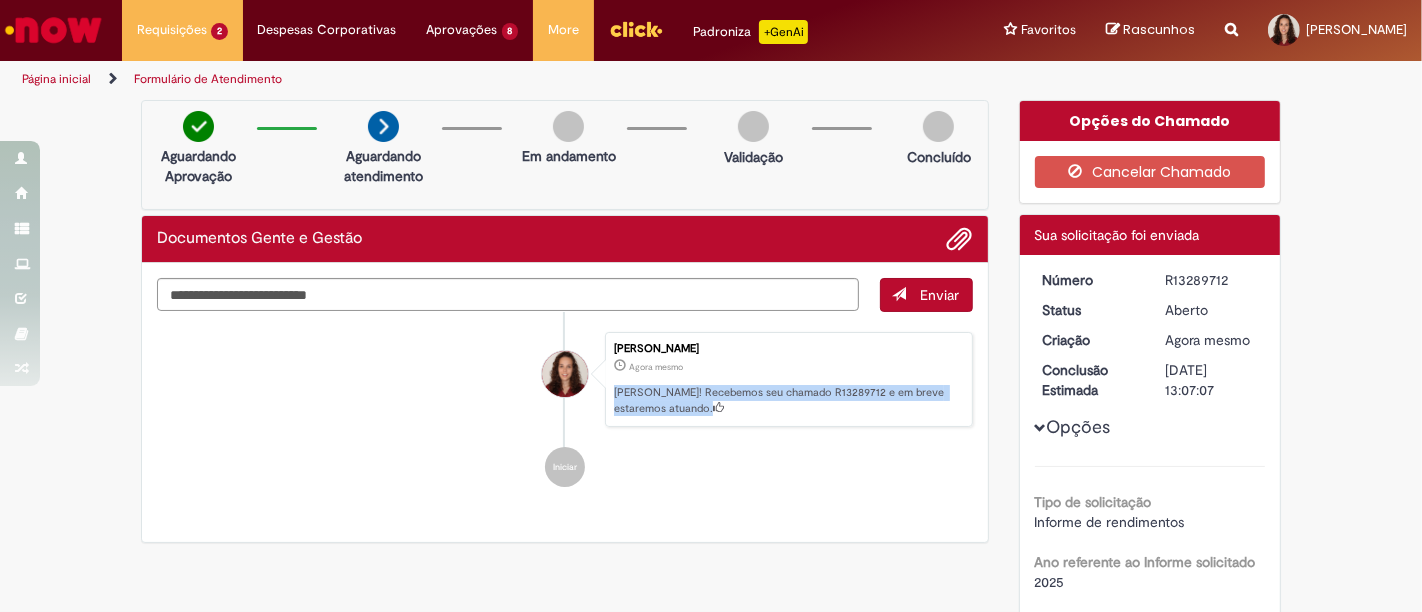 click on "Ola! Recebemos seu chamado R13289712 e em breve estaremos atuando." at bounding box center [788, 400] 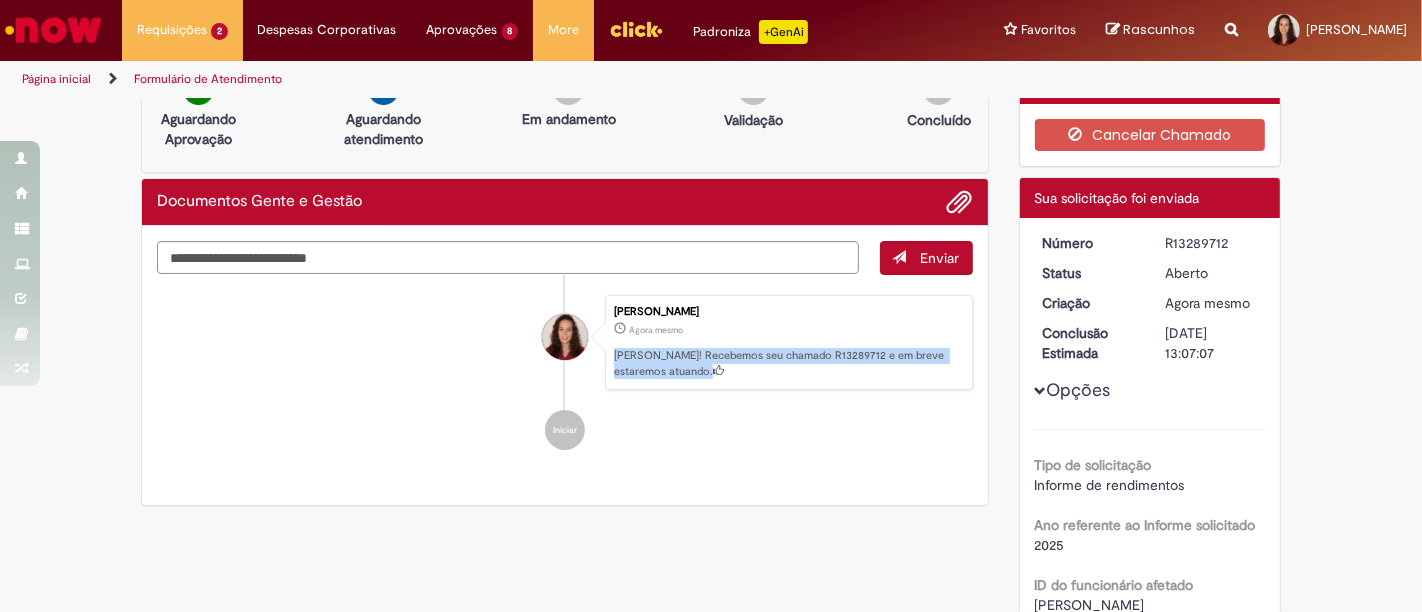 scroll, scrollTop: 0, scrollLeft: 0, axis: both 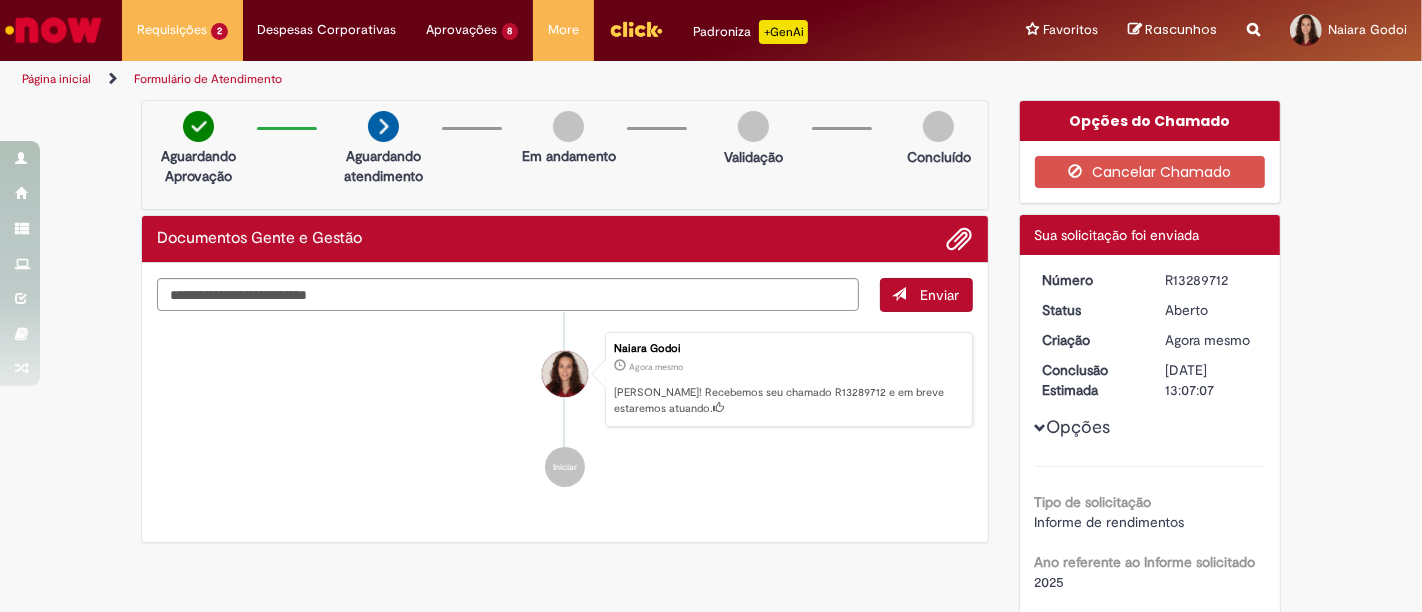 click on "Número
R13289712
Status
Aberto
Criação
Agora mesmo Agora mesmo
Conclusão Estimada
17/07/2025 13:07:07
Opções
Tipo de solicitação
Informe de rendimentos
Ano referente ao Informe solicitado
2025
ID do funcionário afetado
Naiara Godoi
Motivo da solicitação através do chamado
Outros
Informe o motivo
Teste de Lupi Assist
PIS
Falso
GFIP
Falso
Convênio (SESC, SESI, SEST, SENAI)
Falso
RAIS
Falso
FGTS
Falso
INSS" at bounding box center (1150, 828) 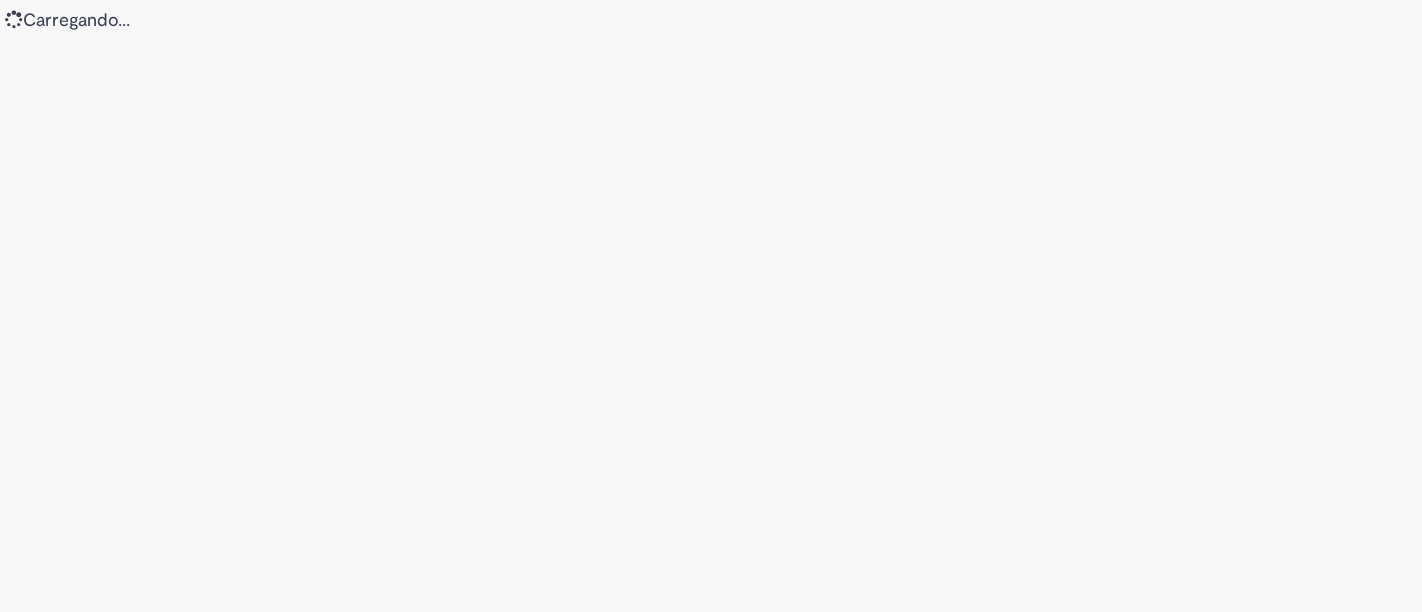 scroll, scrollTop: 0, scrollLeft: 0, axis: both 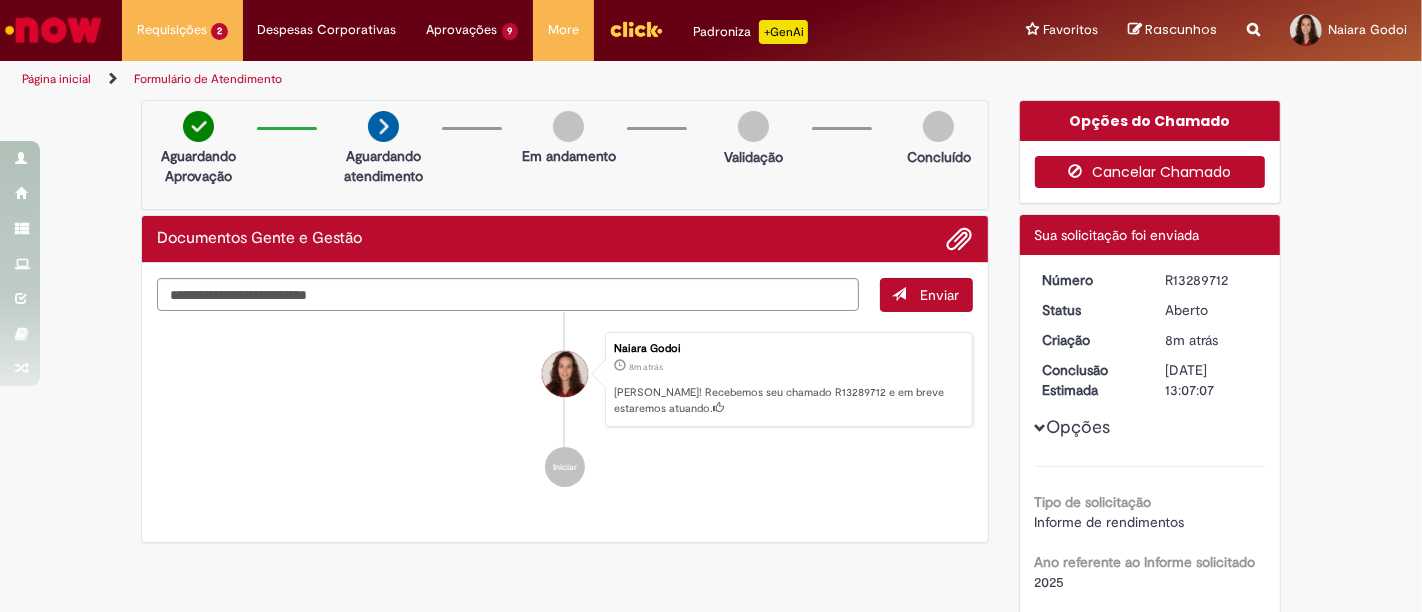 click on "Cancelar Chamado" at bounding box center (1150, 172) 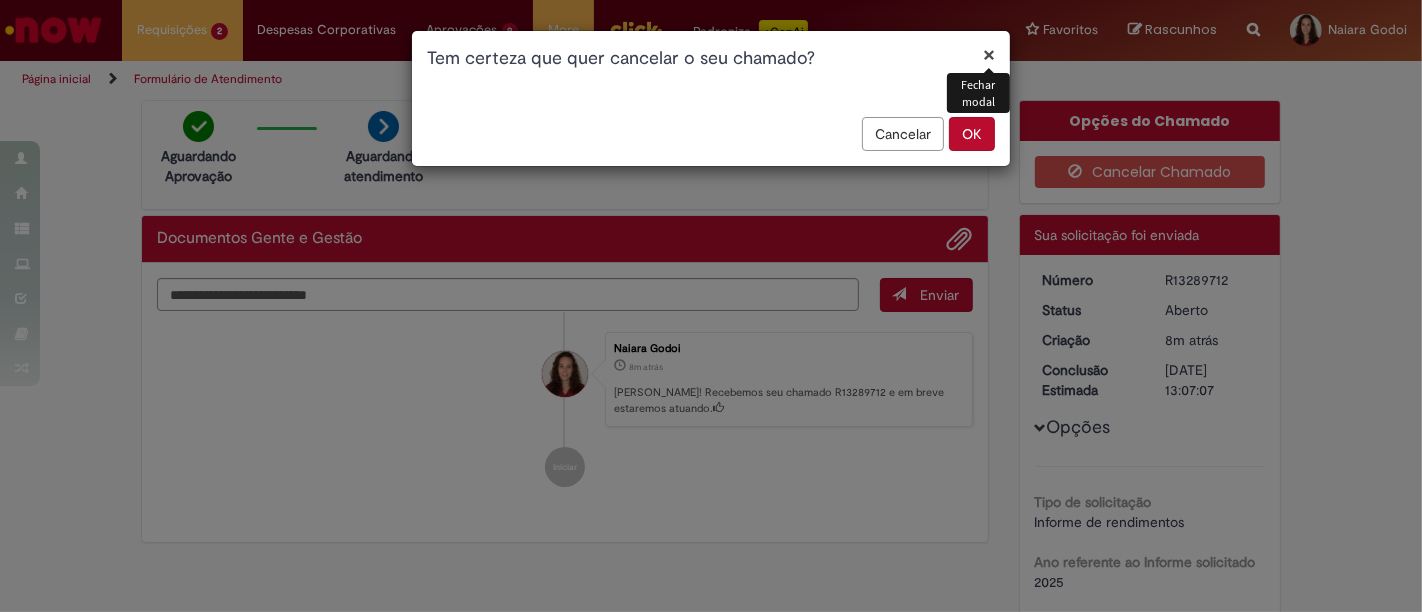 click on "OK" at bounding box center [972, 134] 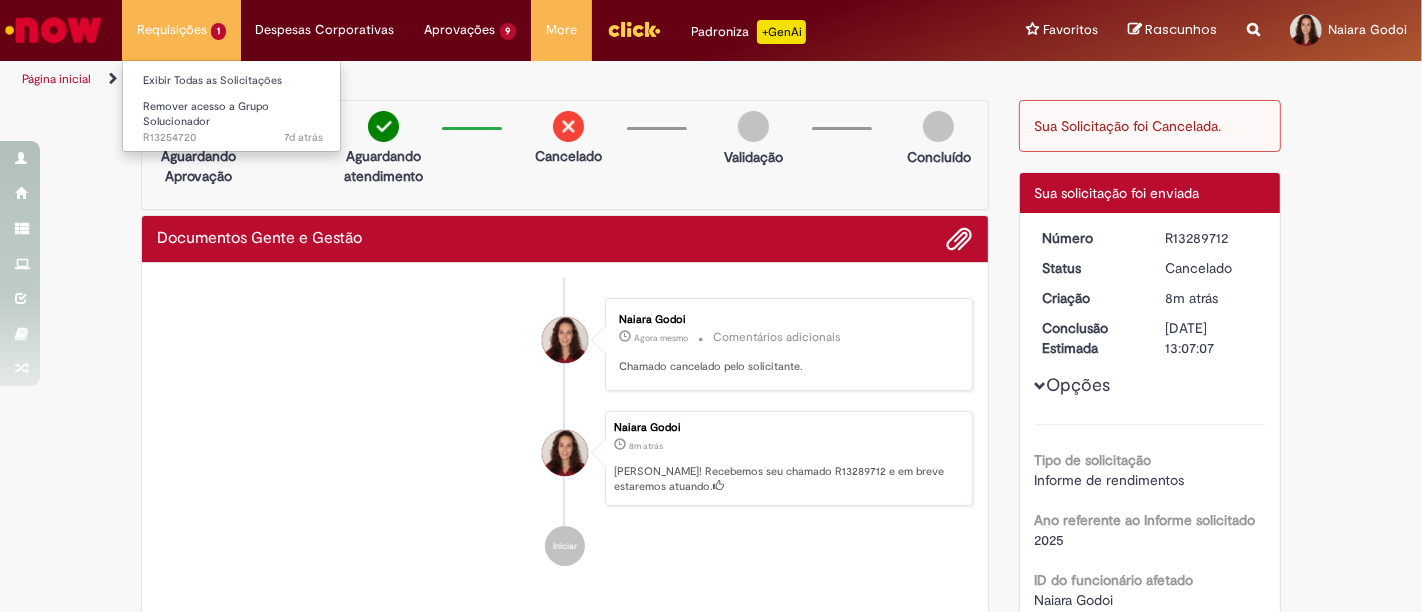 click on "Requisições   1
Exibir Todas as Solicitações
Remover acesso a Grupo Solucionador
7d atrás 7 dias atrás  R13254720" at bounding box center (181, 30) 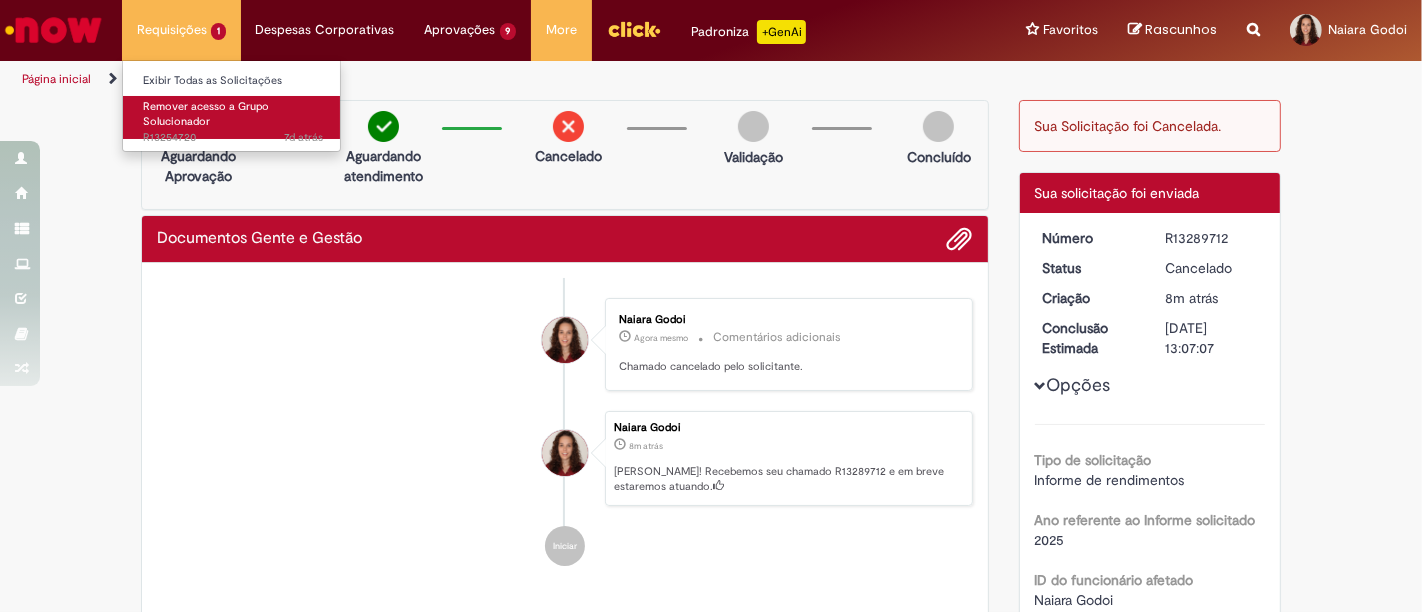 click on "Remover acesso a Grupo Solucionador" at bounding box center [206, 114] 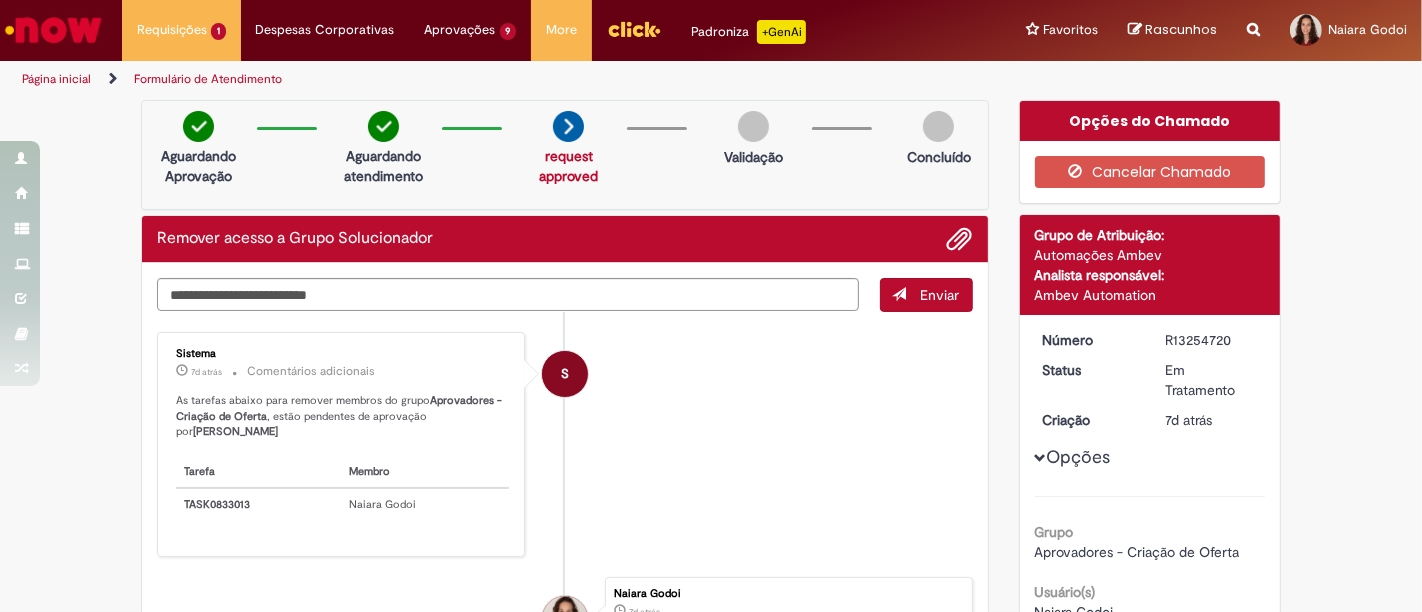 click at bounding box center [53, 30] 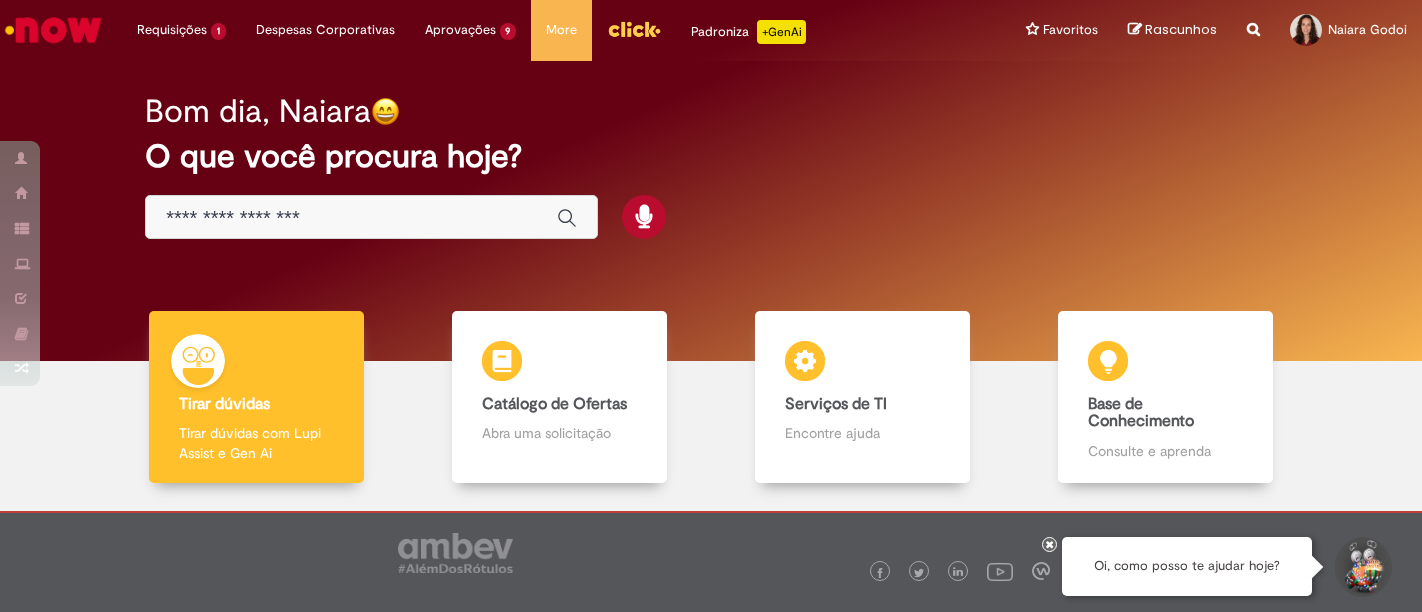scroll, scrollTop: 0, scrollLeft: 0, axis: both 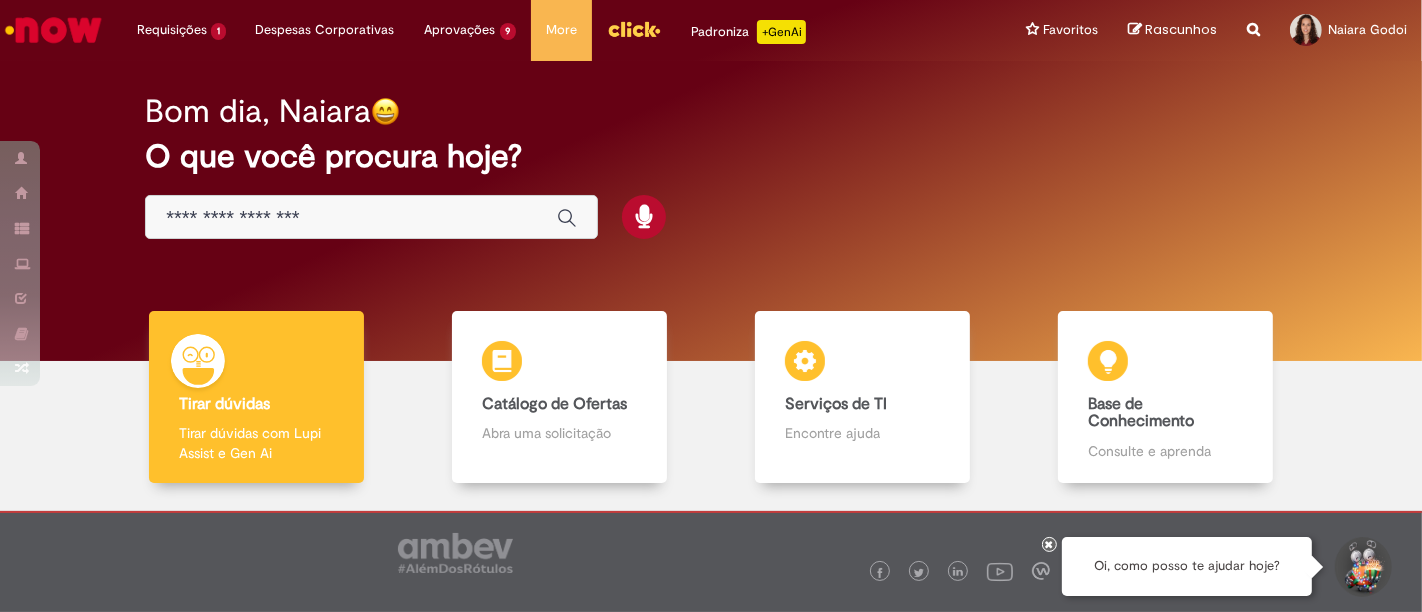 click at bounding box center [351, 218] 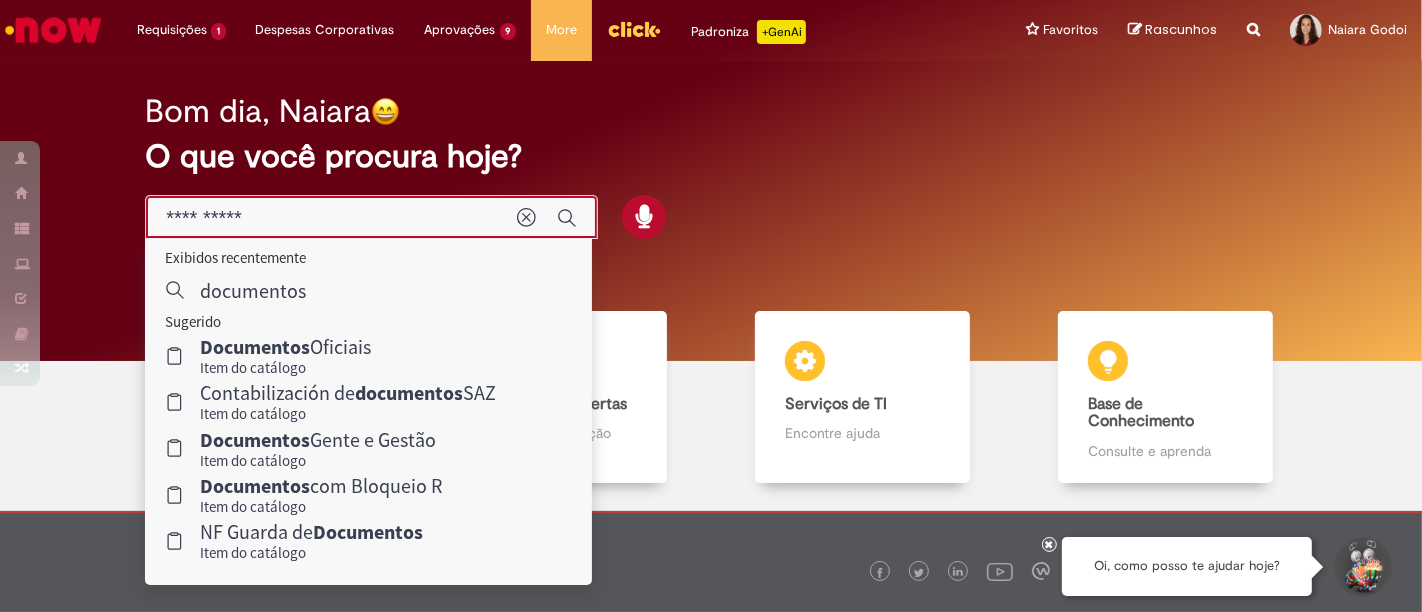 type on "*********" 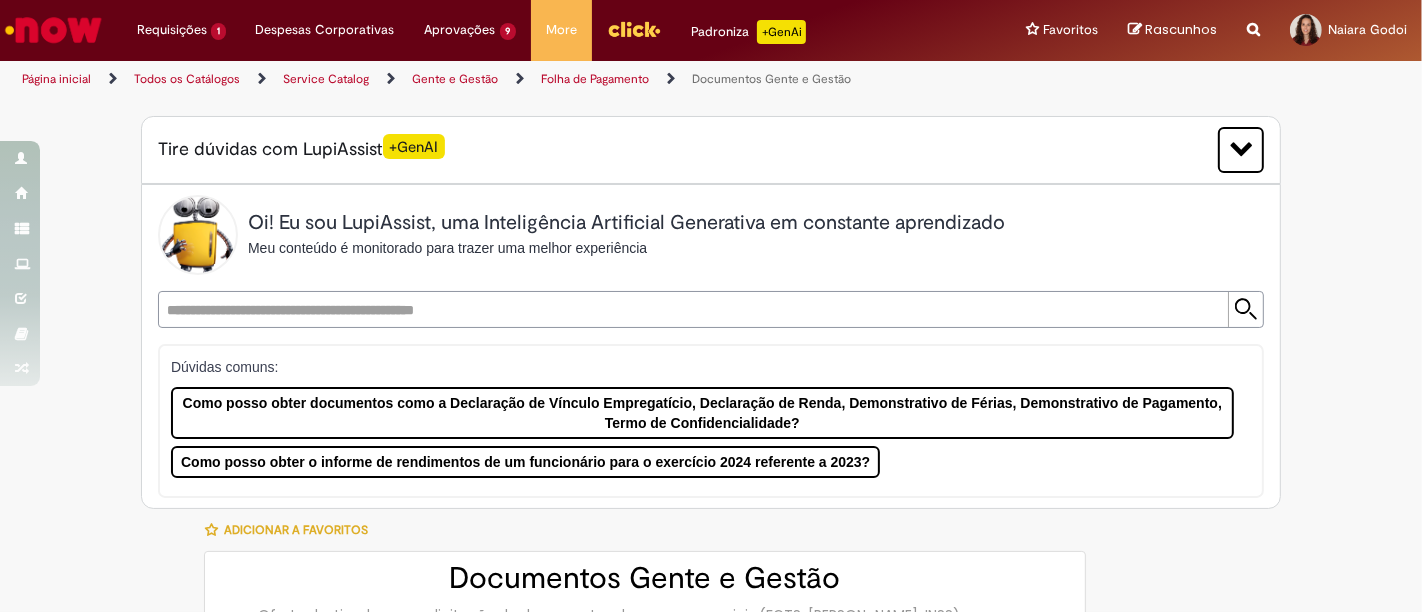 type on "********" 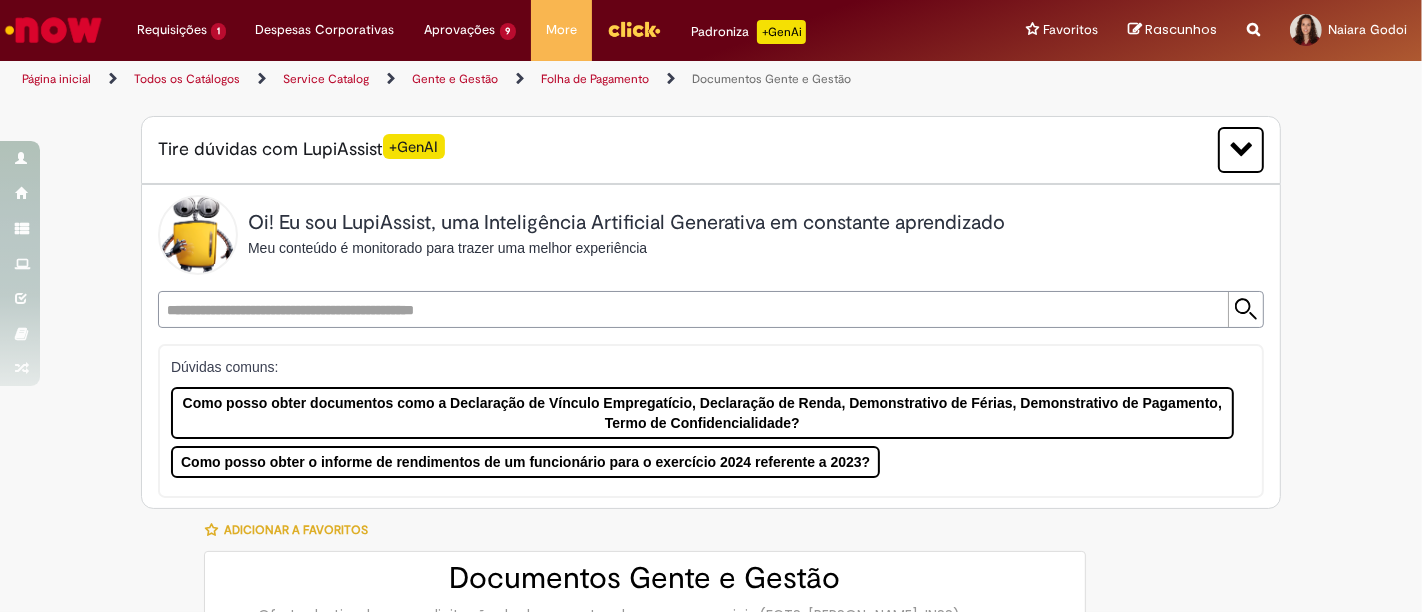 type on "**********" 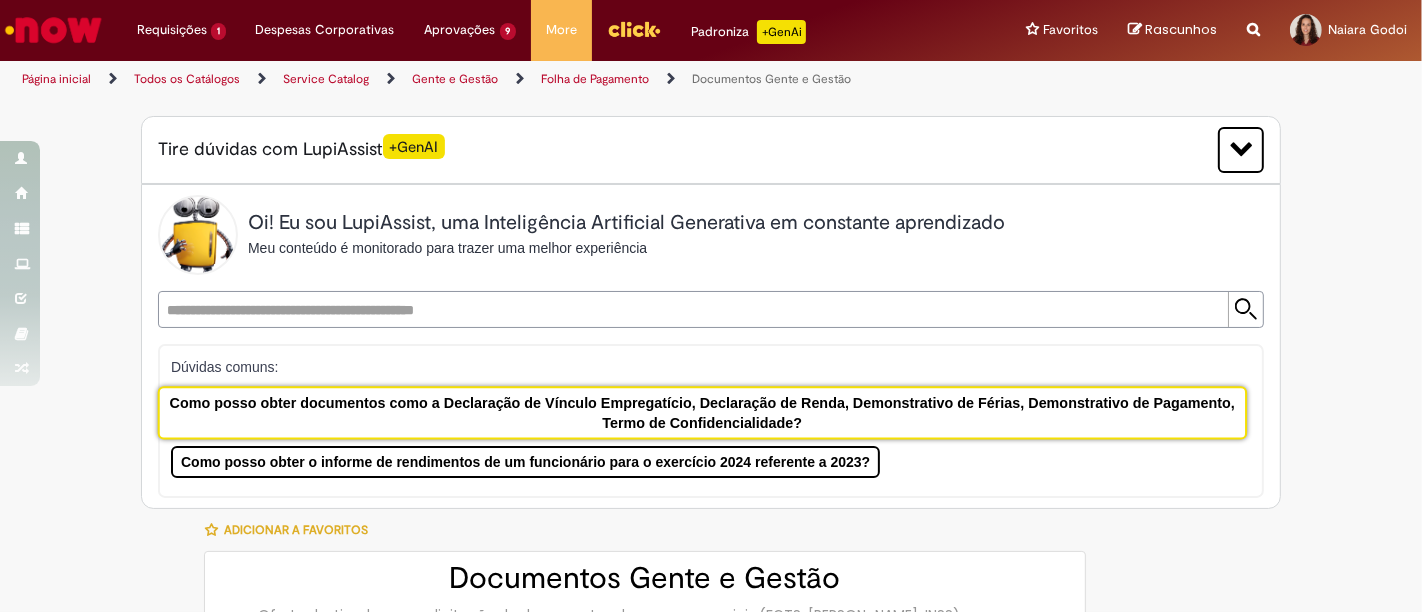 type on "**********" 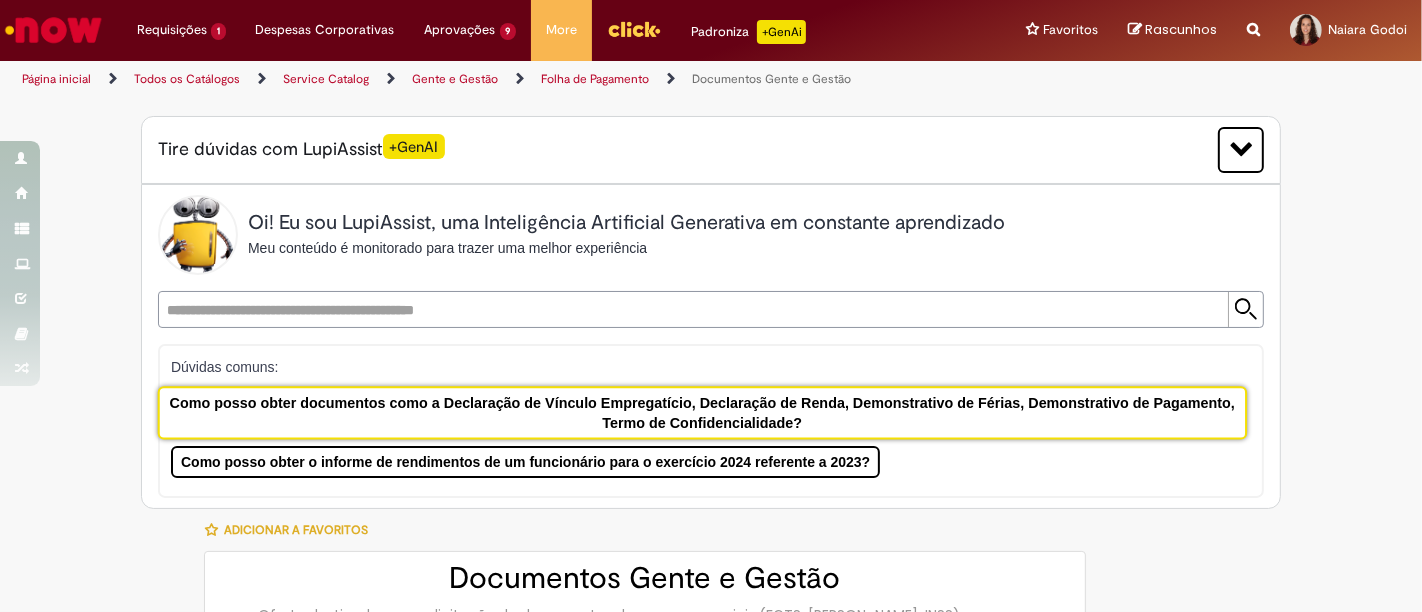 type on "**********" 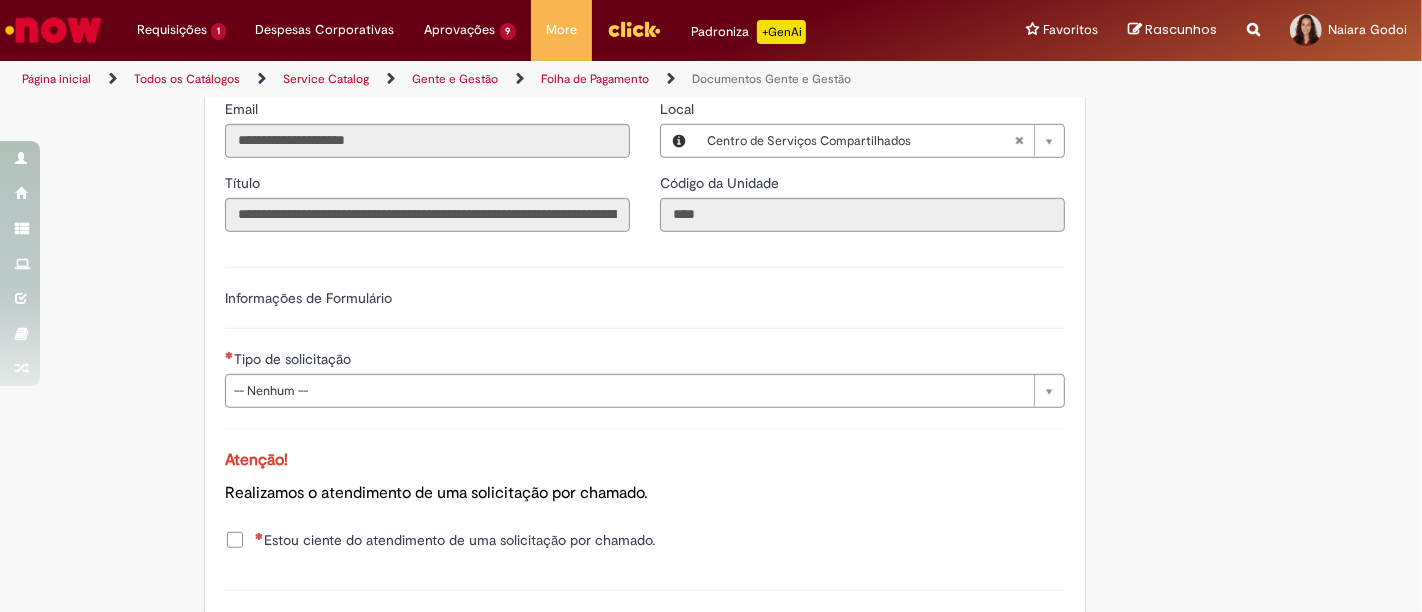 scroll, scrollTop: 1222, scrollLeft: 0, axis: vertical 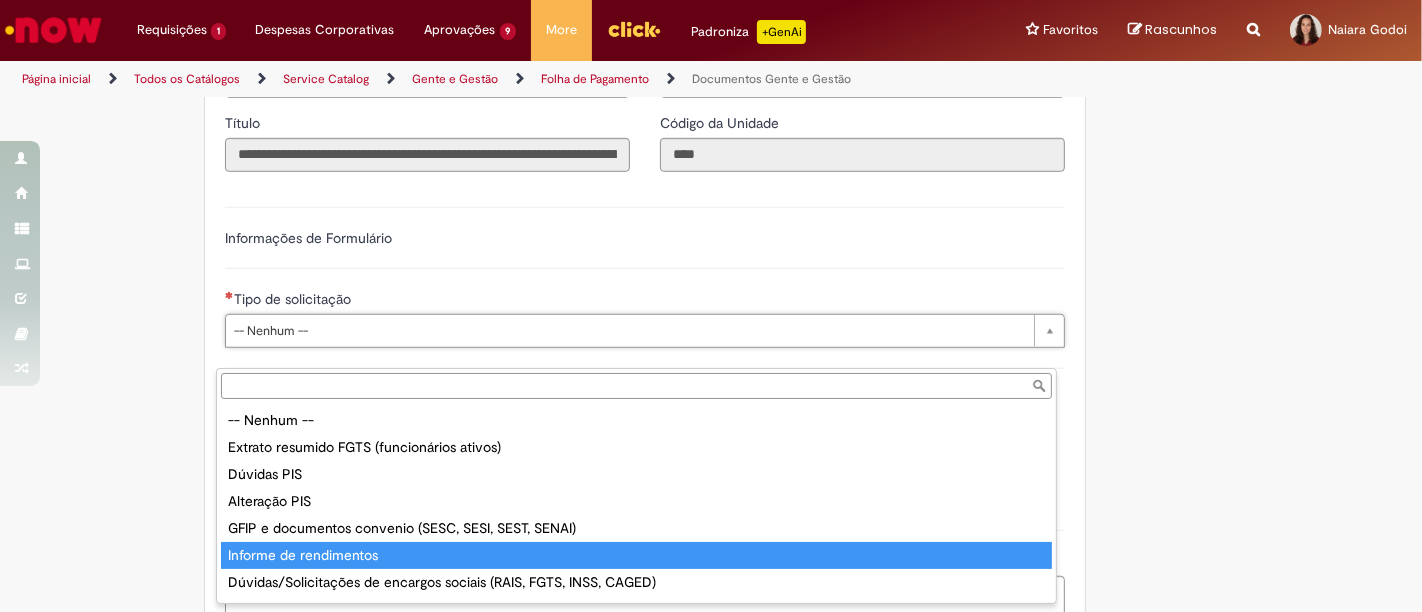 type on "**********" 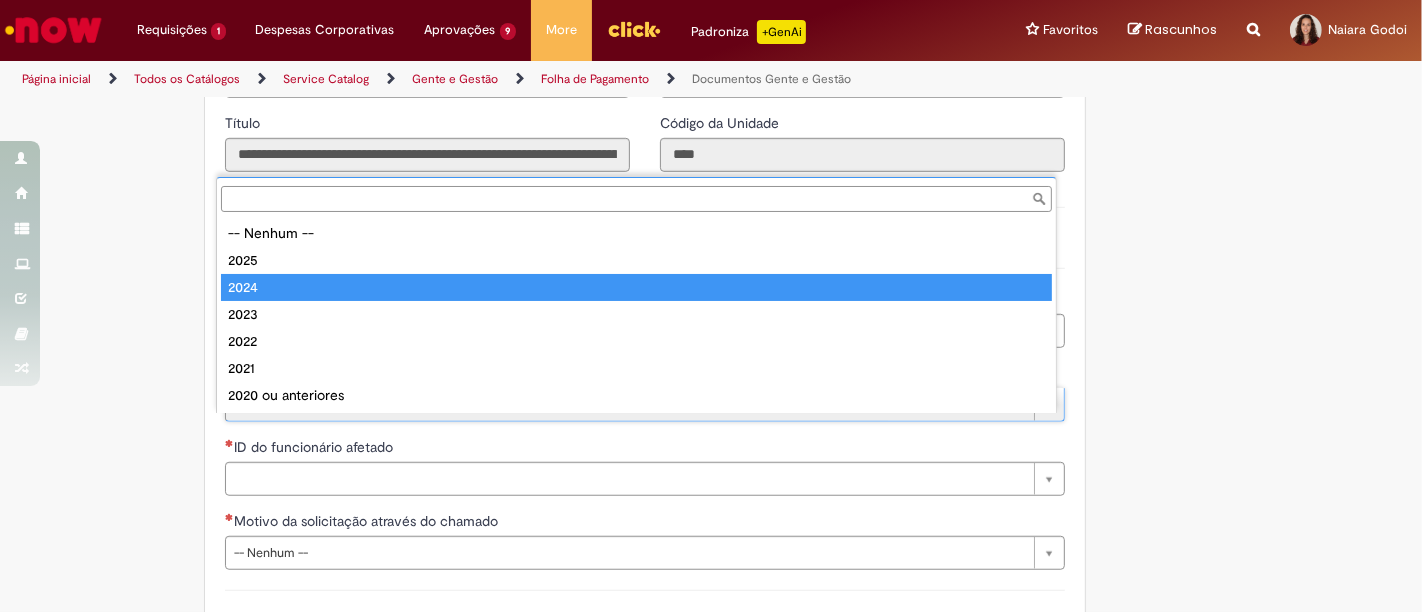 type on "****" 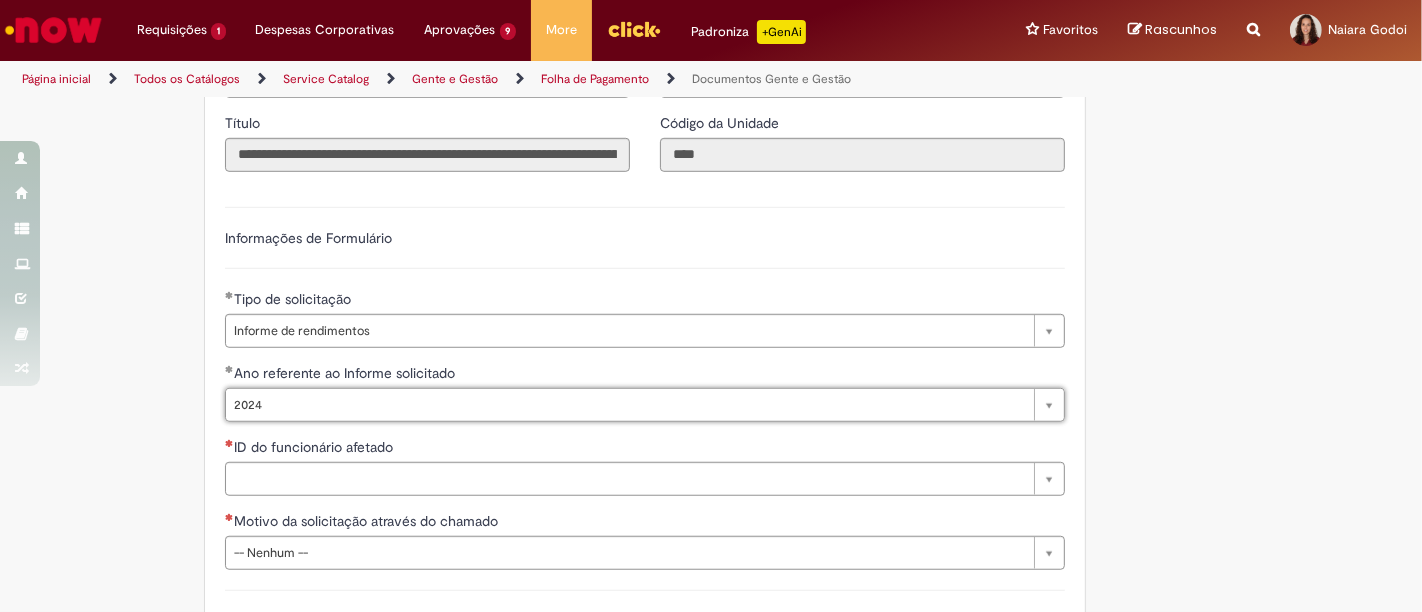 click on "Adicionar a Favoritos
Documentos Gente e Gestão
Oferta destinada para solicitação de documentos de encargos sociais (FGTS, RAIS, INSS), processo trabalhista ou para convênio (SESC, SESI, SEST, SENAI).
Oferta para solicitações de:
Extrato Resumido FGTS (Colaboradores ativos)
Dúvidas e Alterações PIS
GFIP e Documentos convênio (SESC, SESI, SEST, SENAI)
Informe de Rendimentos (anteriores ao ano de 2023 – Colaboradores ativos)
Dúvidas/Solicitações de encargos sociais (FGTS, INSS, CAGED)
CTPS digital
Demonstrativos de Pagamento (Anteriores ao ano de 2023 – Colaboradores ativos)
Documentos referente ao ano que estamos ou até 2 anos atrás:  O acesso é através da plataforma Lupi 8000420403 ou do canal Click.
Colaborador de Férias:
Colaborador afastado:  O acesso é através da plataforma Lupi 8000420403
Ex-colaboradores:    (" at bounding box center (711, 179) 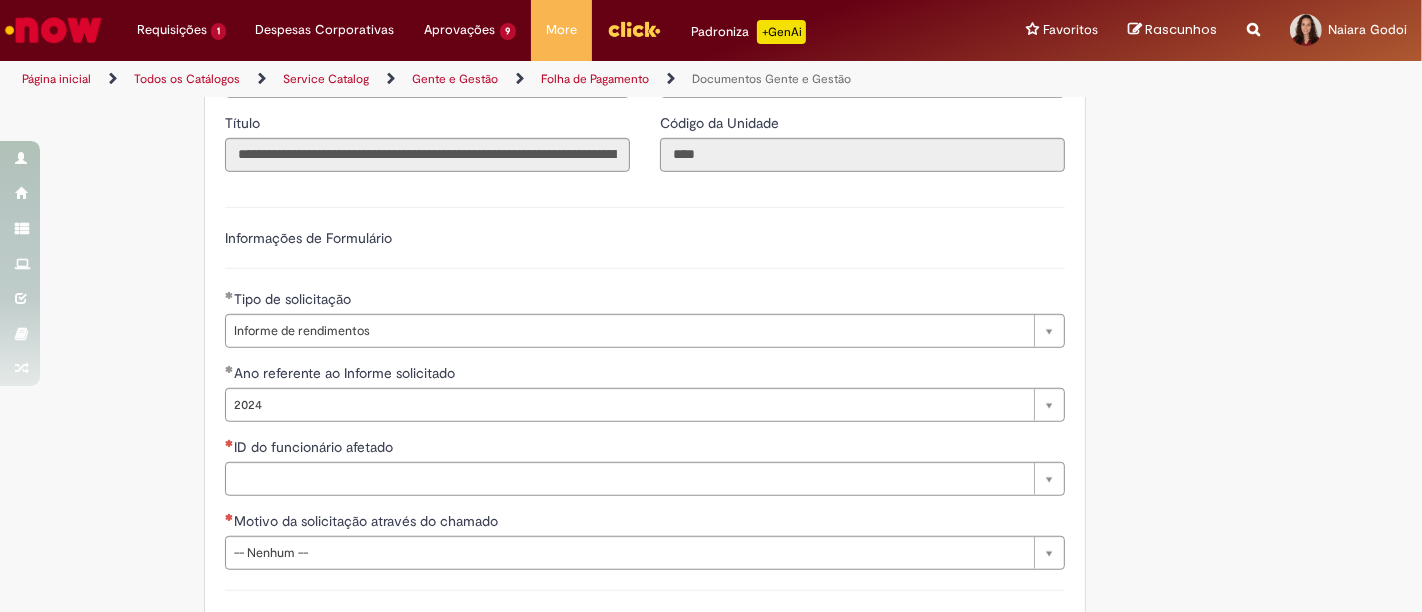 click on "ID do funcionário afetado" at bounding box center (645, 449) 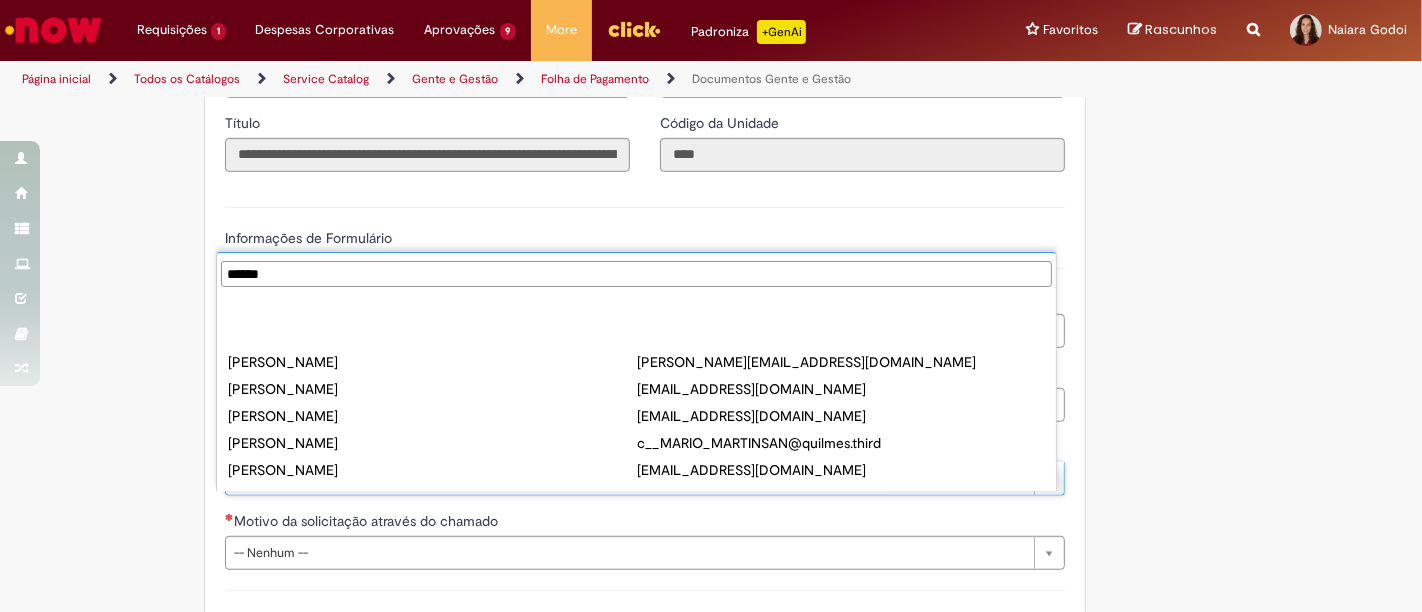 type on "*******" 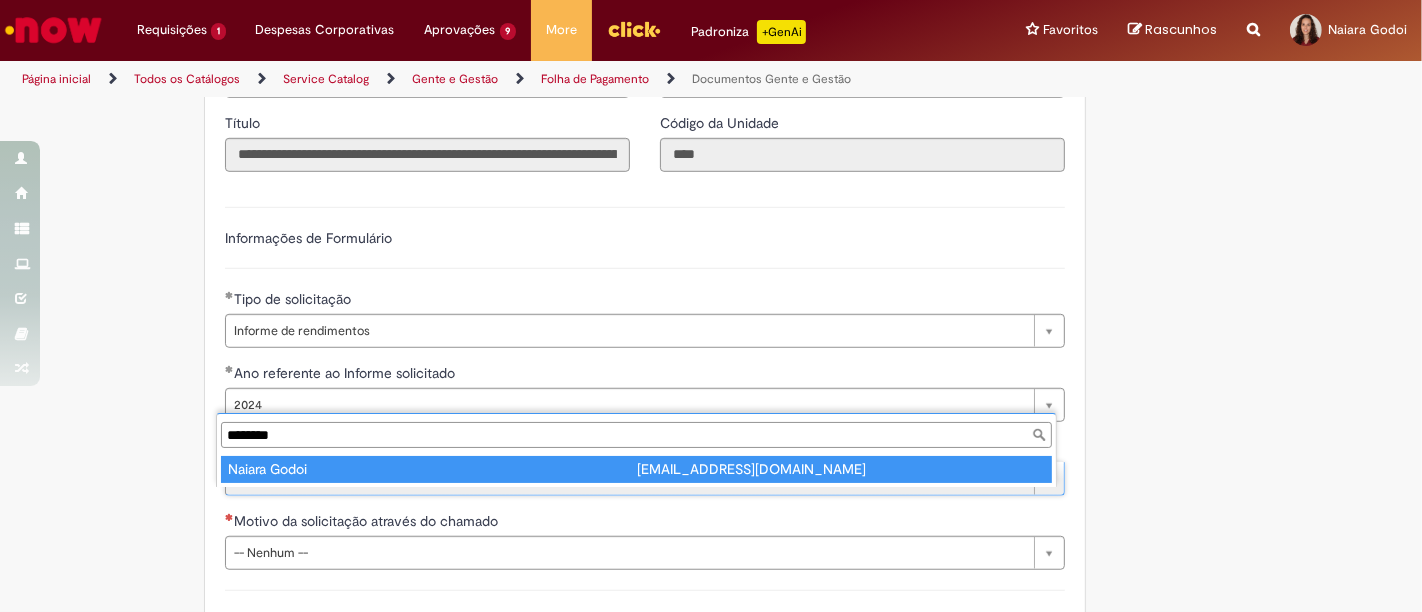 type on "********" 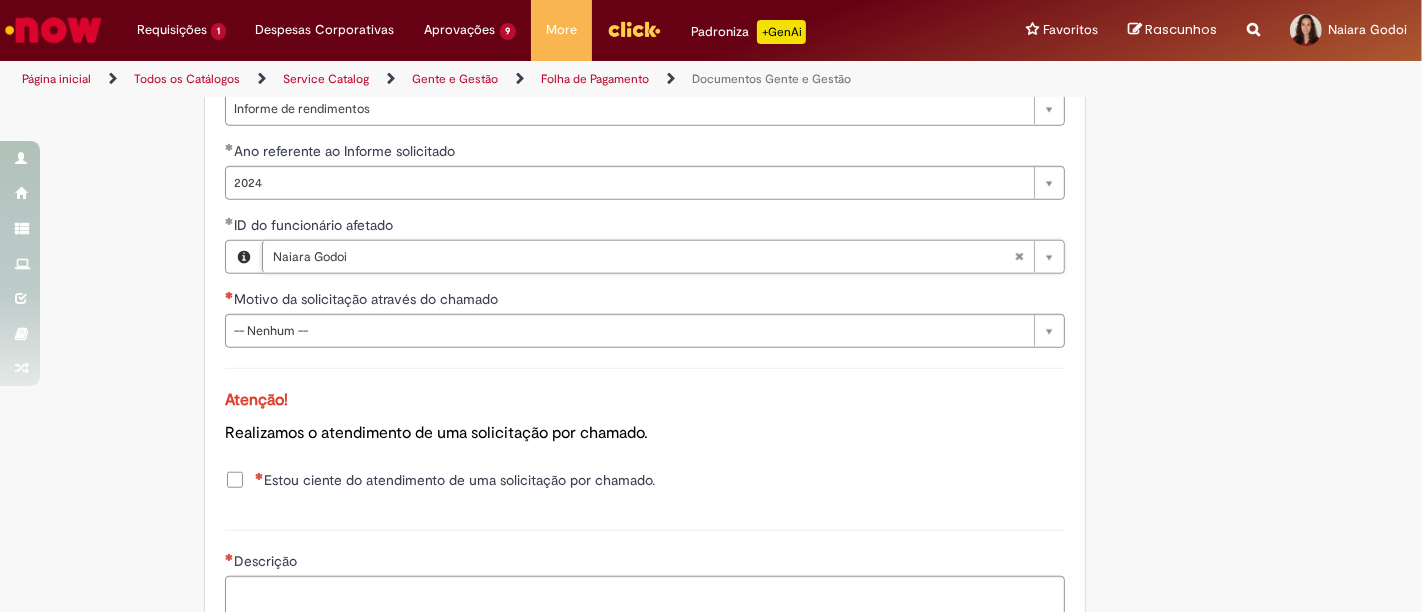 click on "Motivo da solicitação através do chamado" at bounding box center [368, 299] 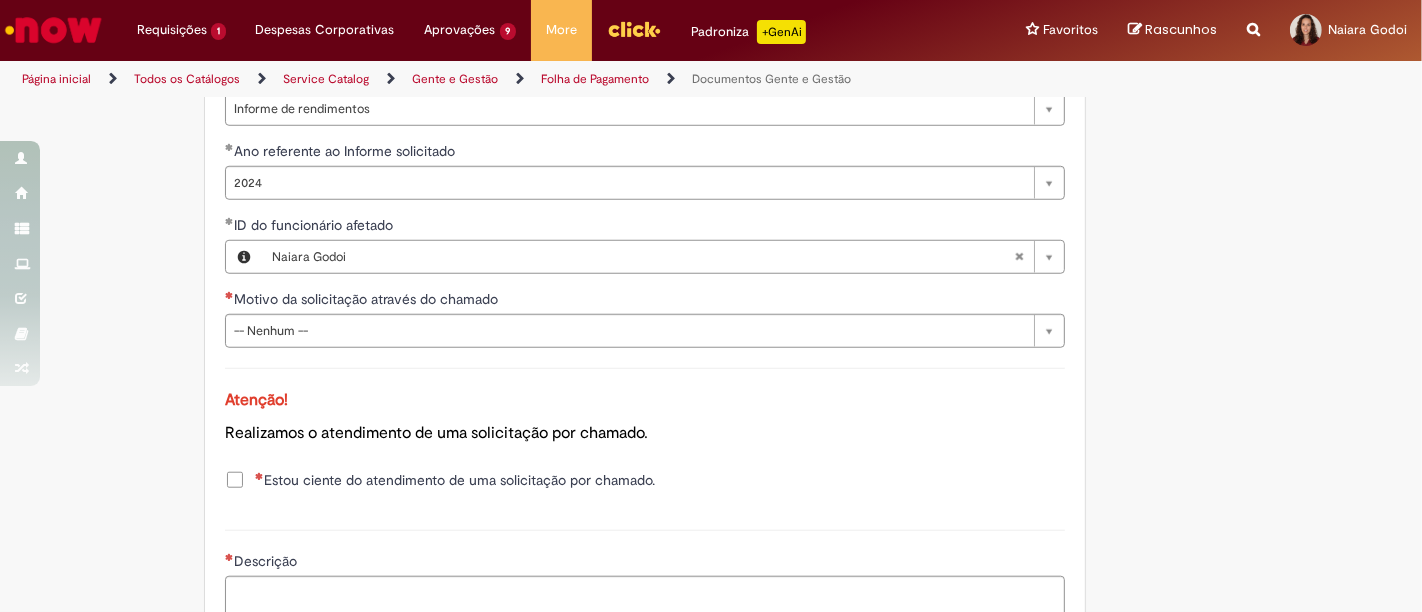 scroll, scrollTop: 1427, scrollLeft: 0, axis: vertical 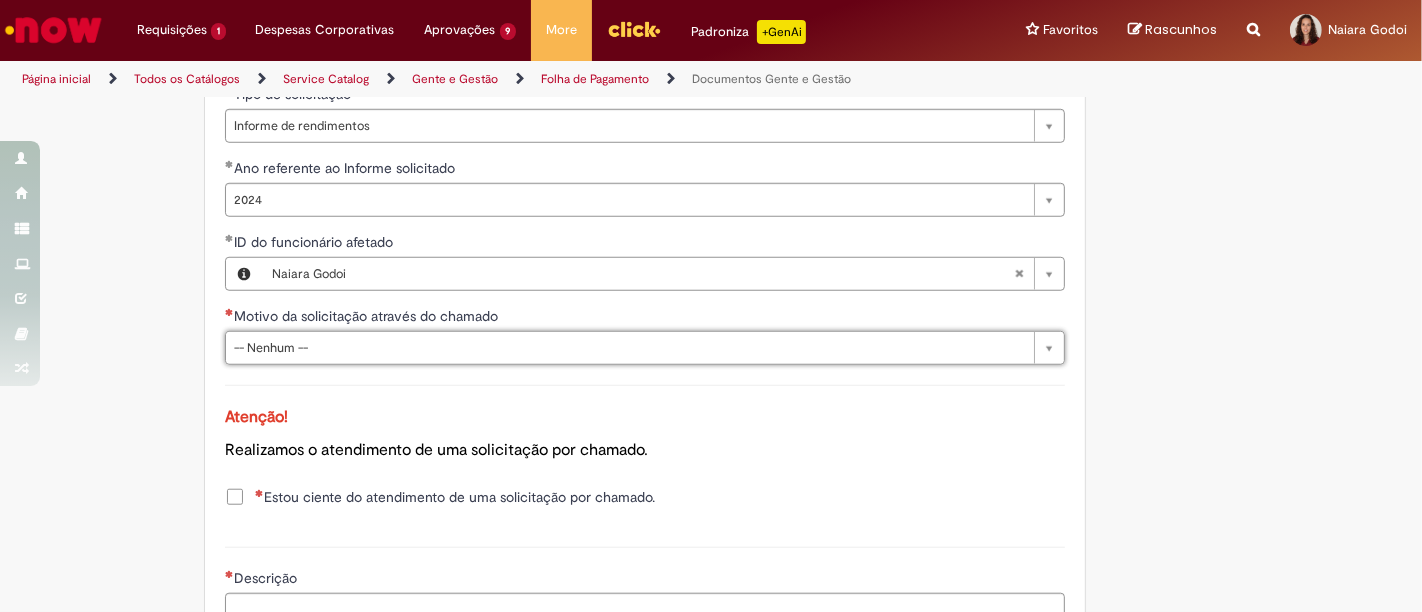 click on "Tire dúvidas com LupiAssist    +GenAI
Oi! Eu sou LupiAssist, uma Inteligência Artificial Generativa em constante aprendizado   Meu conteúdo é monitorado para trazer uma melhor experiência
Dúvidas comuns:   Como posso obter documentos como a Declaração de Vínculo Empregatício, Declaração de Renda, Demonstrativo de Férias, Demonstrativo de Pagamento, Termo de Confidencialidade? Como posso obter o informe de rendimentos de um funcionário para o exercício 2024 referente a 2023?
Só mais um instante, estou consultando nossas bases de conhecimento  e escrevendo a melhor resposta pra você!
Title
Lorem ipsum dolor sit amet    Fazer uma nova pergunta
Gerei esta resposta utilizando IA Generativa em conjunto com os nossos padrões. Em caso de divergência, os documentos oficiais prevalecerão." at bounding box center [711, -230] 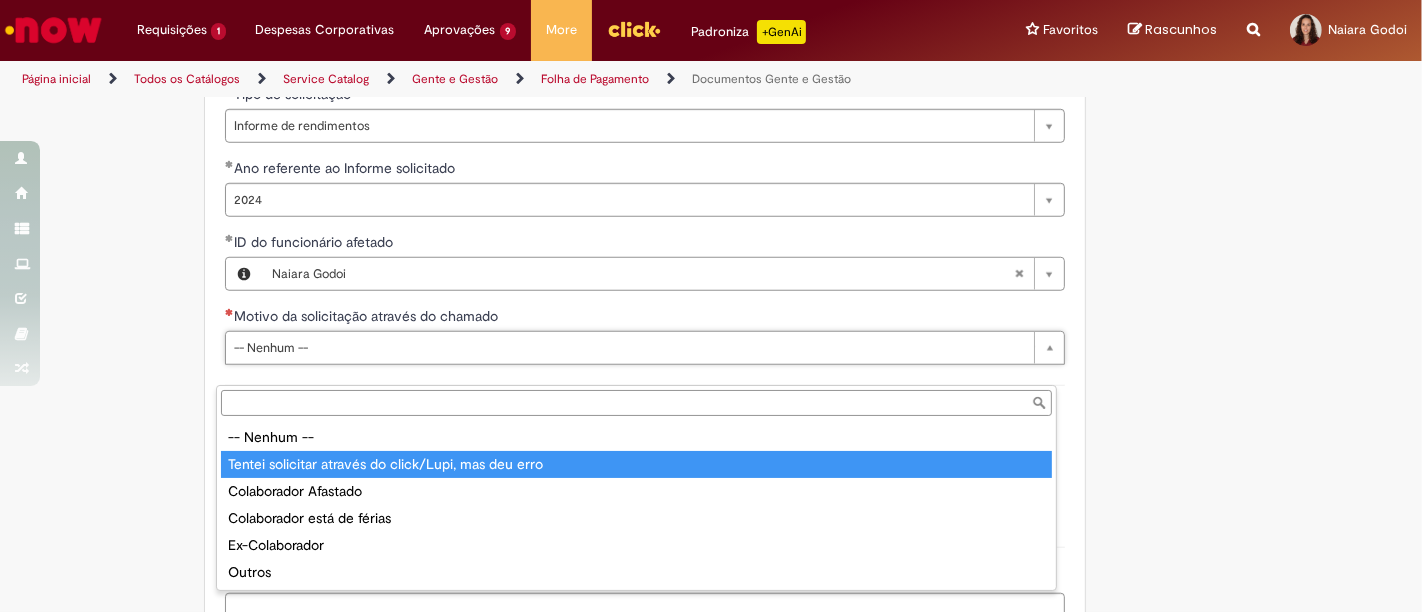 type on "**********" 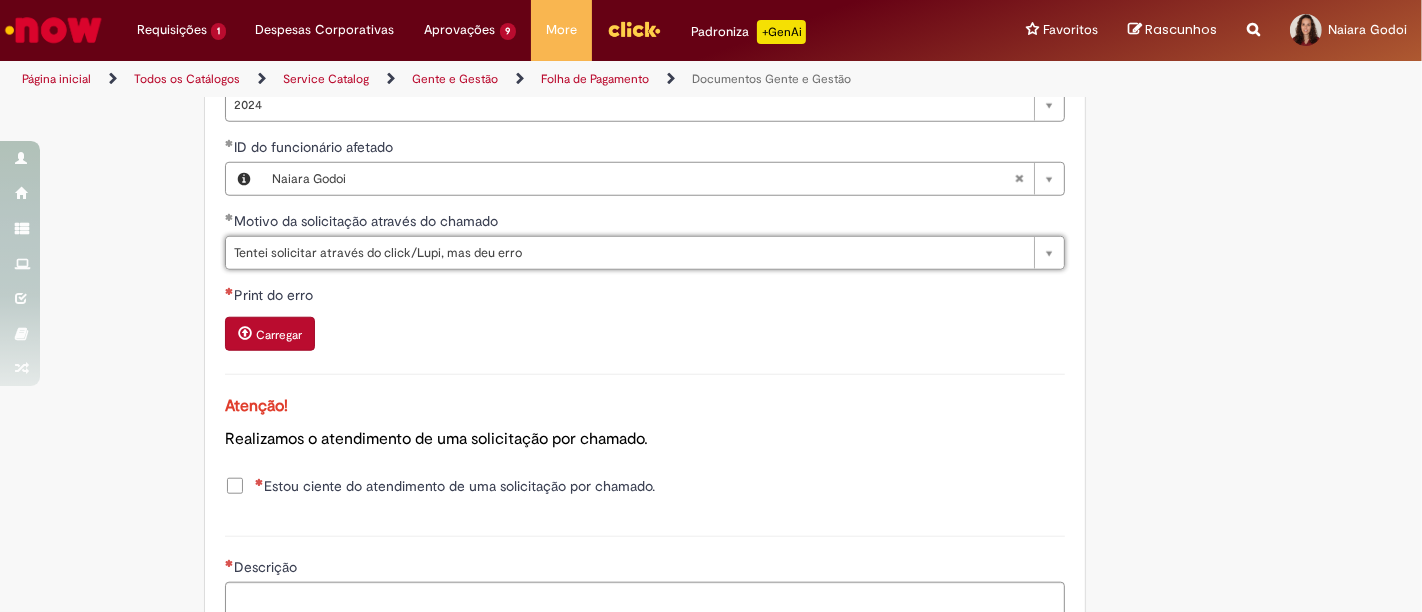 scroll, scrollTop: 1649, scrollLeft: 0, axis: vertical 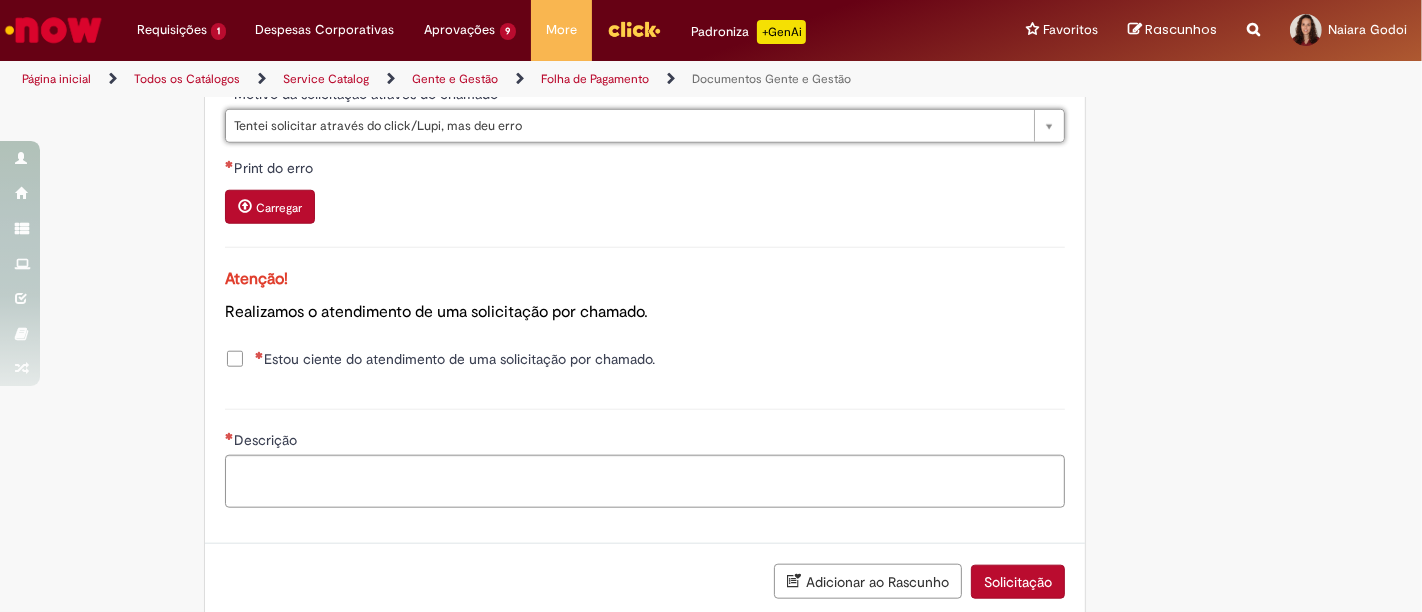 click on "**********" at bounding box center (645, 74) 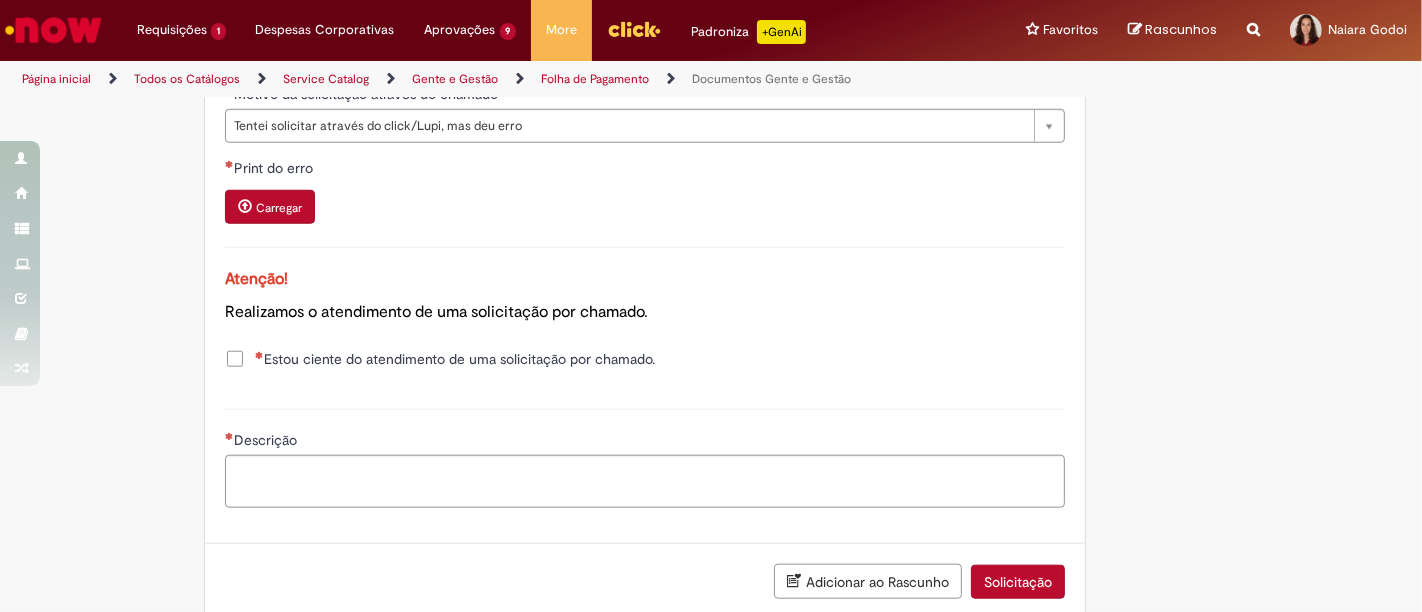 click on "Print do erro
Carregar" at bounding box center (645, 193) 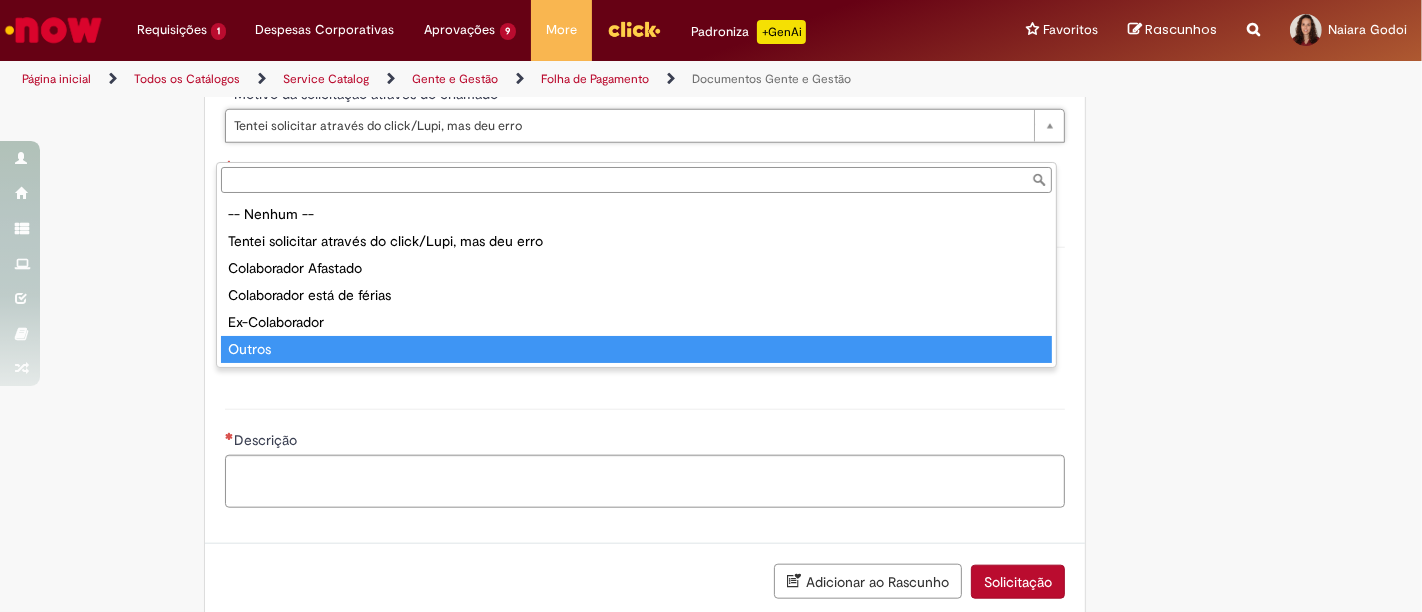 type on "******" 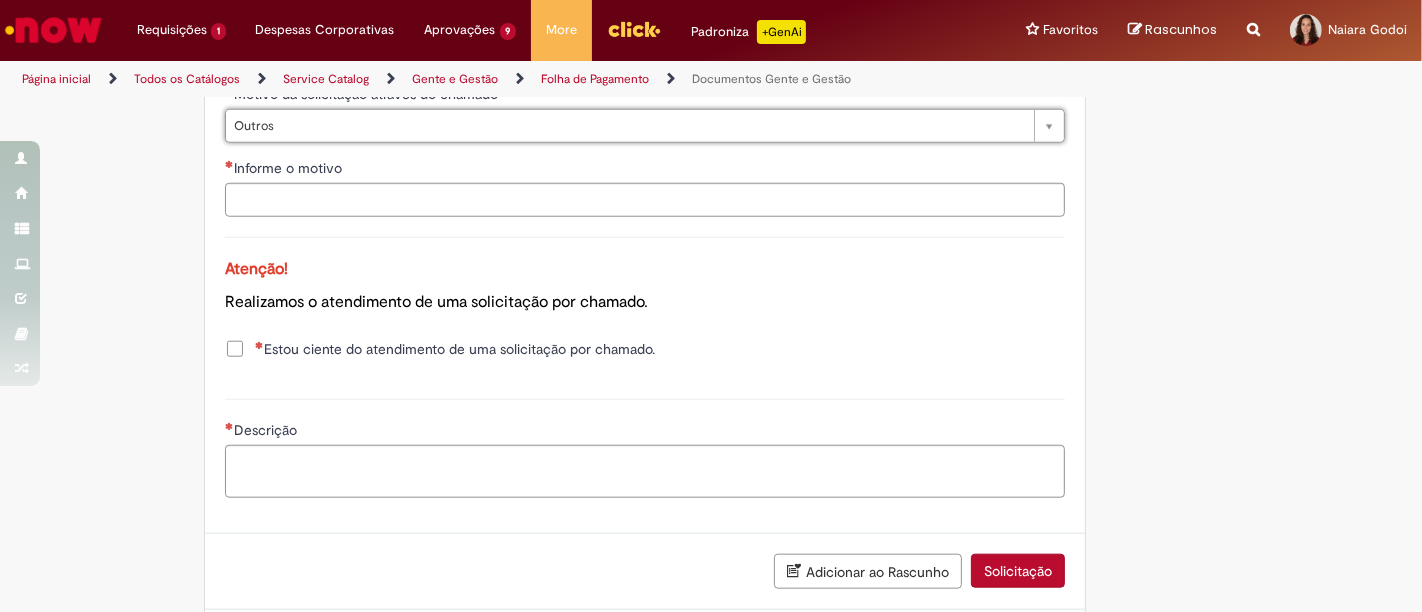 scroll, scrollTop: 0, scrollLeft: 42, axis: horizontal 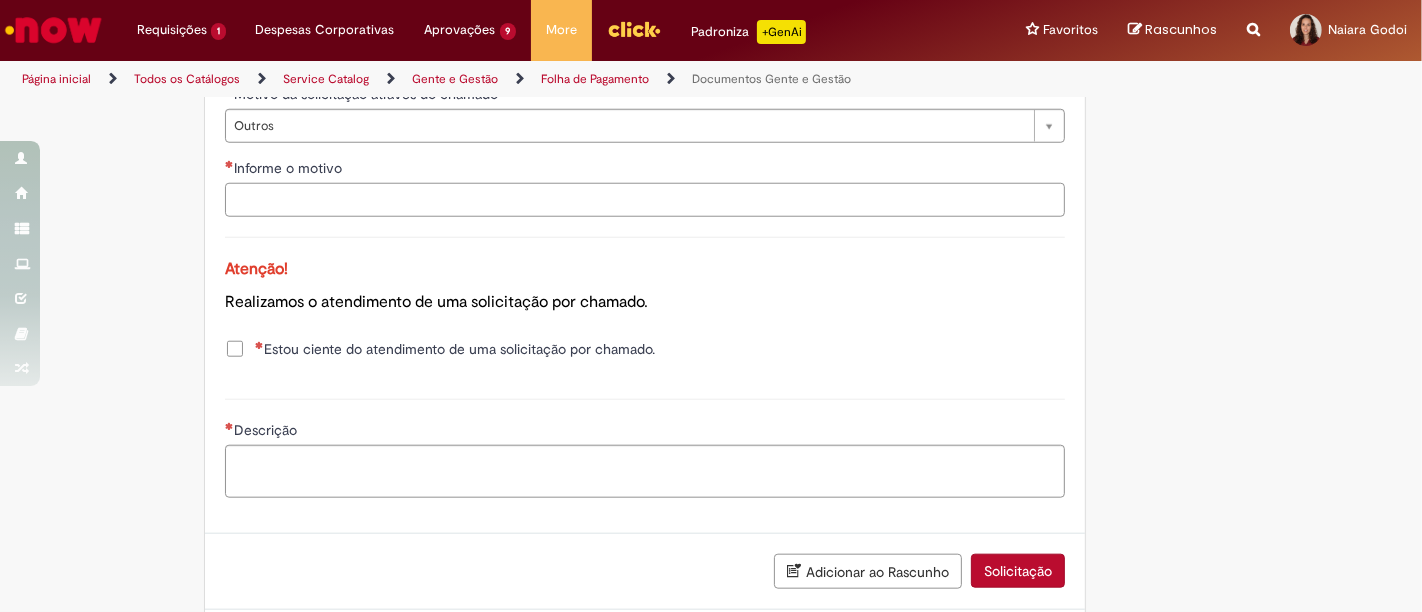 click on "Informe o motivo" at bounding box center [645, 200] 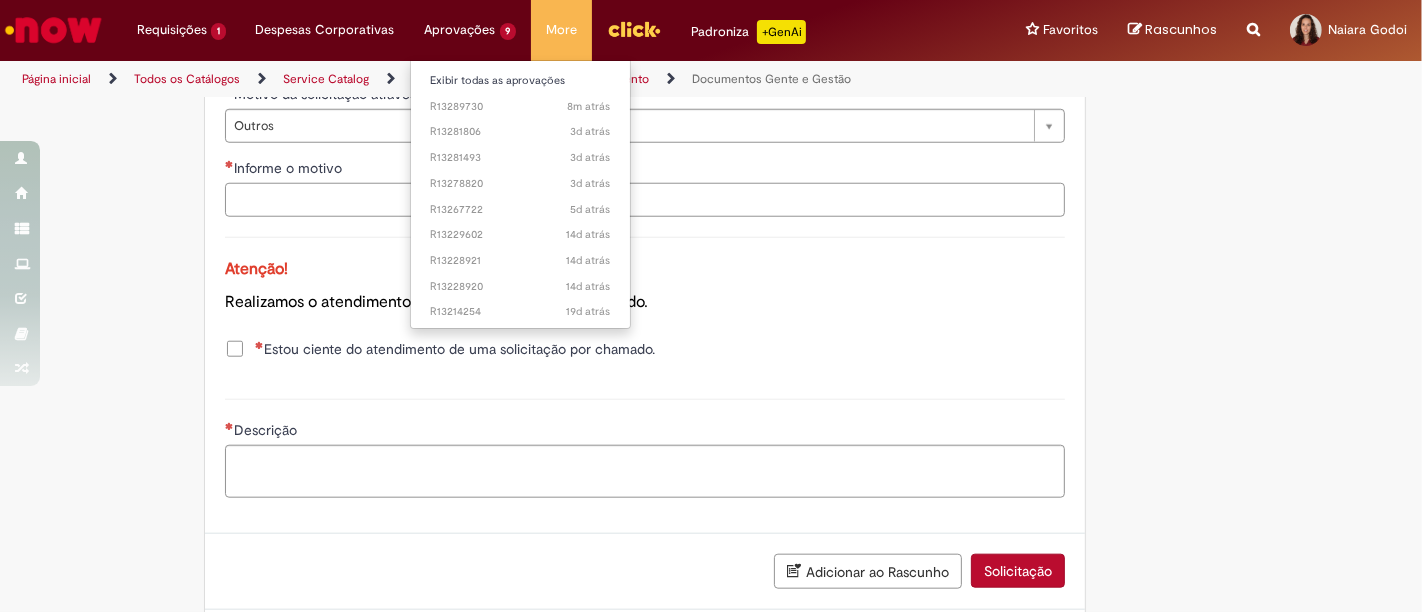type on "*" 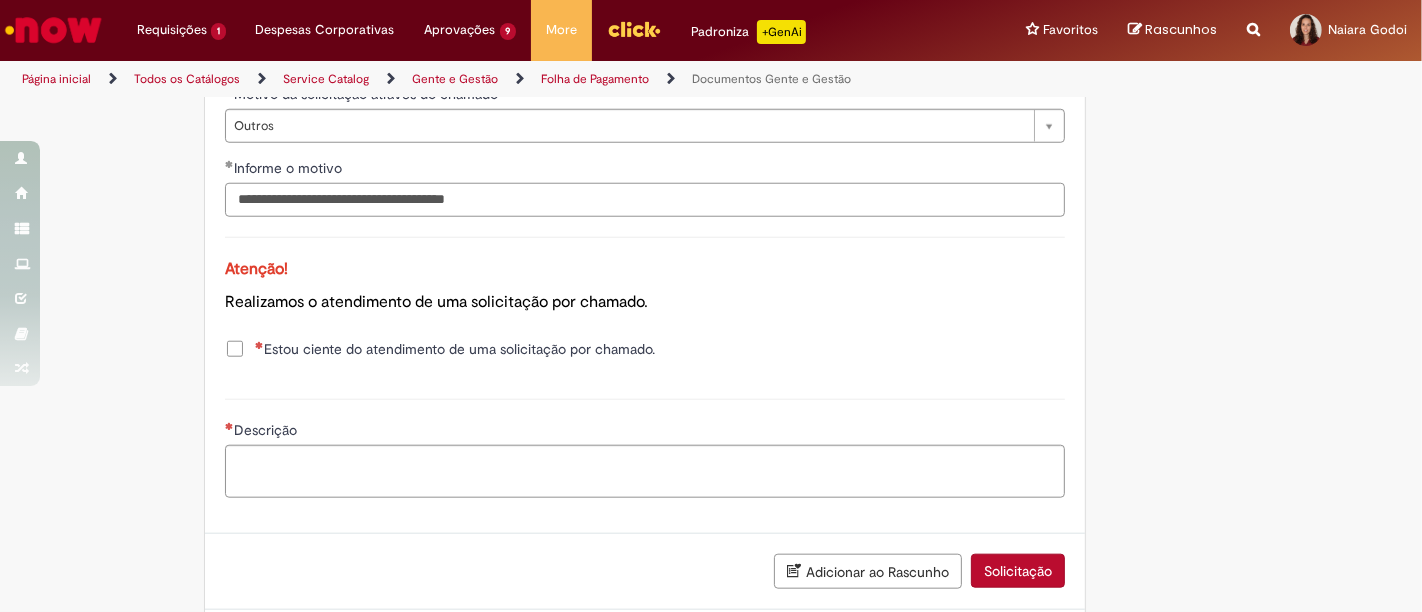 type on "**********" 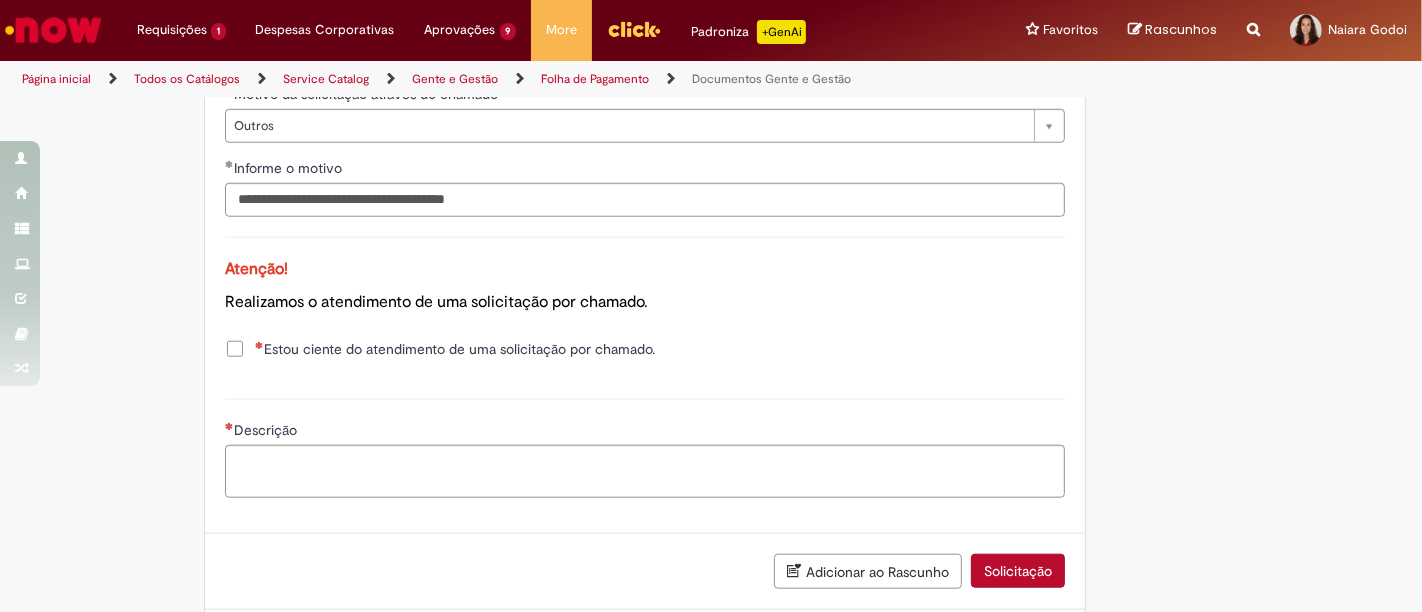click on "Estou ciente do atendimento de uma solicitação por chamado." at bounding box center (645, 351) 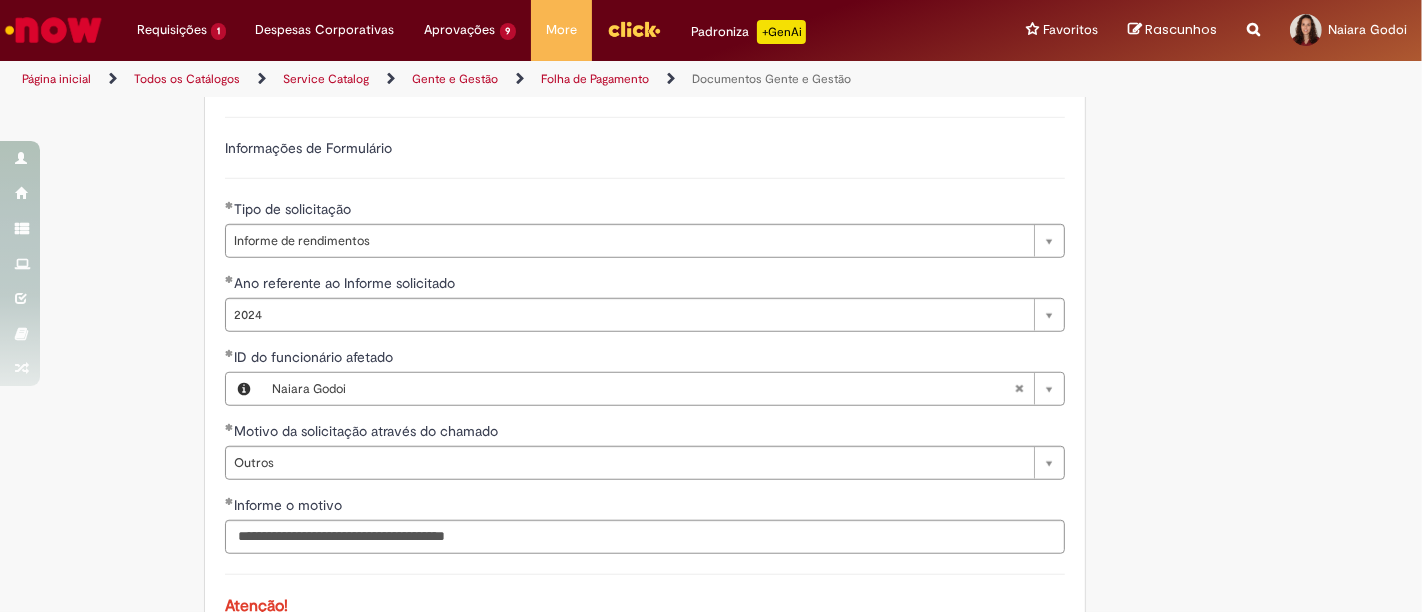 scroll, scrollTop: 1205, scrollLeft: 0, axis: vertical 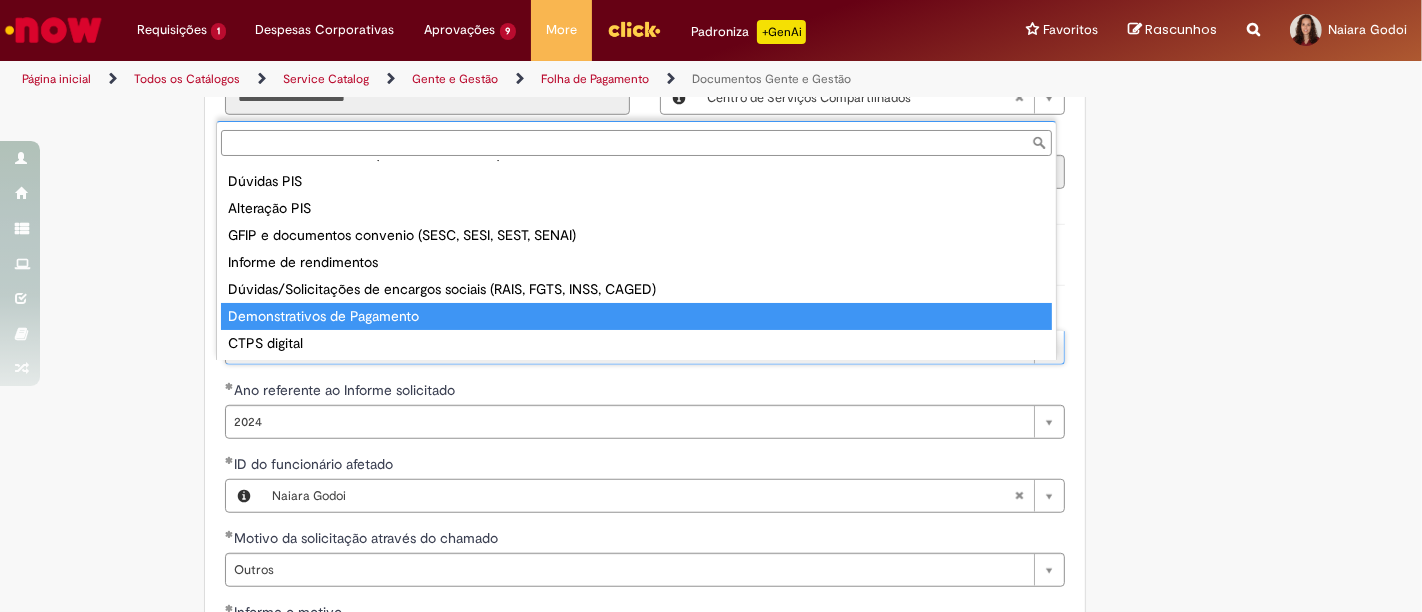 type on "**********" 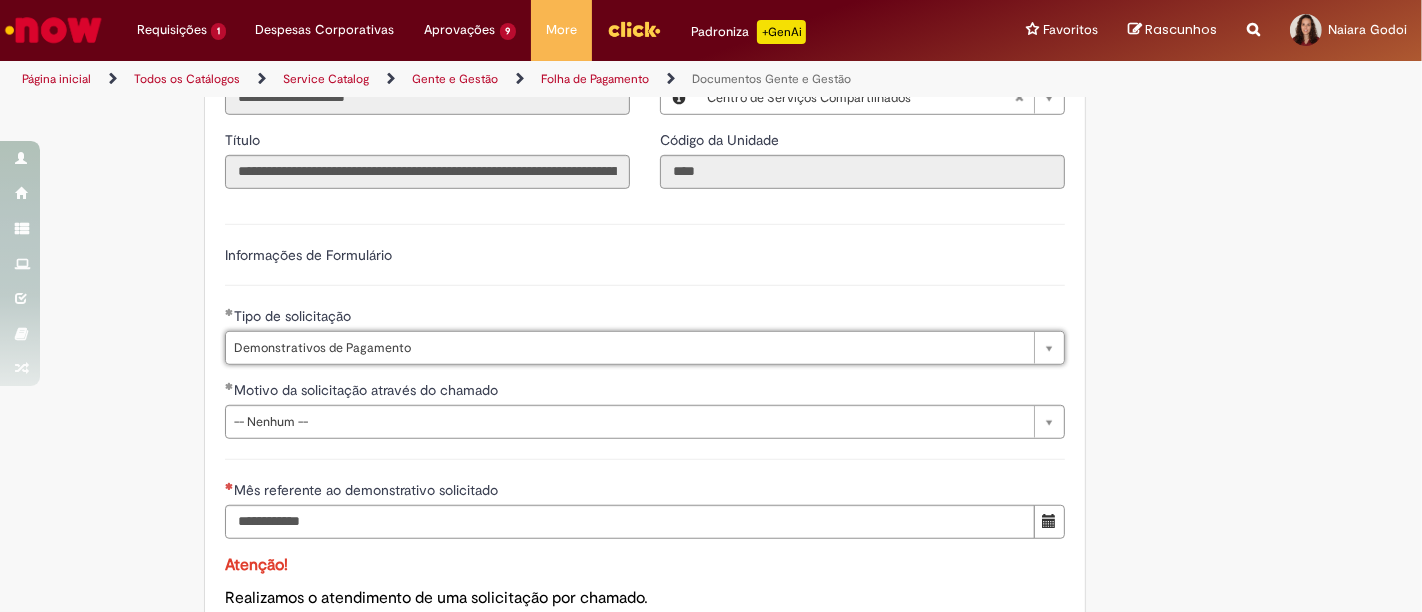 scroll, scrollTop: 0, scrollLeft: 148, axis: horizontal 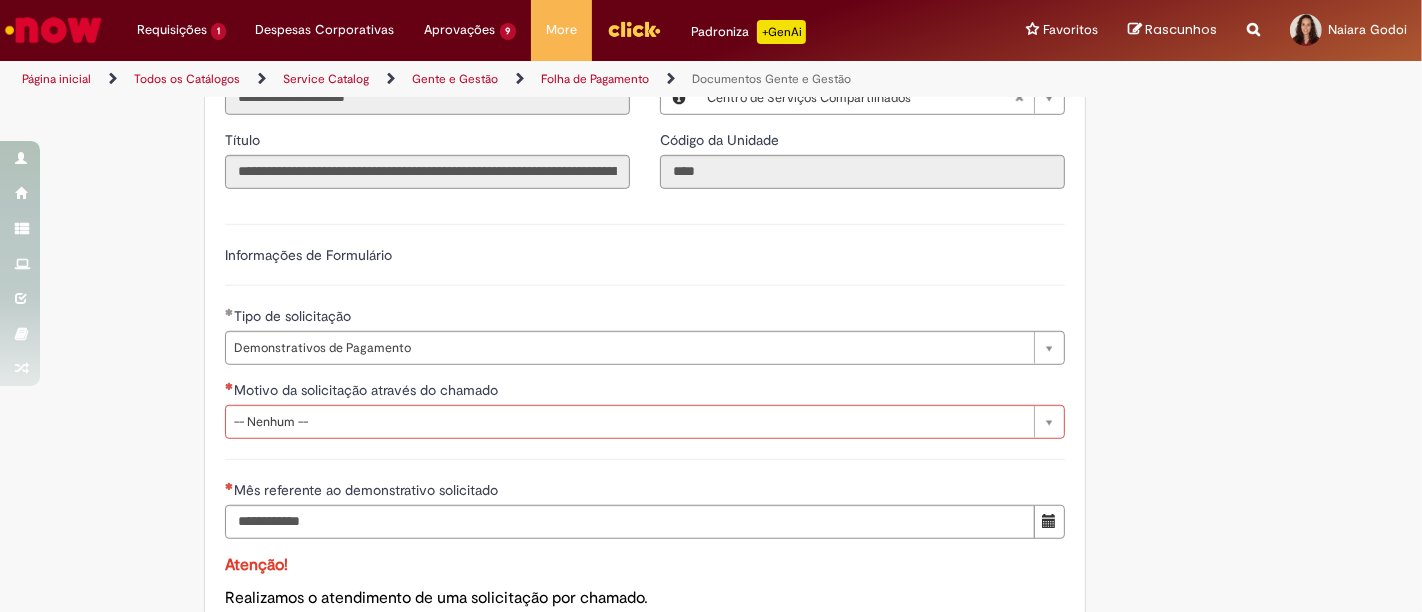 click on "Adicionar a Favoritos
Documentos Gente e Gestão
Oferta destinada para solicitação de documentos de encargos sociais (FGTS, RAIS, INSS), processo trabalhista ou para convênio (SESC, SESI, SEST, SENAI).
Oferta para solicitações de:
Extrato Resumido FGTS (Colaboradores ativos)
Dúvidas e Alterações PIS
GFIP e Documentos convênio (SESC, SESI, SEST, SENAI)
Informe de Rendimentos (anteriores ao ano de 2023 – Colaboradores ativos)
Dúvidas/Solicitações de encargos sociais (FGTS, INSS, CAGED)
CTPS digital
Demonstrativos de Pagamento (Anteriores ao ano de 2023 – Colaboradores ativos)
Documentos referente ao ano que estamos ou até 2 anos atrás:  O acesso é através da plataforma Lupi 8000420403 ou do canal Click.
Colaborador de Férias:
Colaborador afastado:  O acesso é através da plataforma Lupi 8000420403
Ex-colaboradores:    (" at bounding box center (711, 159) 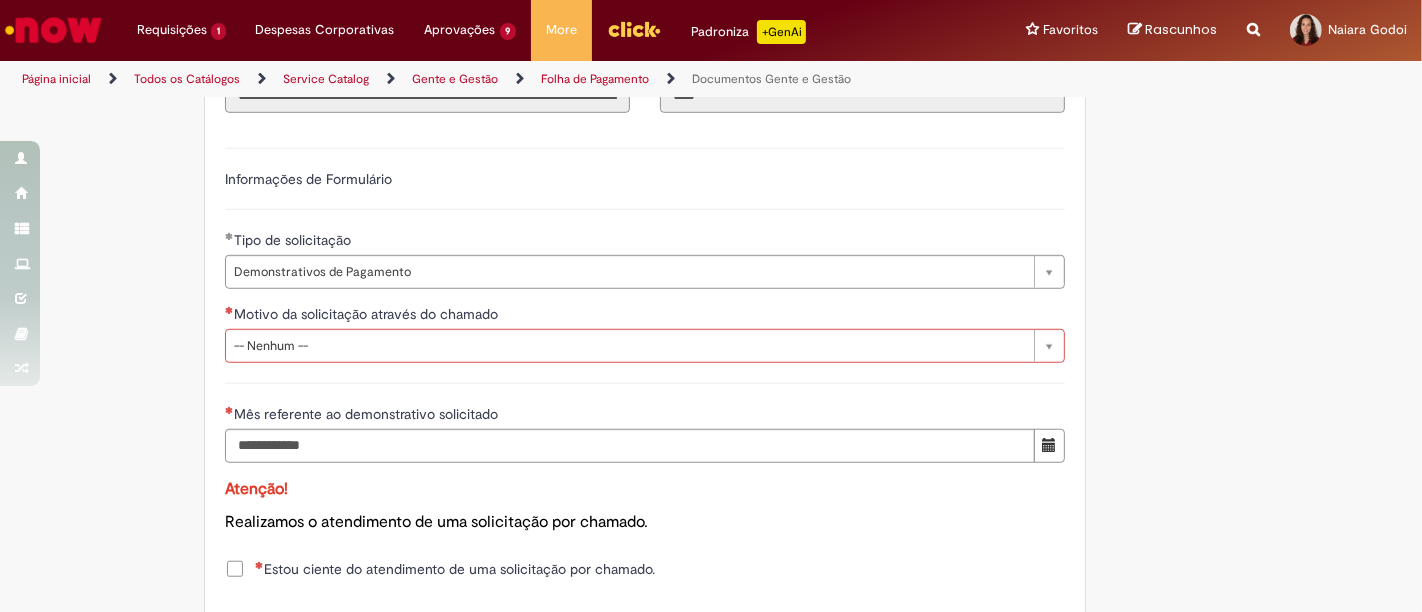 scroll, scrollTop: 1316, scrollLeft: 0, axis: vertical 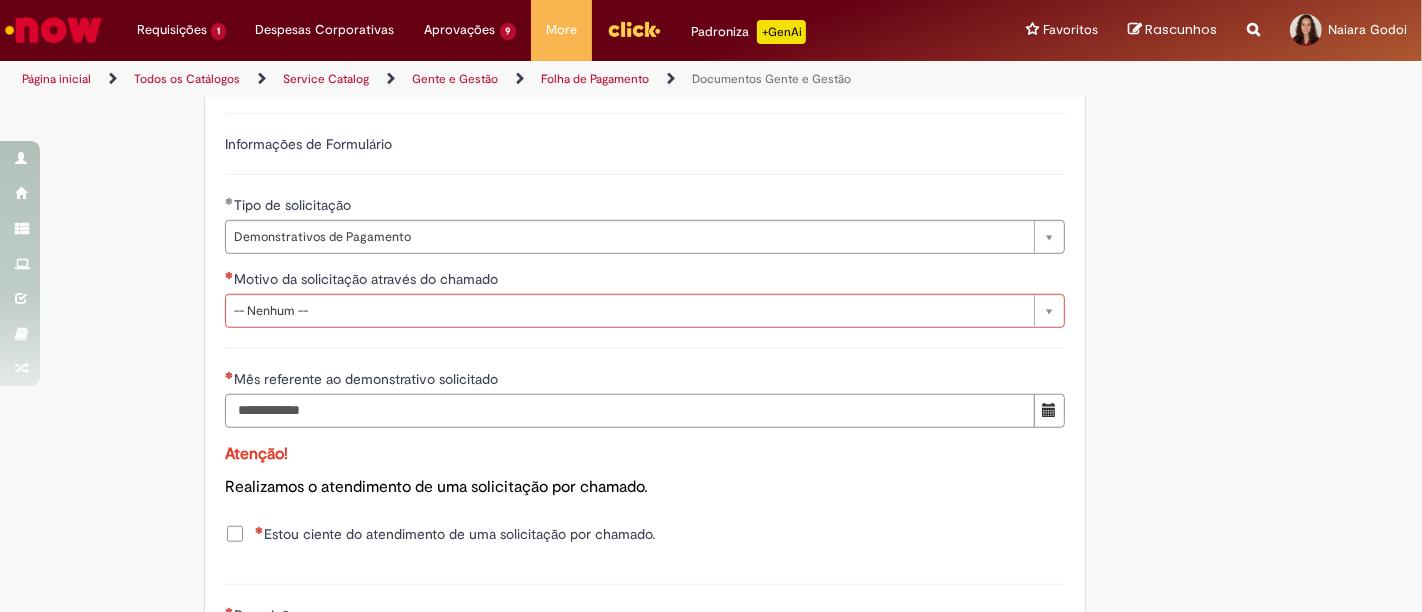 click on "Mês referente ao demonstrativo solicitado" at bounding box center [630, 411] 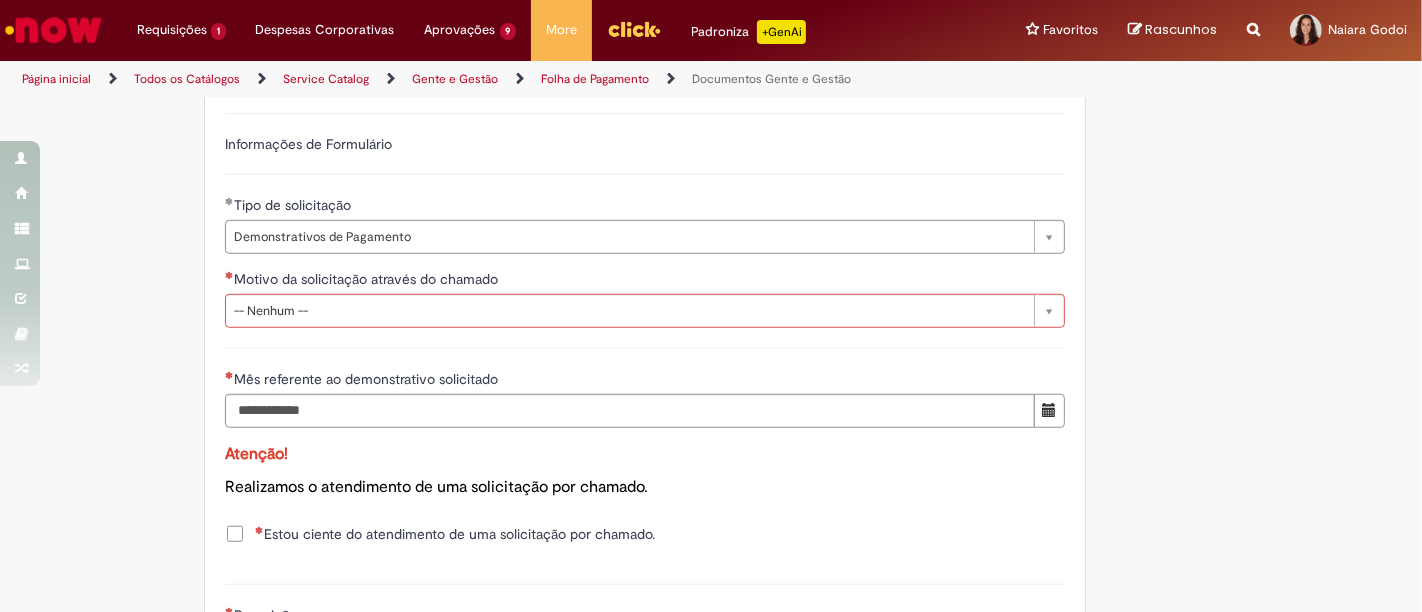 click on "Motivo da solicitação através do chamado" at bounding box center (645, 281) 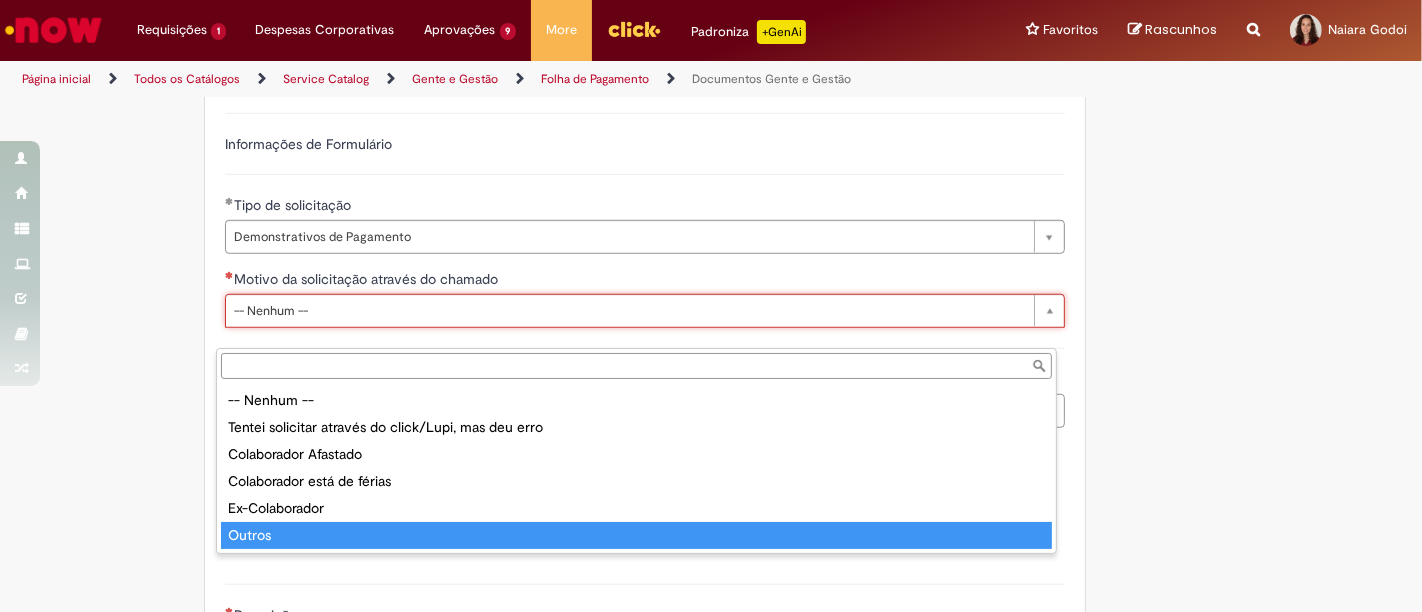 type on "******" 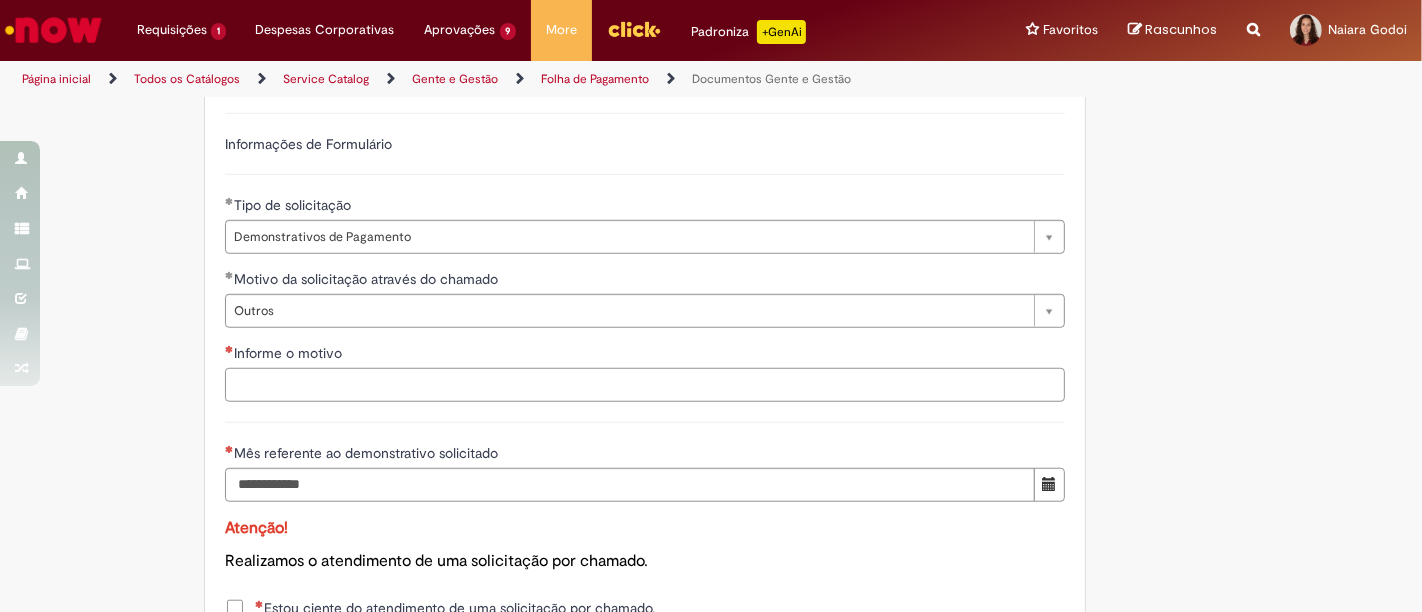 scroll, scrollTop: 0, scrollLeft: 0, axis: both 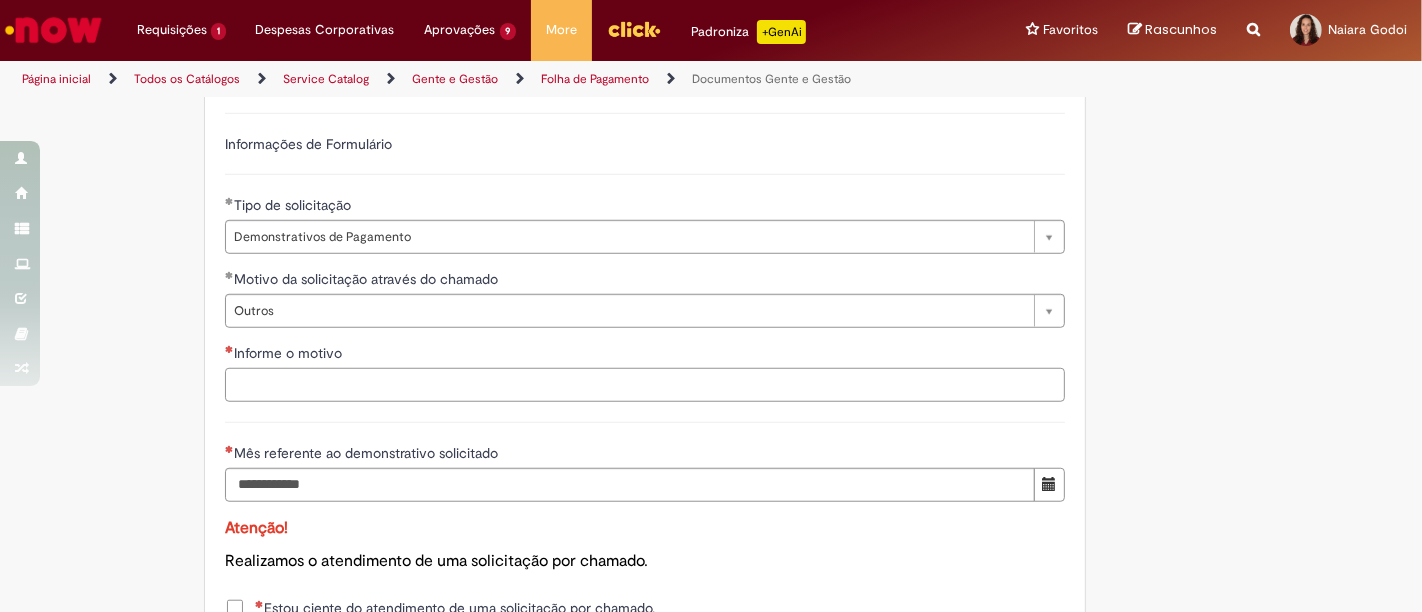 type on "*" 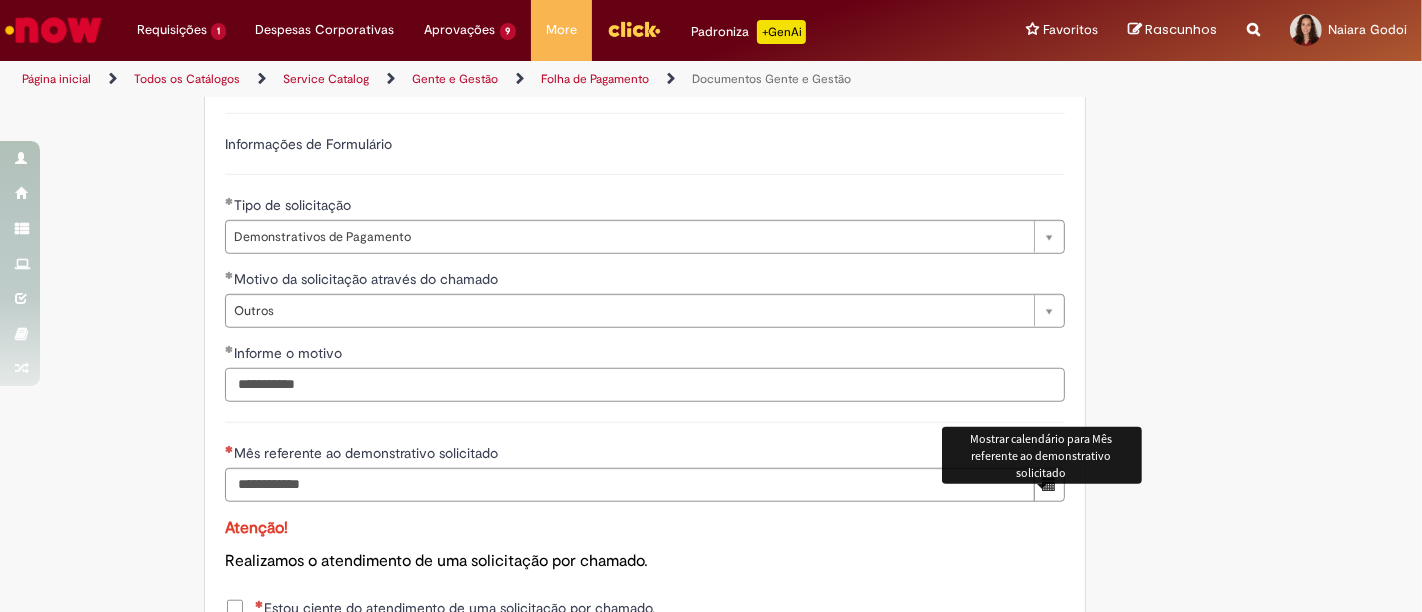 type on "**********" 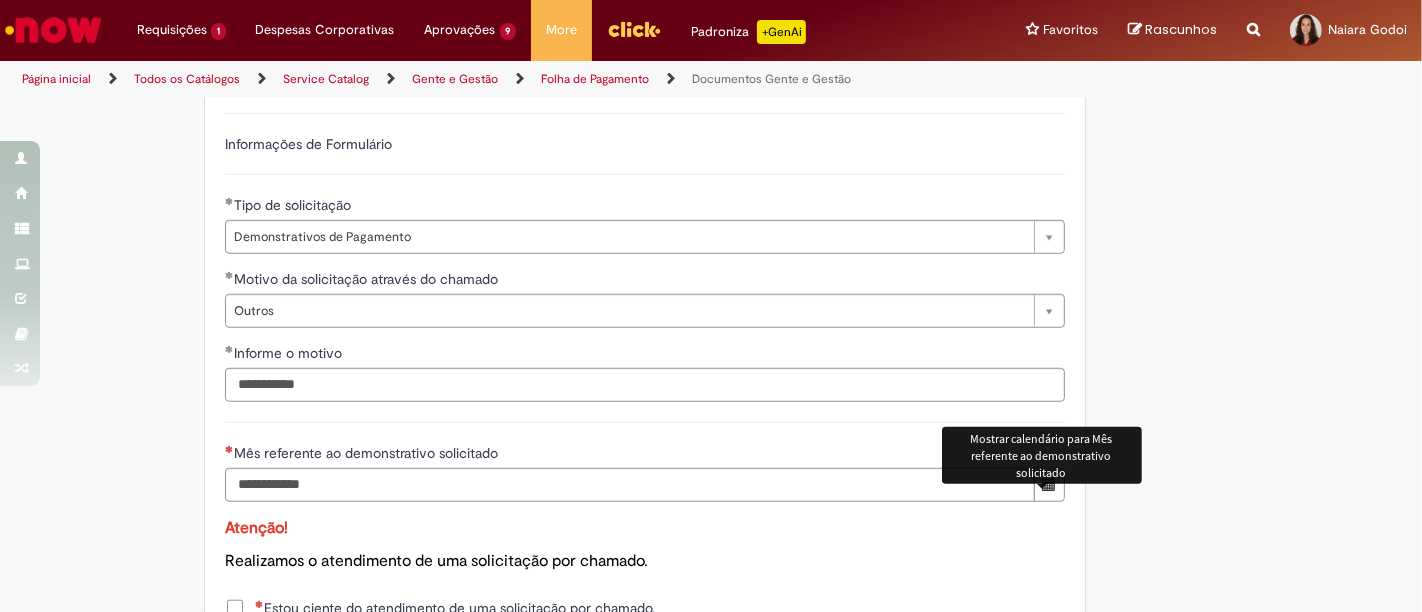click at bounding box center (1049, 484) 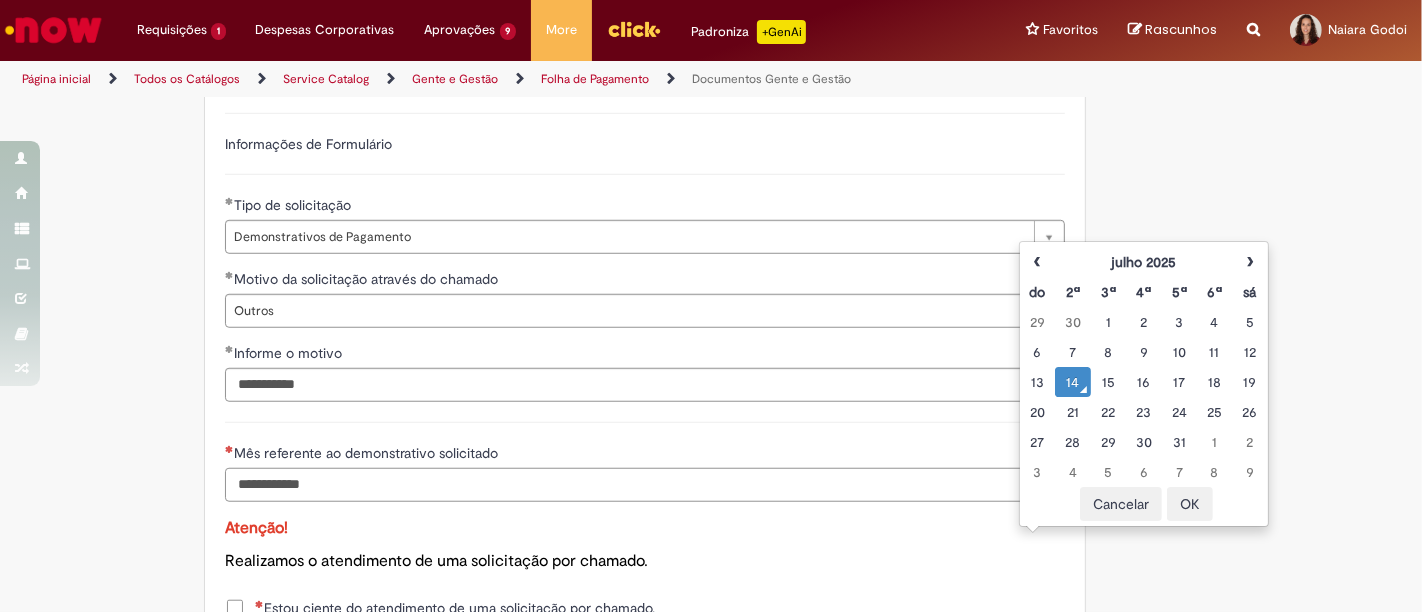 click on "Mês referente ao demonstrativo solicitado" at bounding box center [630, 485] 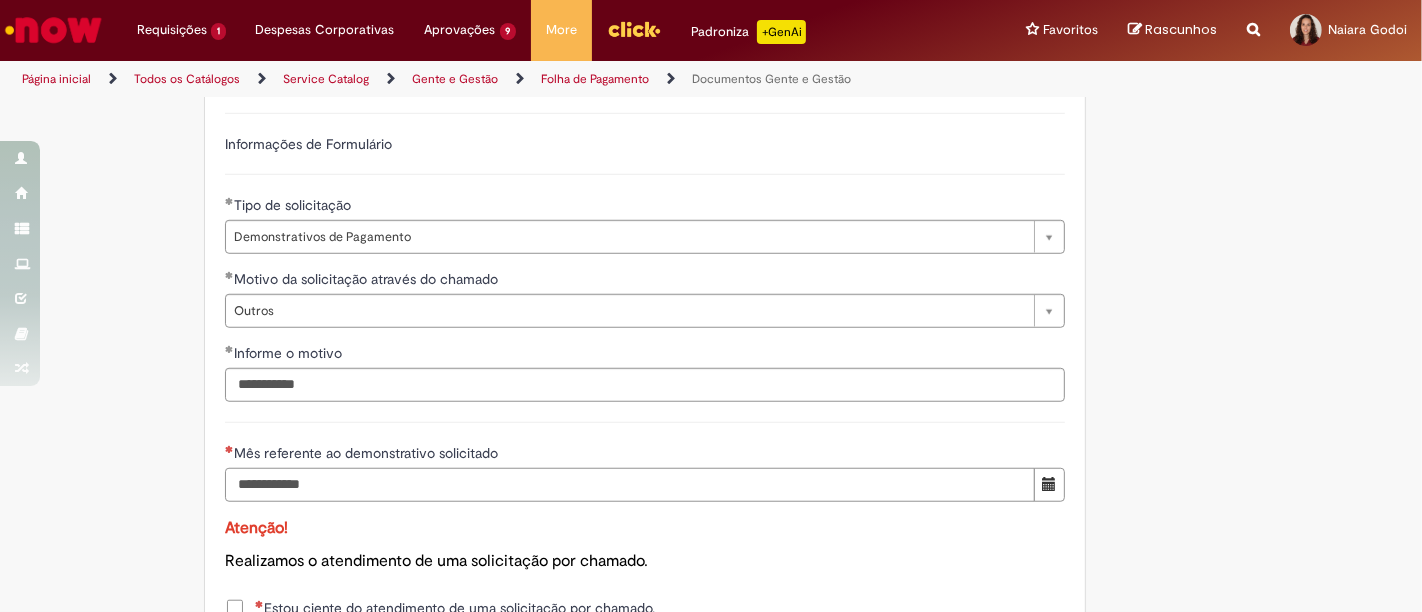 click on "Mês referente ao demonstrativo solicitado" at bounding box center (630, 485) 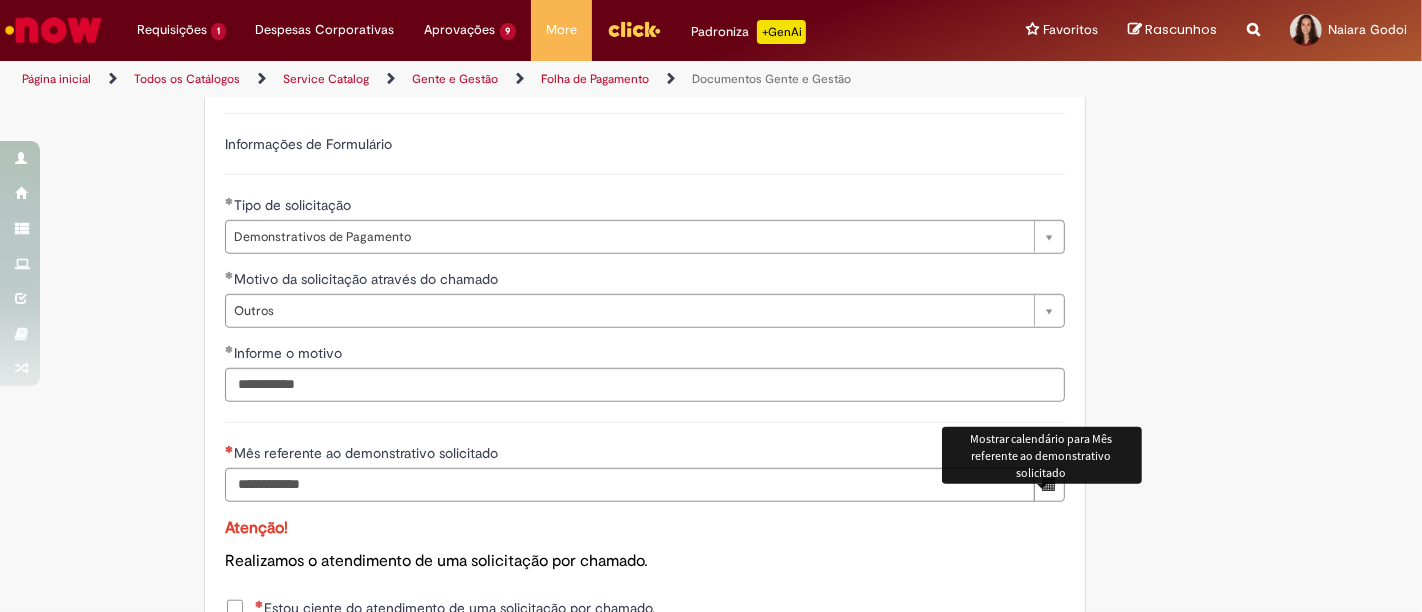 click at bounding box center (1049, 485) 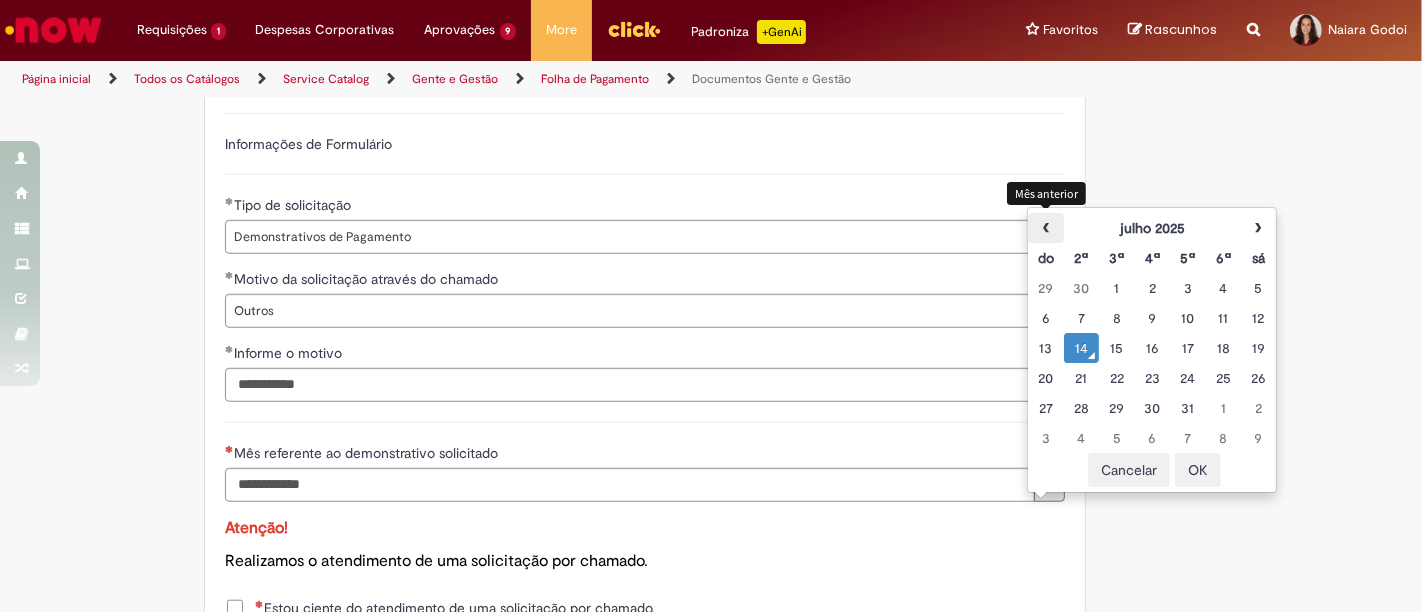 click on "‹" at bounding box center [1045, 228] 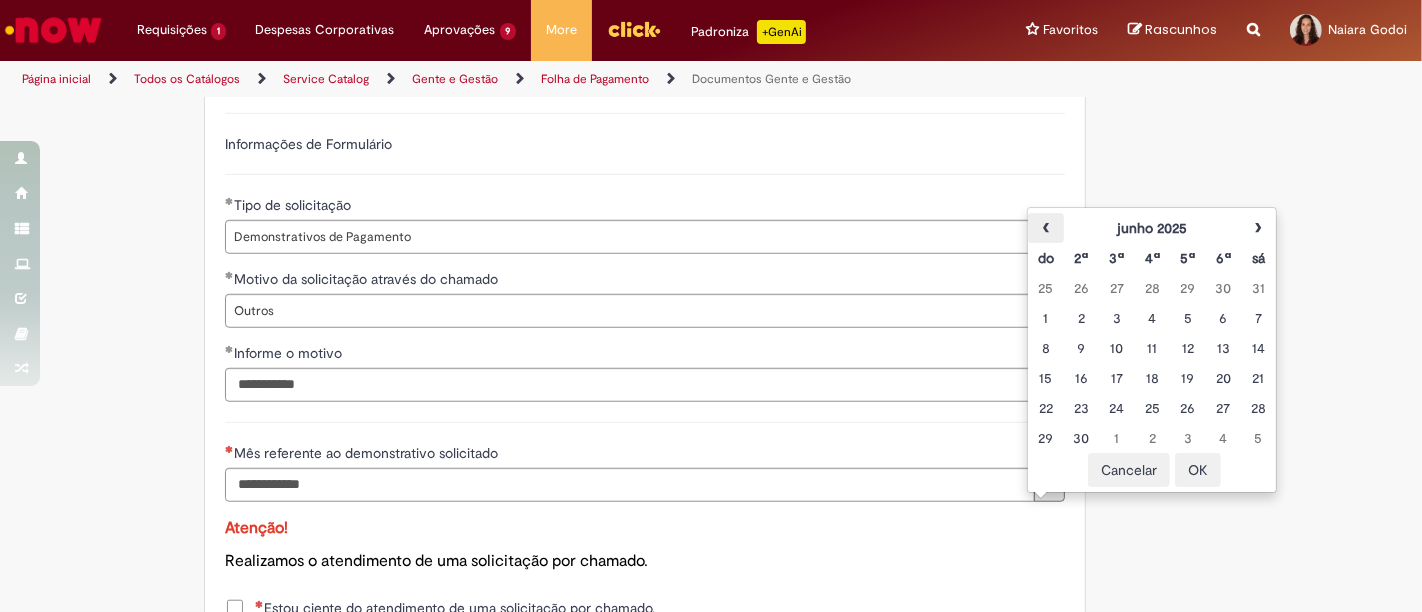 click on "‹" at bounding box center [1045, 228] 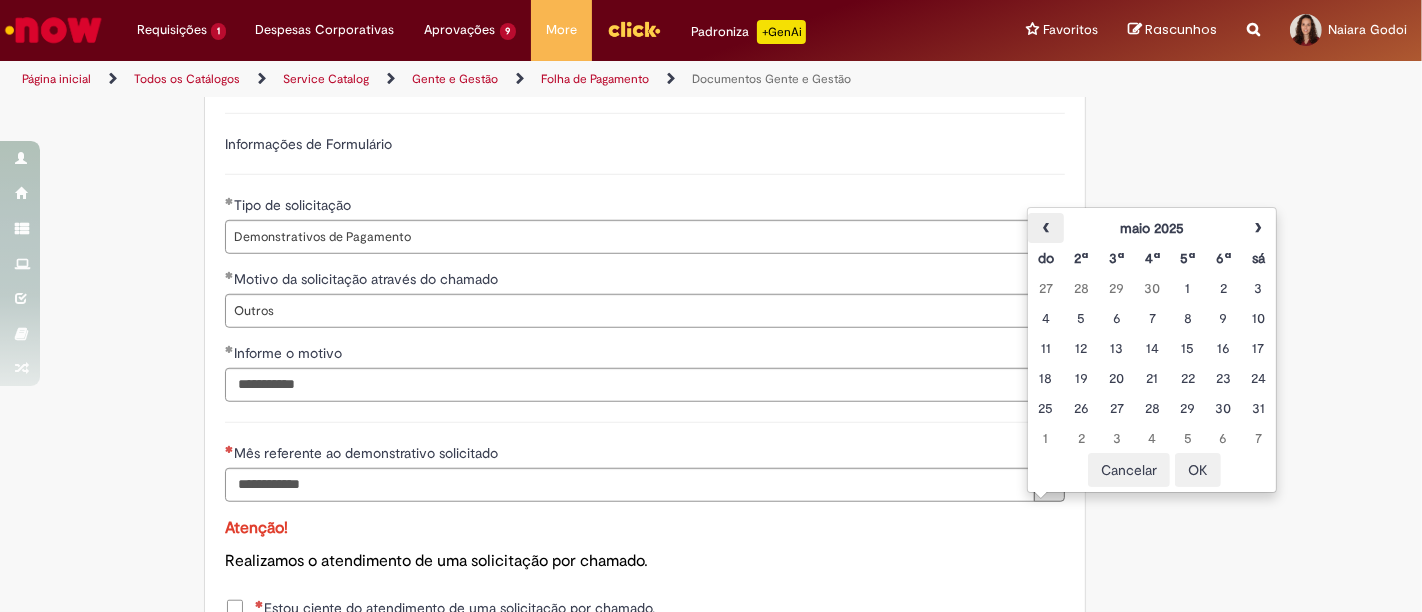 click on "‹" at bounding box center (1045, 228) 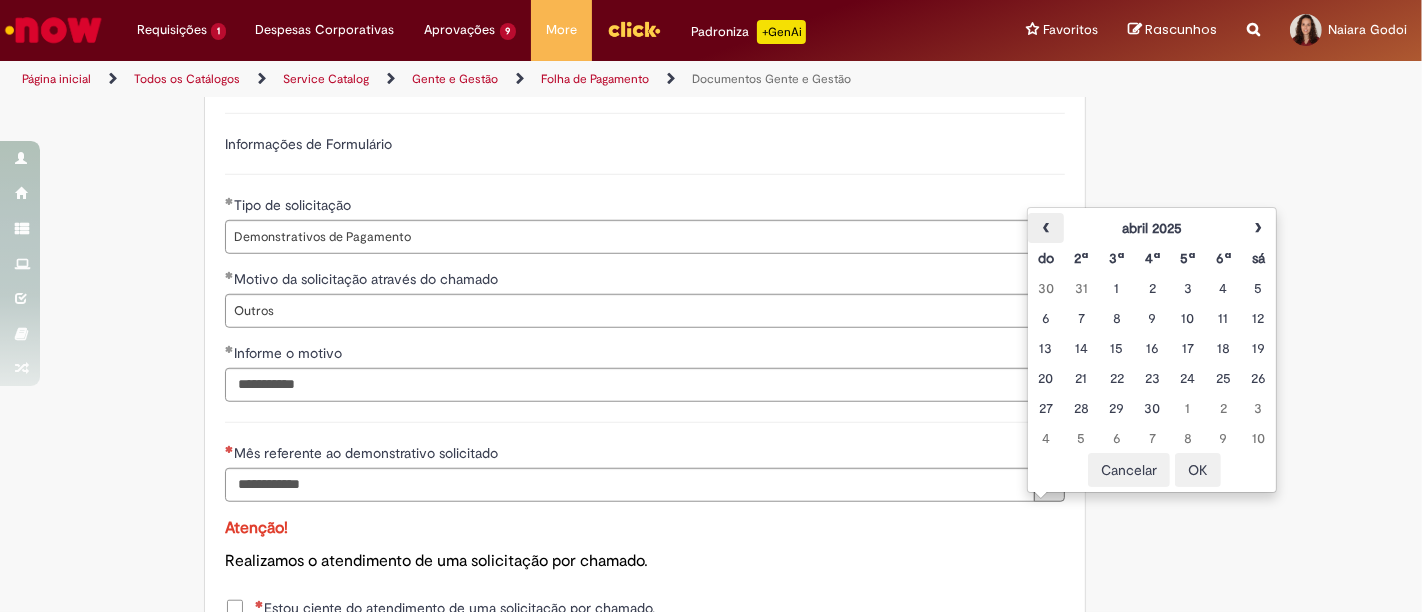 click on "‹" at bounding box center (1045, 228) 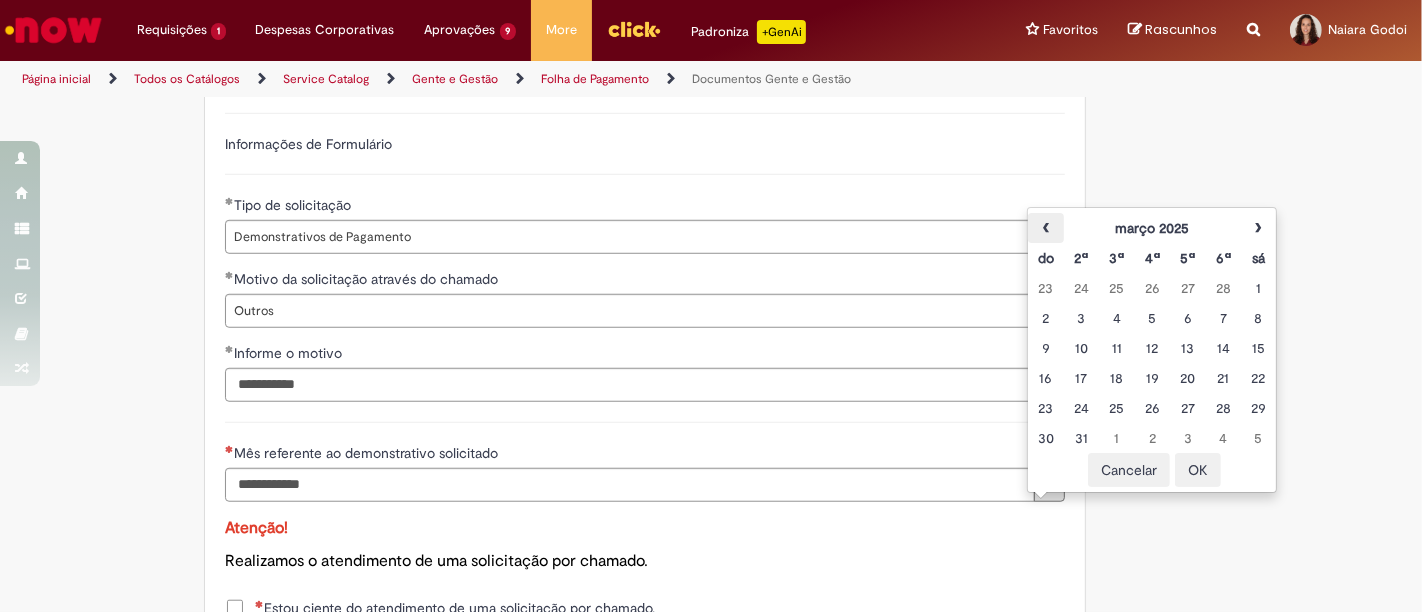 click on "‹" at bounding box center [1045, 228] 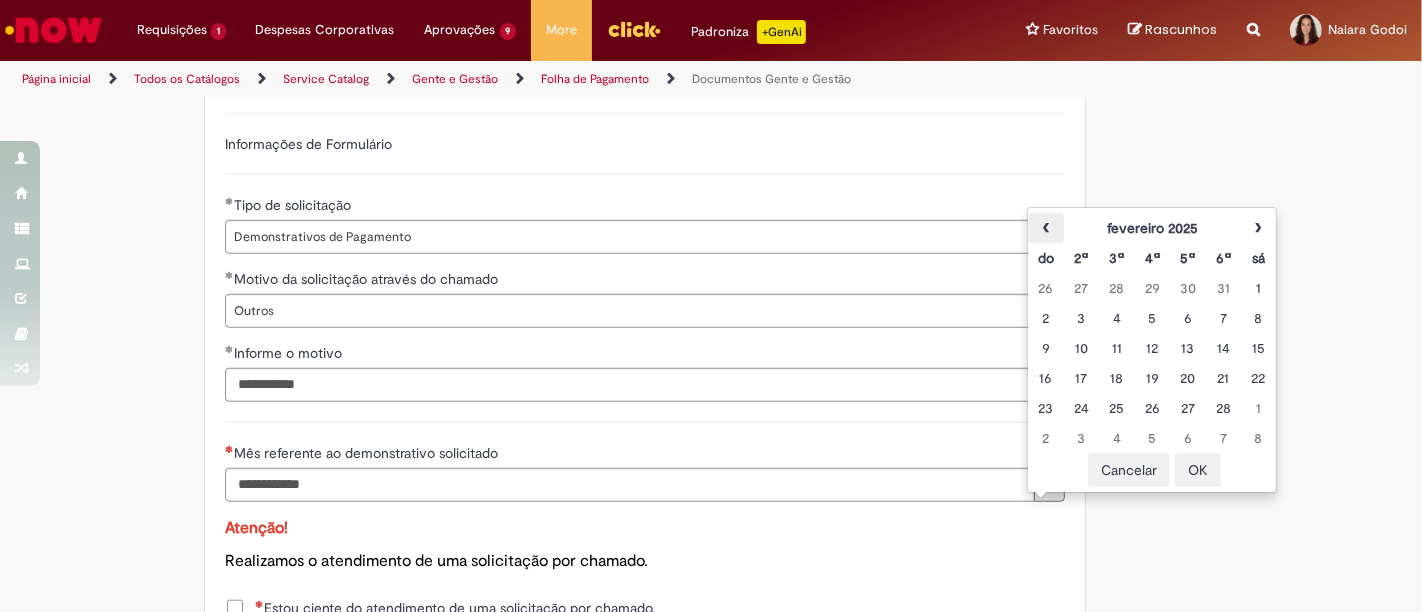 click on "‹" at bounding box center (1045, 228) 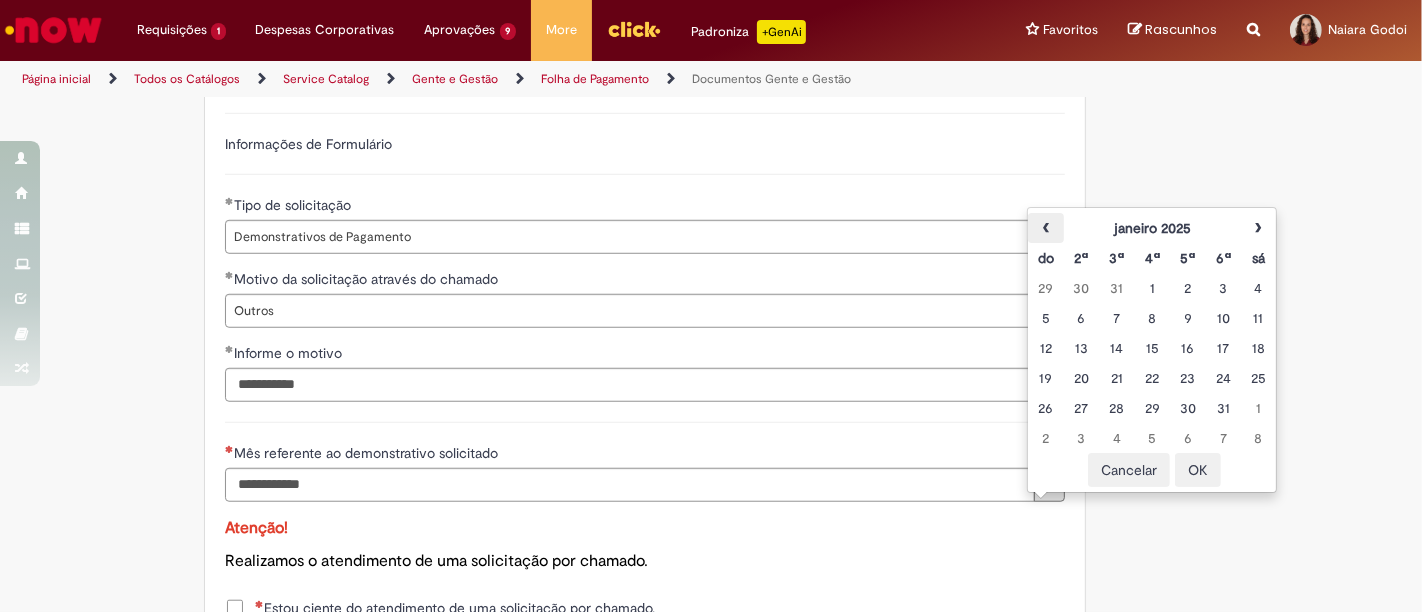 click on "‹" at bounding box center [1045, 228] 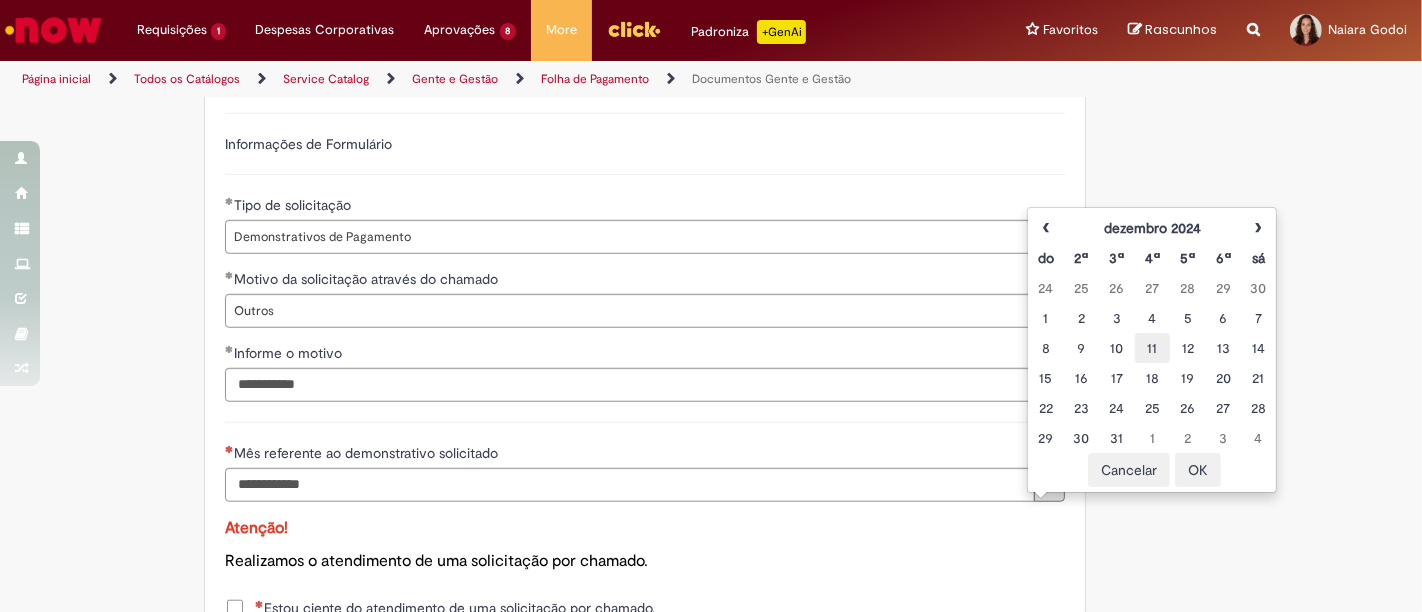 click on "11" at bounding box center [1152, 348] 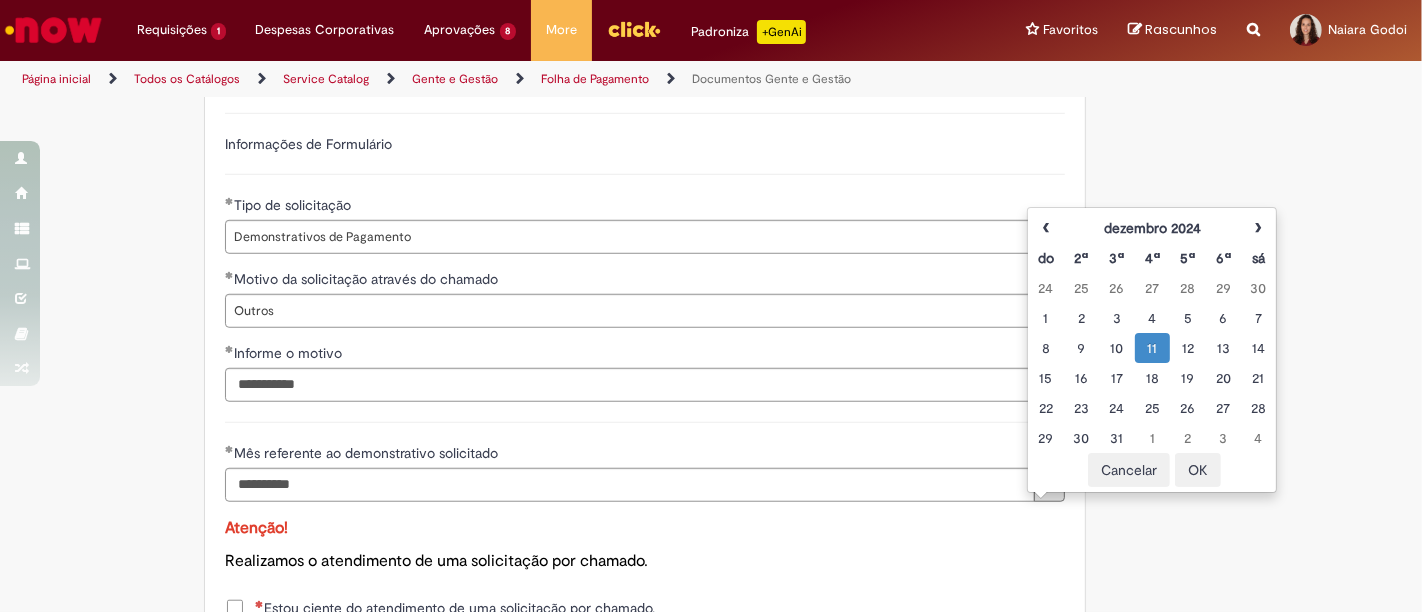 click on "**********" at bounding box center [645, 365] 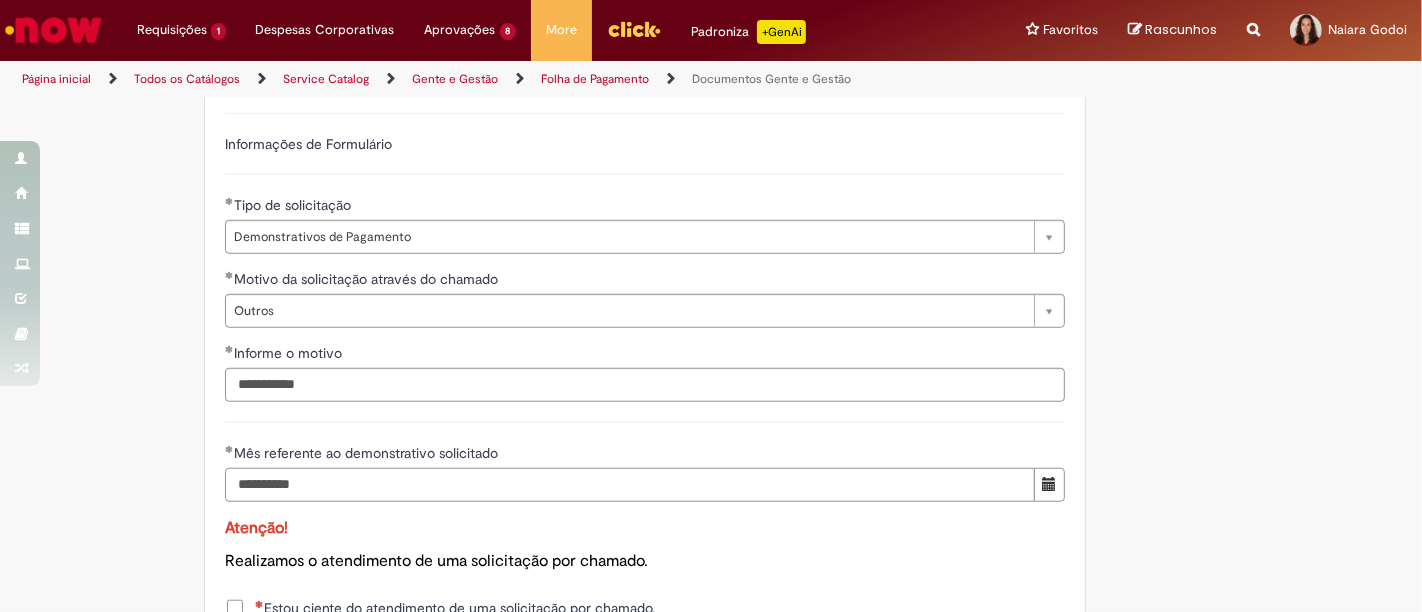 click on "**********" at bounding box center (630, 485) 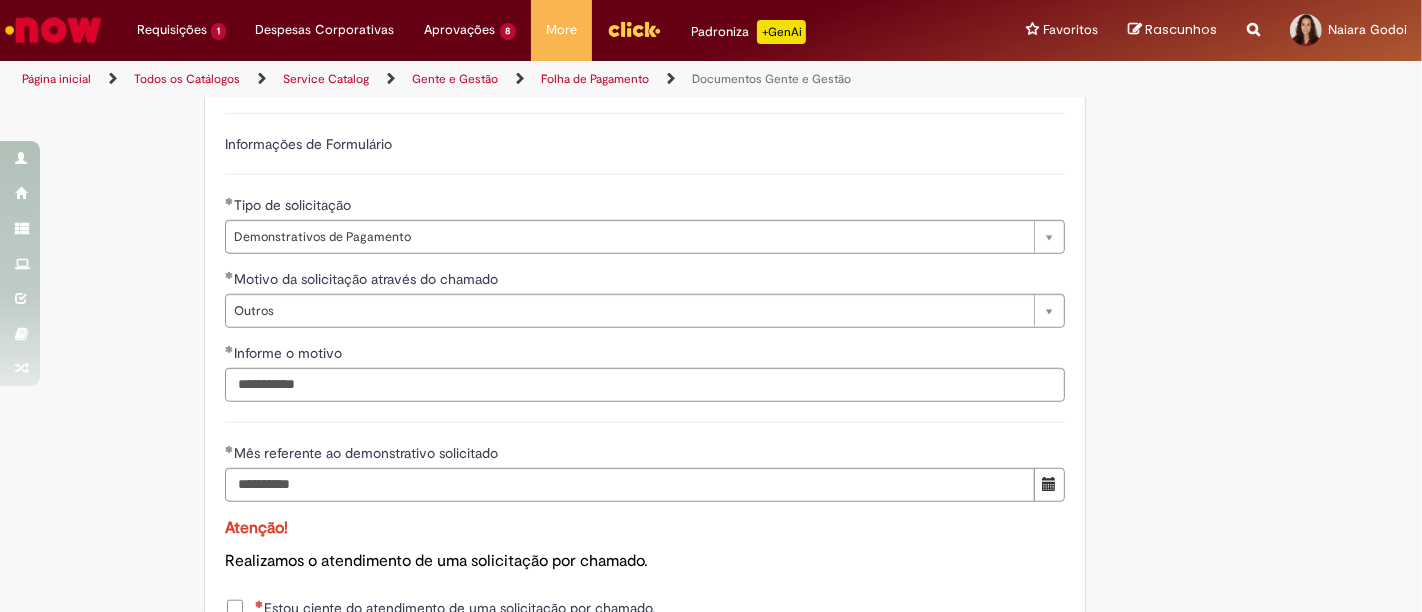 click on "**********" at bounding box center [645, 365] 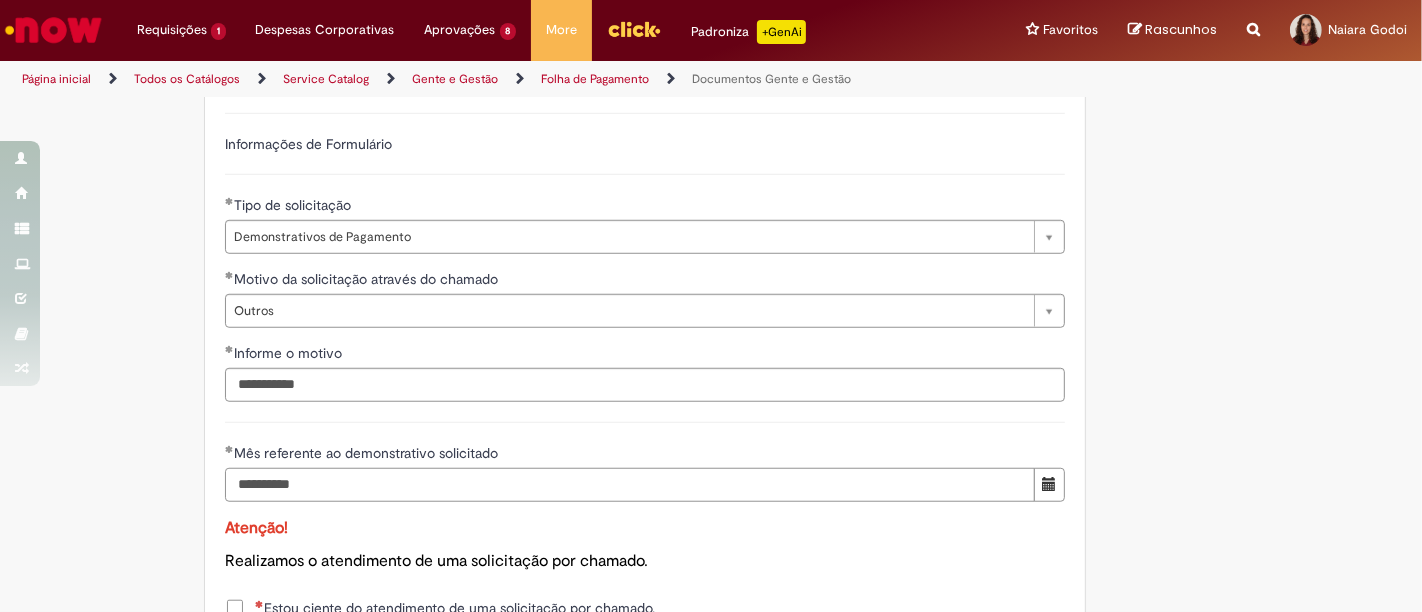 drag, startPoint x: 137, startPoint y: 504, endPoint x: 0, endPoint y: 498, distance: 137.13132 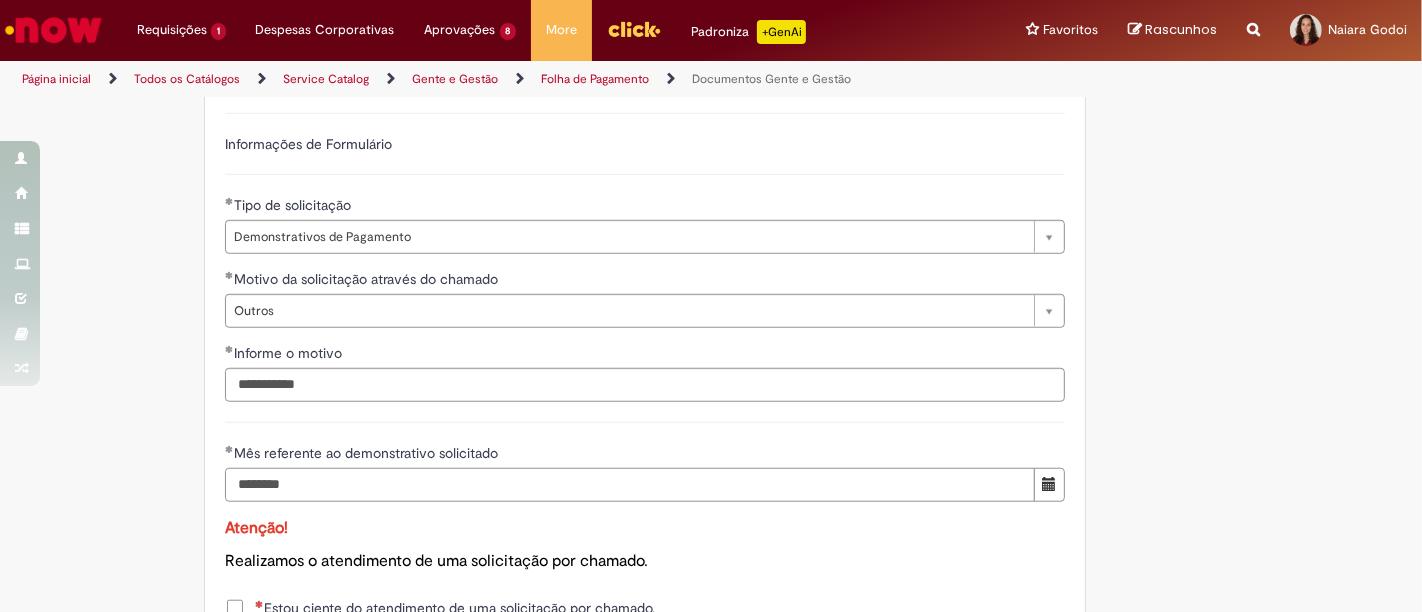 scroll, scrollTop: 1427, scrollLeft: 0, axis: vertical 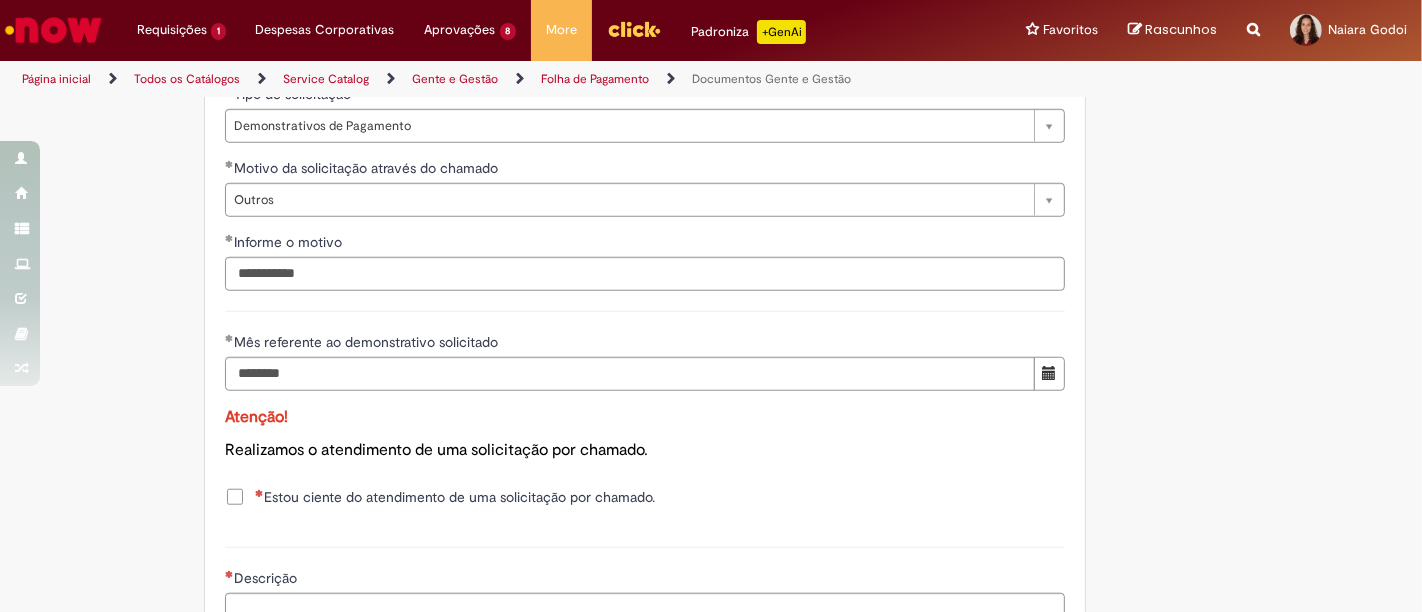 click on "Atenção!
Realizamos o atendimento de uma solicitação por chamado." at bounding box center (645, 434) 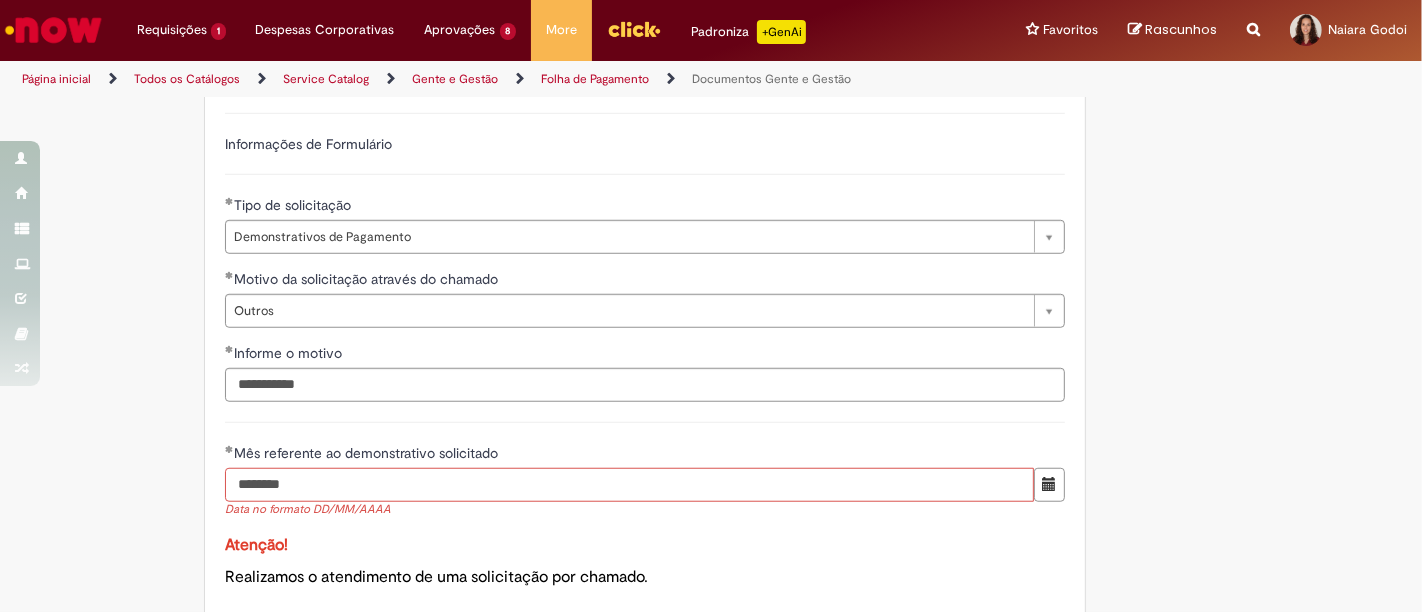 click on "Mês referente ao demonstrativo solicitado ******** Data no formato DD/MM/AAAA" at bounding box center [645, 481] 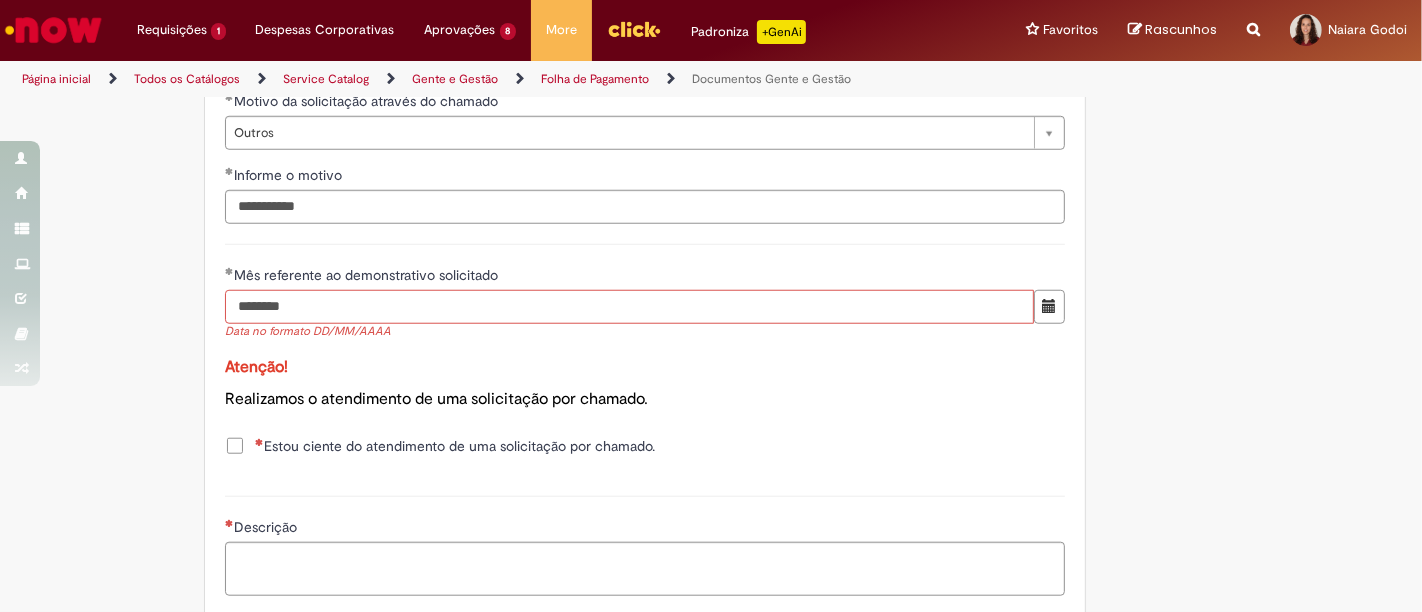 scroll, scrollTop: 1427, scrollLeft: 0, axis: vertical 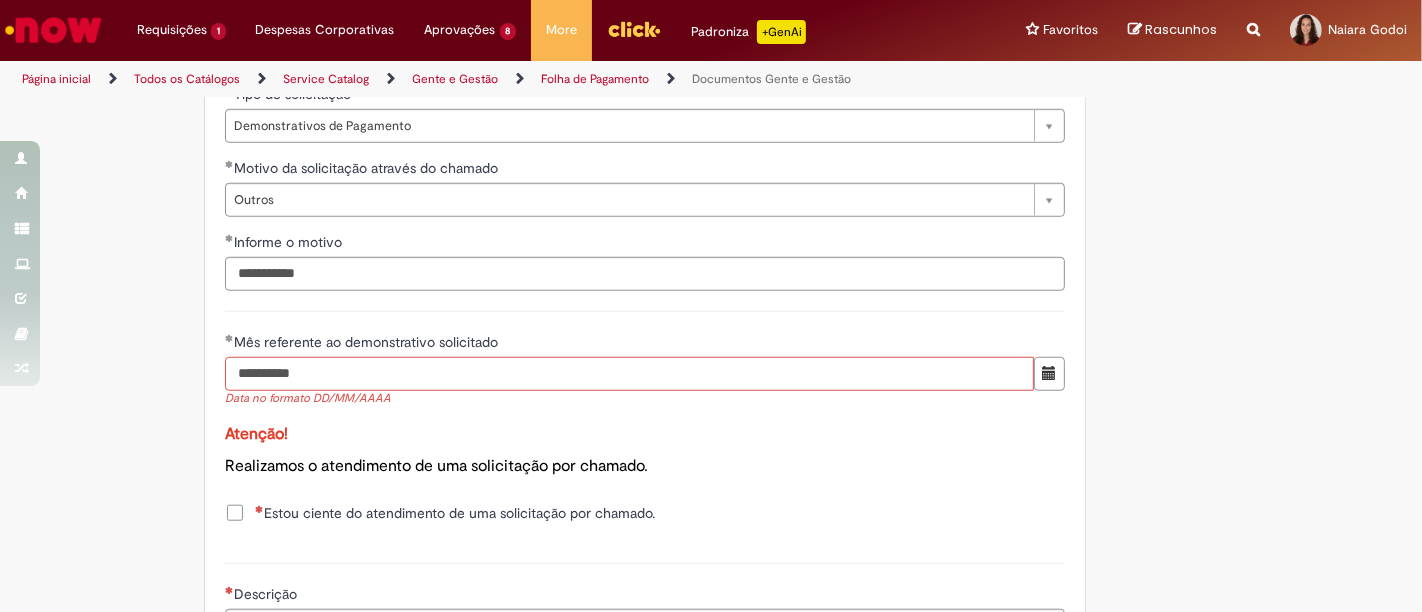 type on "**********" 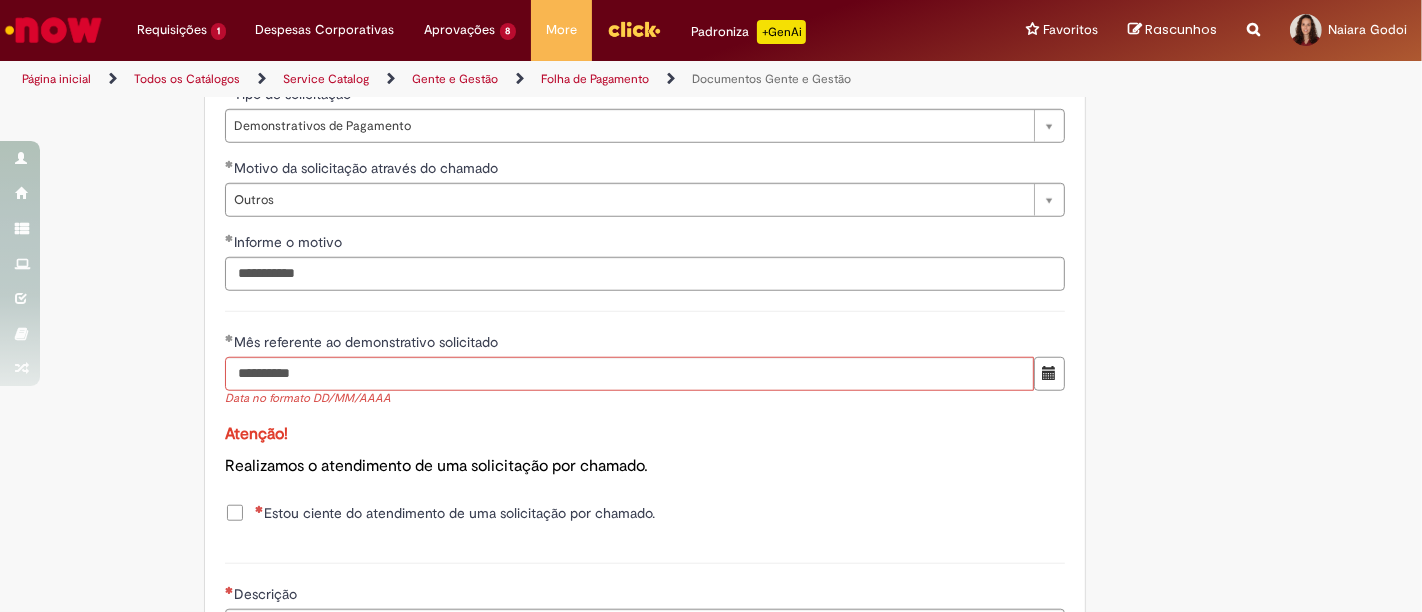 type 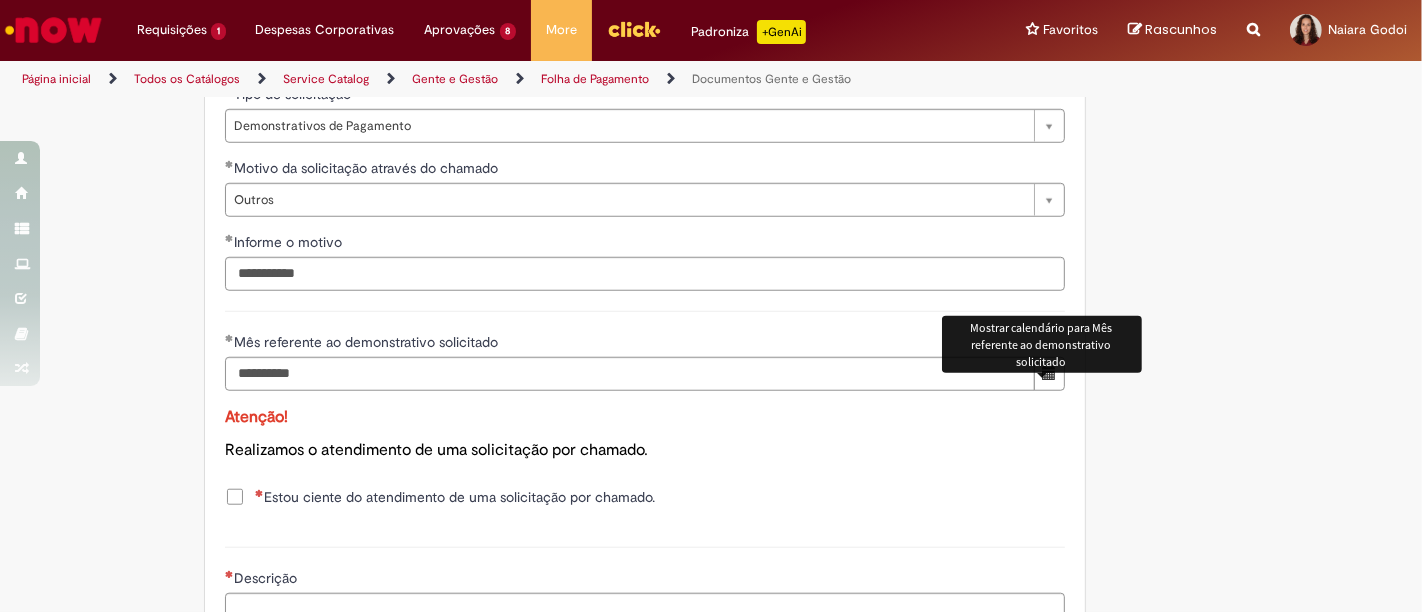 click on "Atenção!" at bounding box center (645, 417) 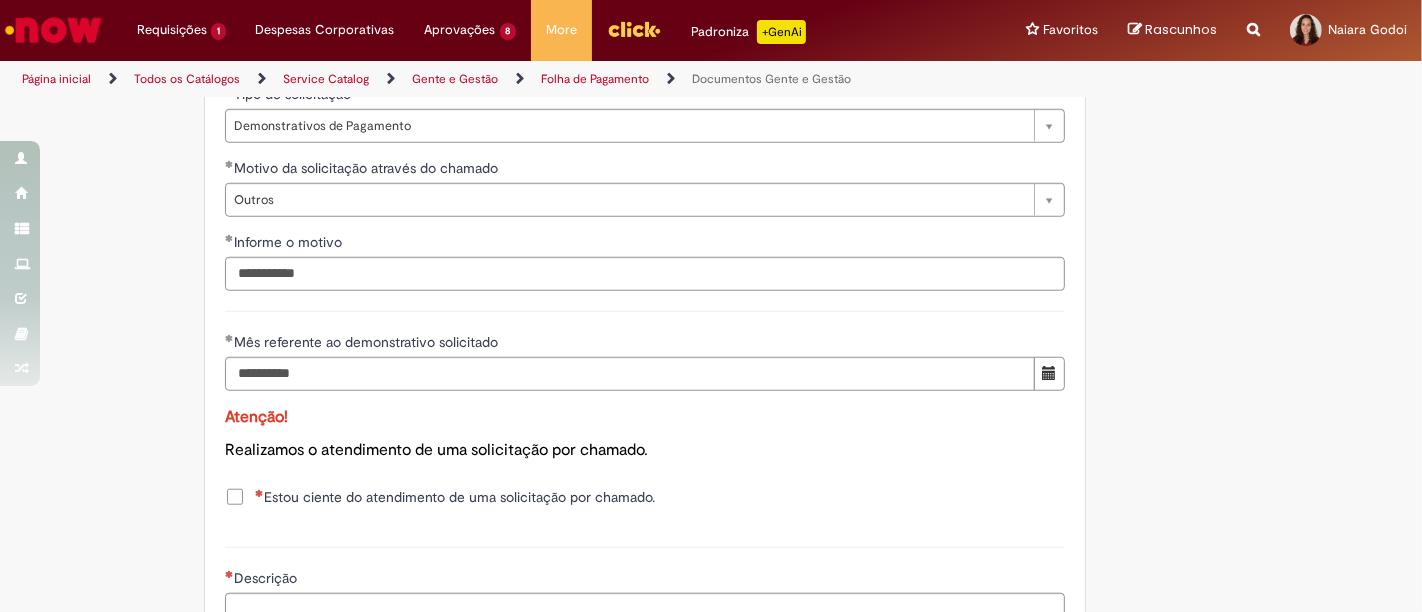 click on "Estou ciente do atendimento de uma solicitação por chamado." at bounding box center [455, 497] 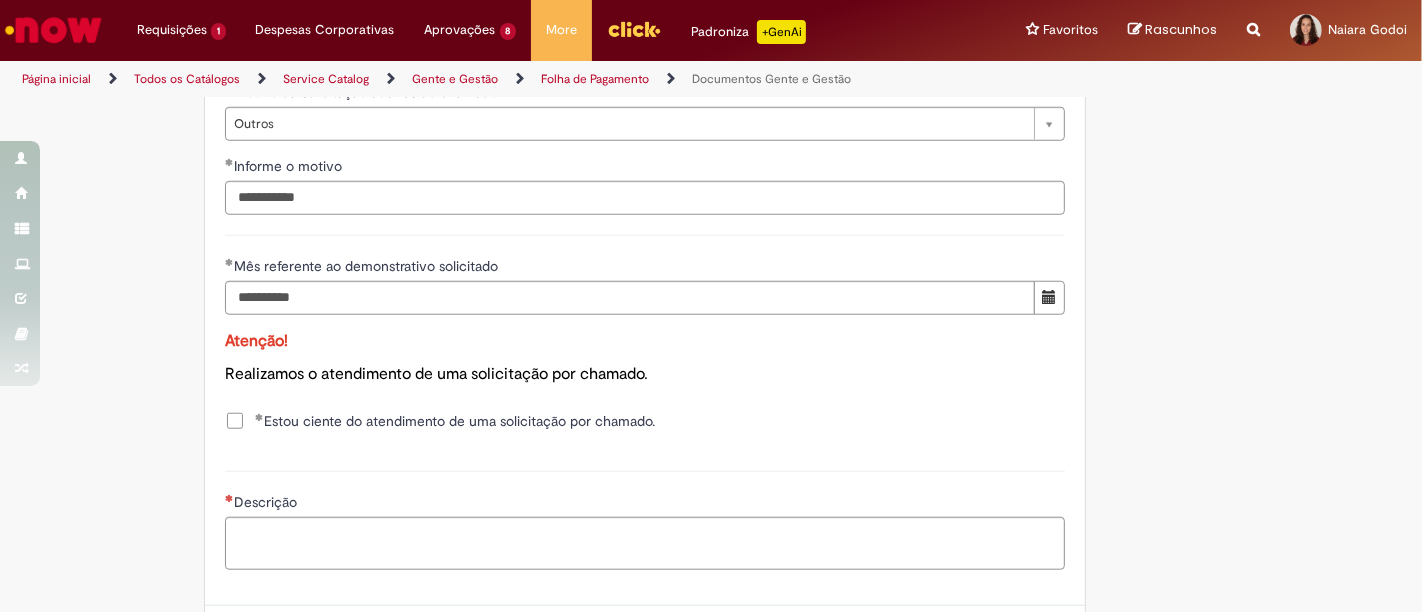scroll, scrollTop: 1538, scrollLeft: 0, axis: vertical 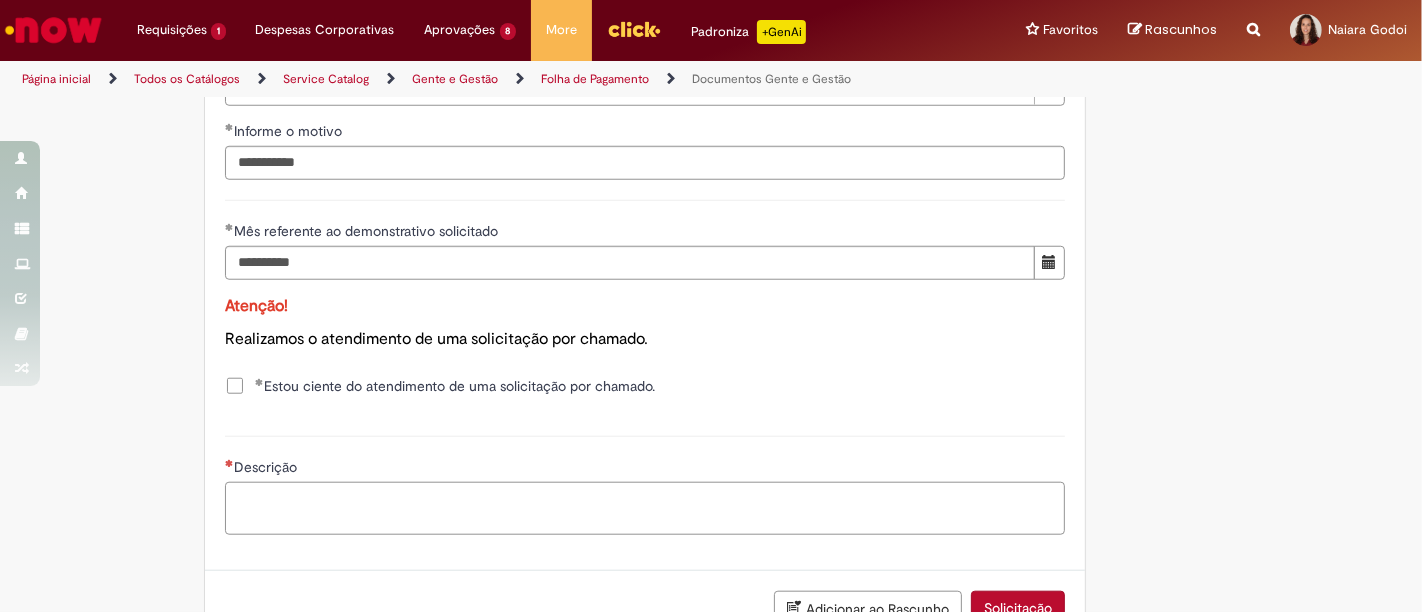 click on "Descrição" at bounding box center (645, 508) 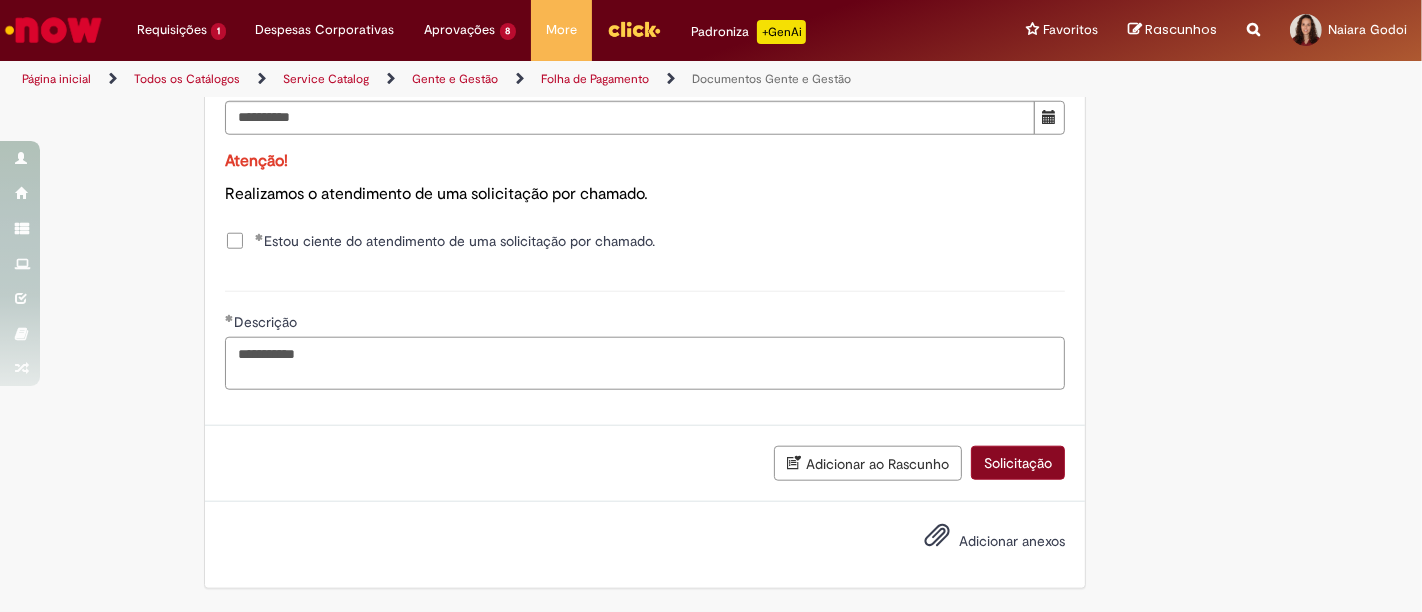 type on "**********" 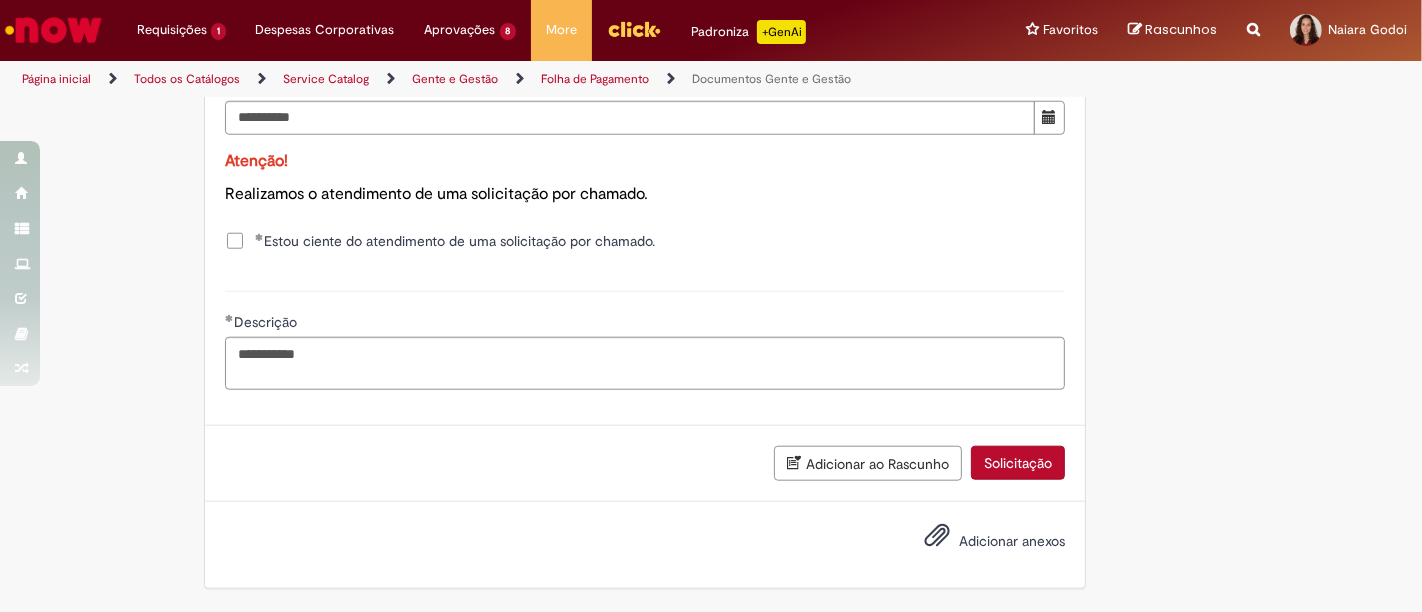 click on "Solicitação" at bounding box center [1018, 463] 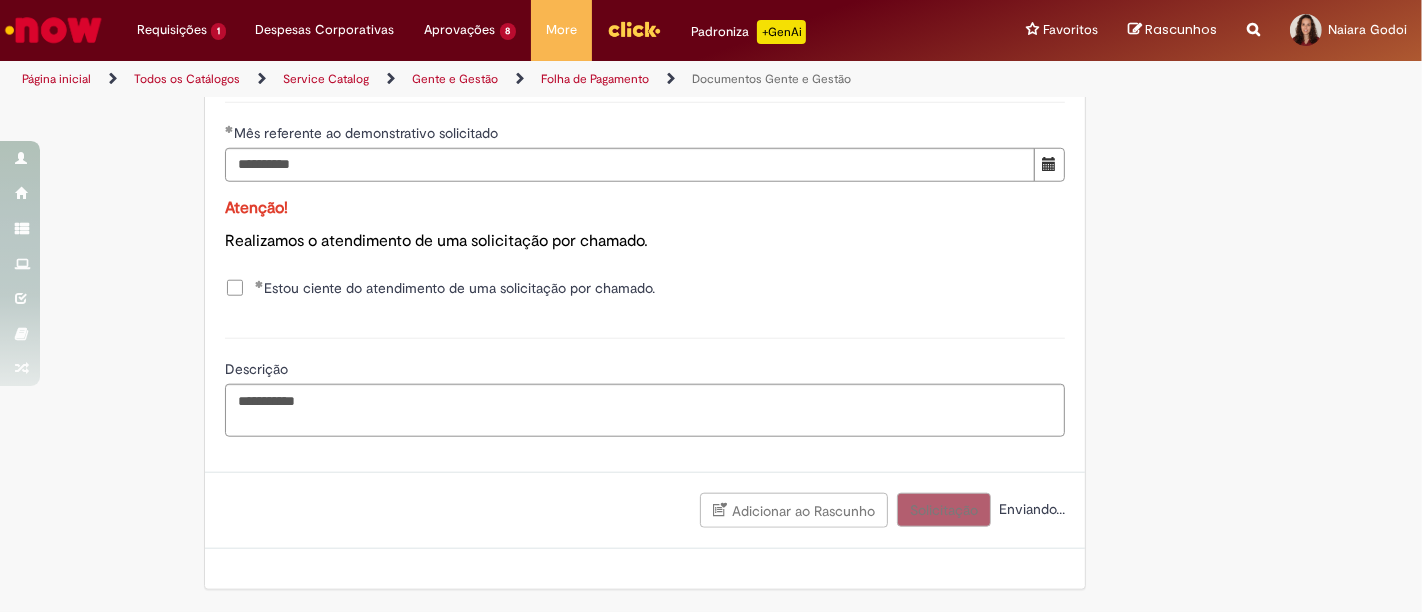 scroll, scrollTop: 1658, scrollLeft: 0, axis: vertical 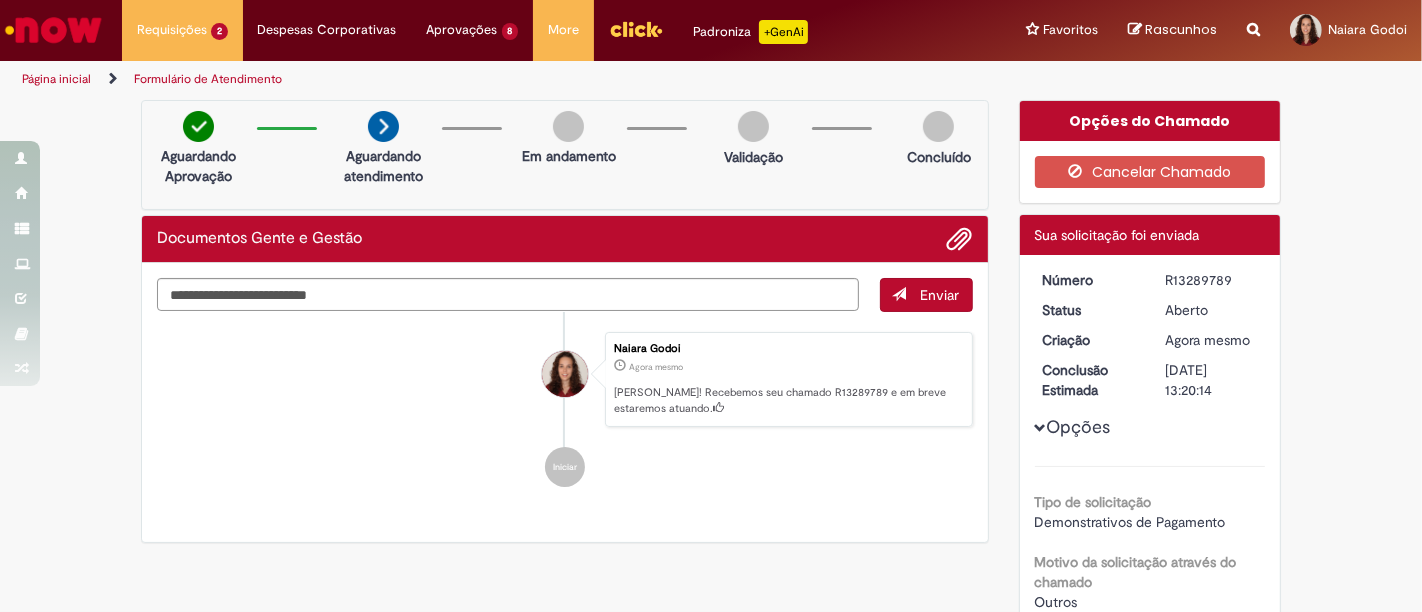 click on "Verificar Código de Barras
Aguardando Aprovação
Aguardando atendimento
Em andamento
Validação
Concluído
Documentos Gente e Gestão
Enviar
Naiara Godoi
Agora mesmo Agora mesmo
[PERSON_NAME]! Recebemos seu chamado R13289789 e em breve estaremos atuando.
Iniciar
Opções do Chamado
Cancelar Chamado" at bounding box center (711, 809) 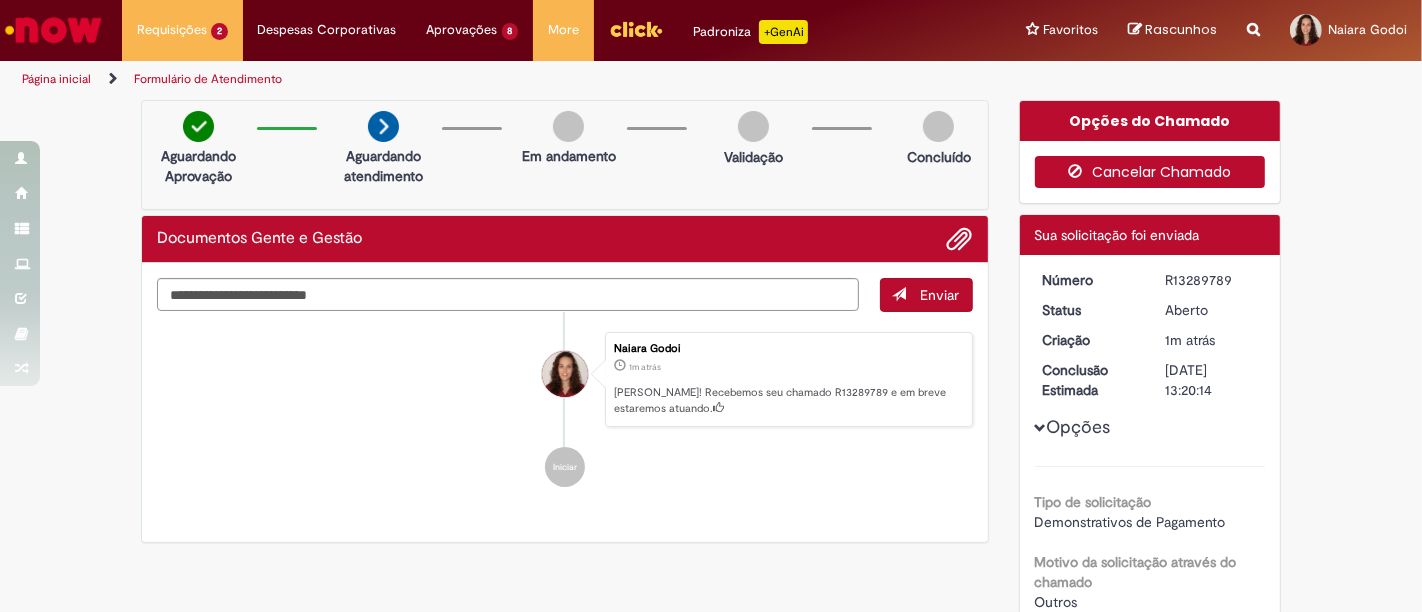 click on "Cancelar Chamado" at bounding box center [1150, 172] 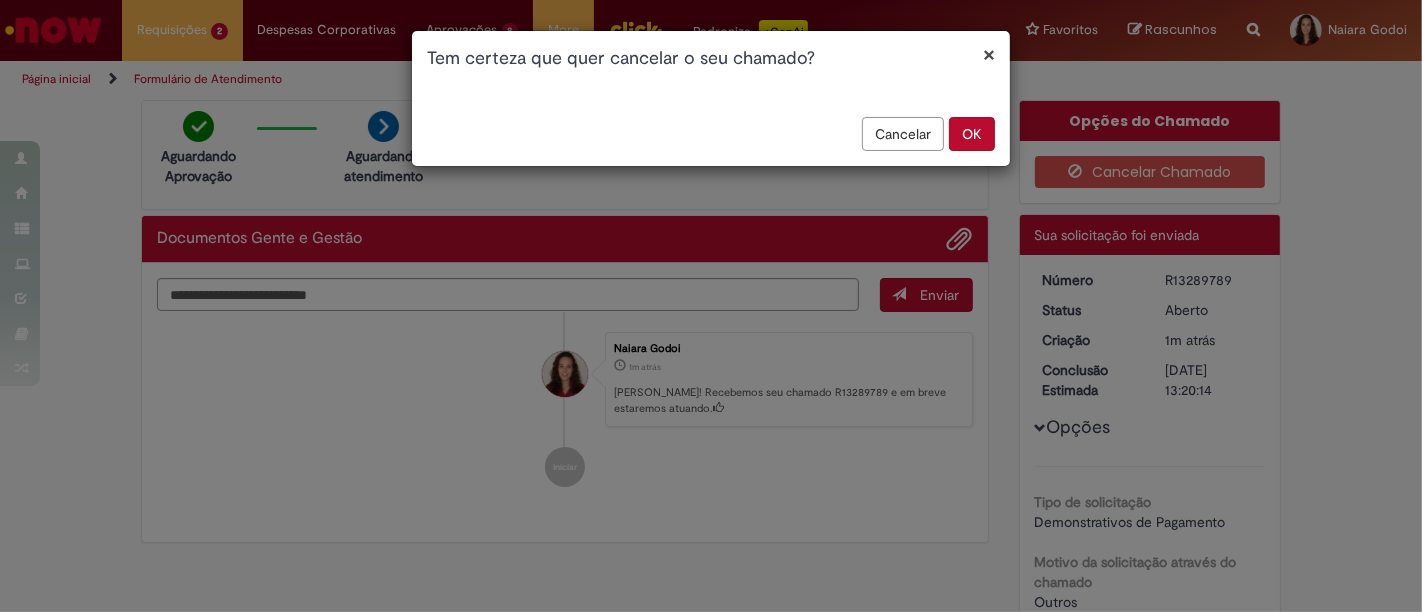 click on "Cancelar" at bounding box center (903, 134) 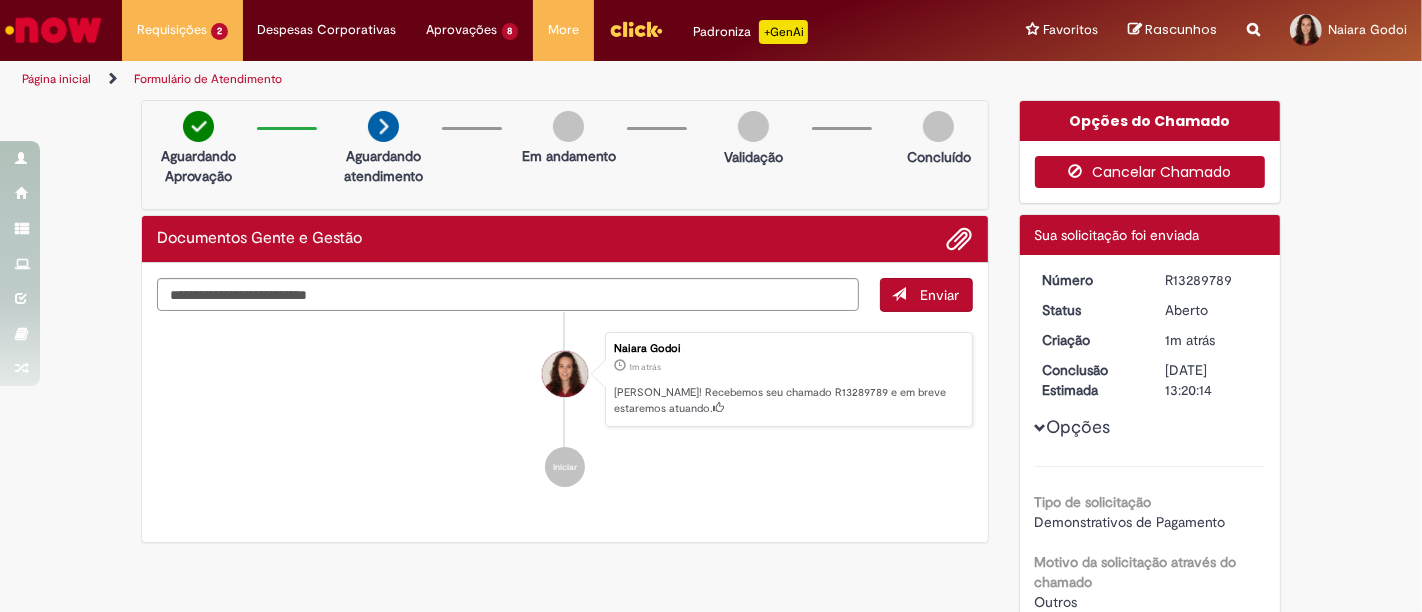click at bounding box center [1080, 171] 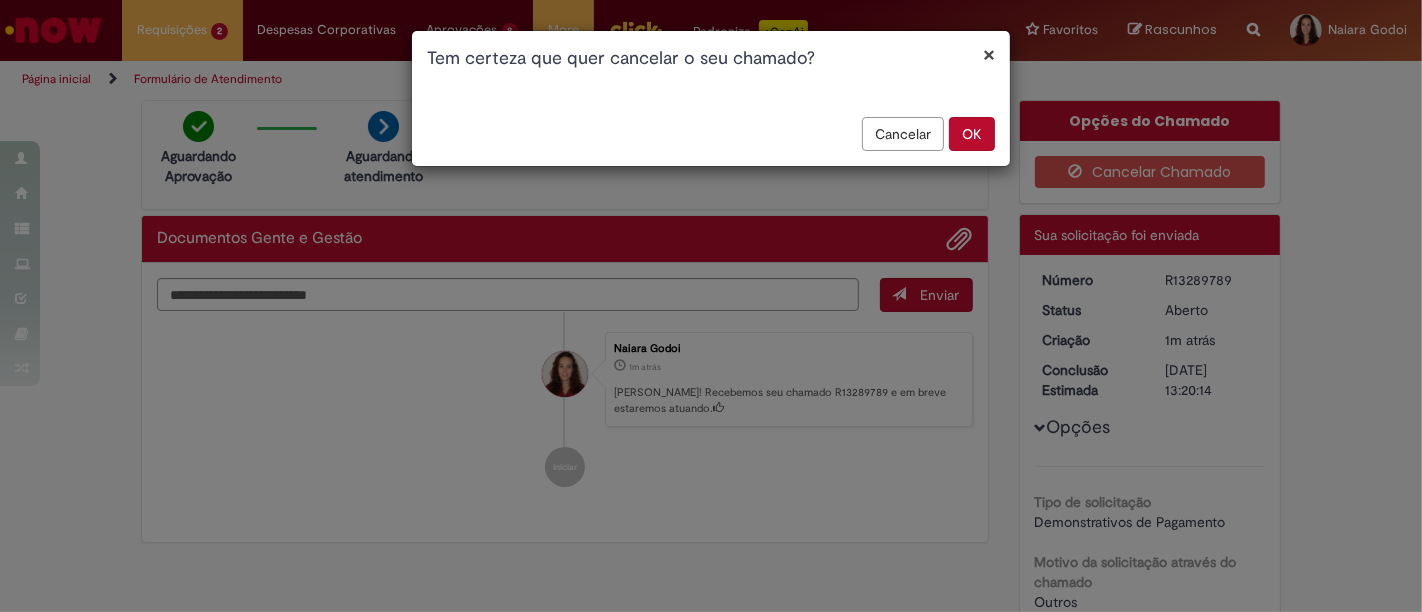 click on "OK" at bounding box center (972, 134) 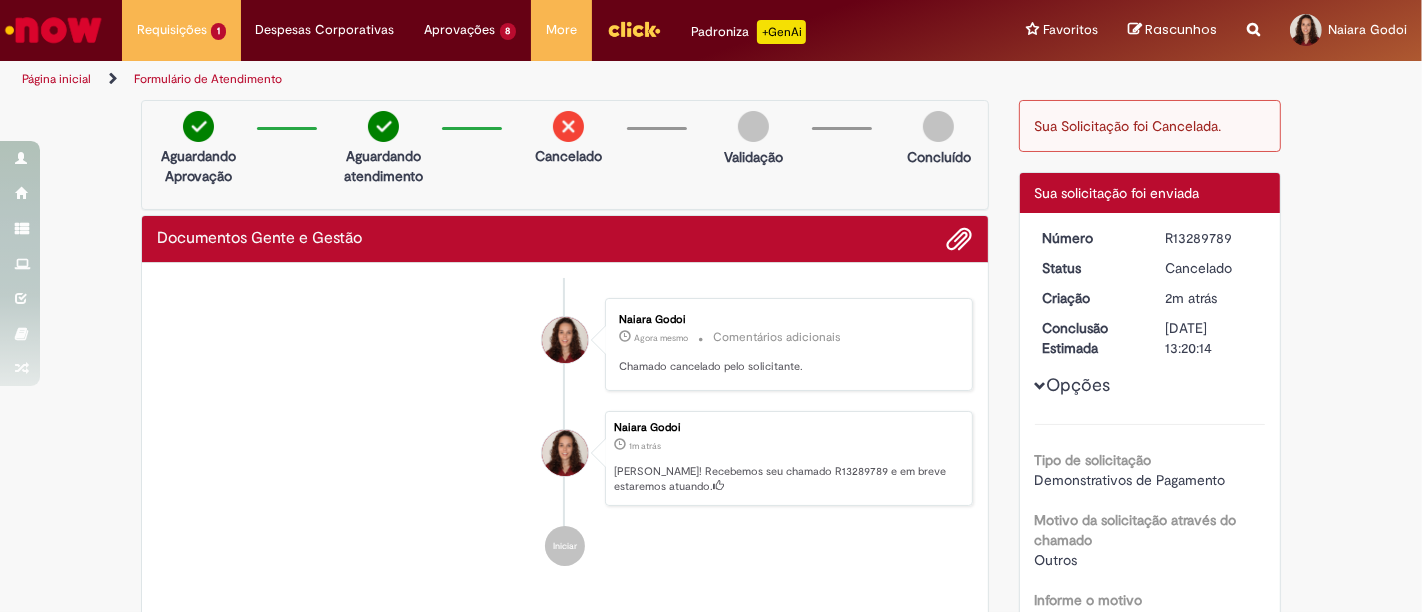 click at bounding box center [53, 30] 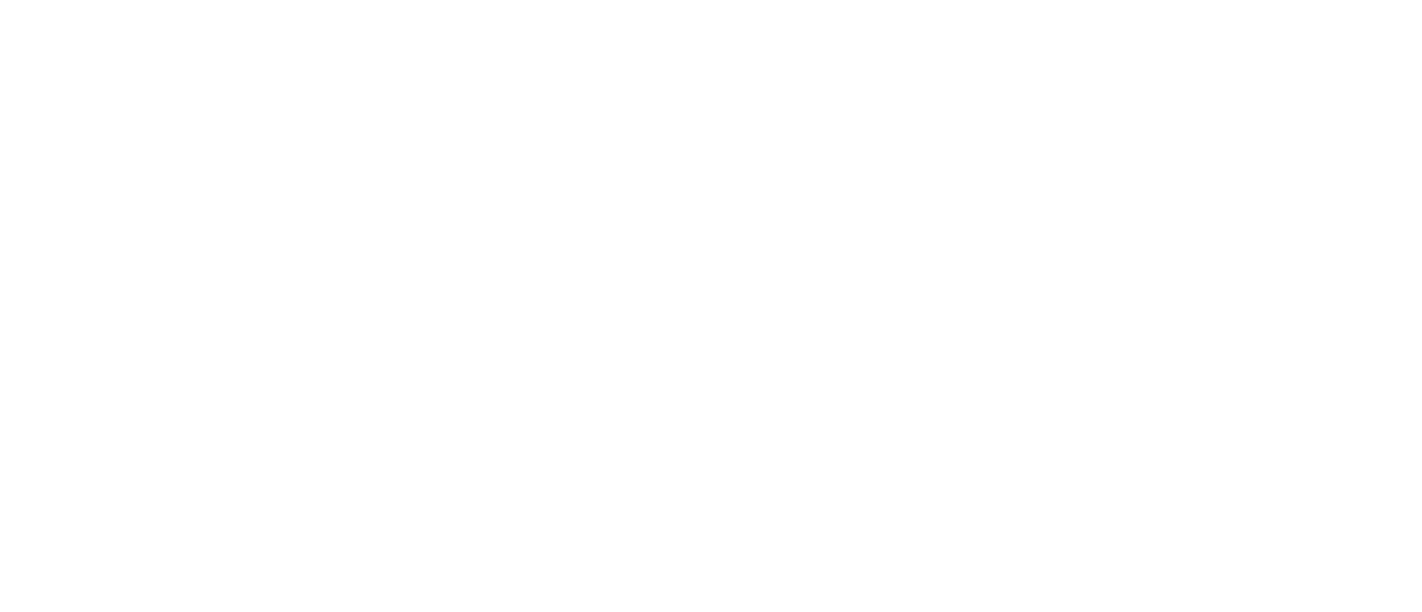 scroll, scrollTop: 0, scrollLeft: 0, axis: both 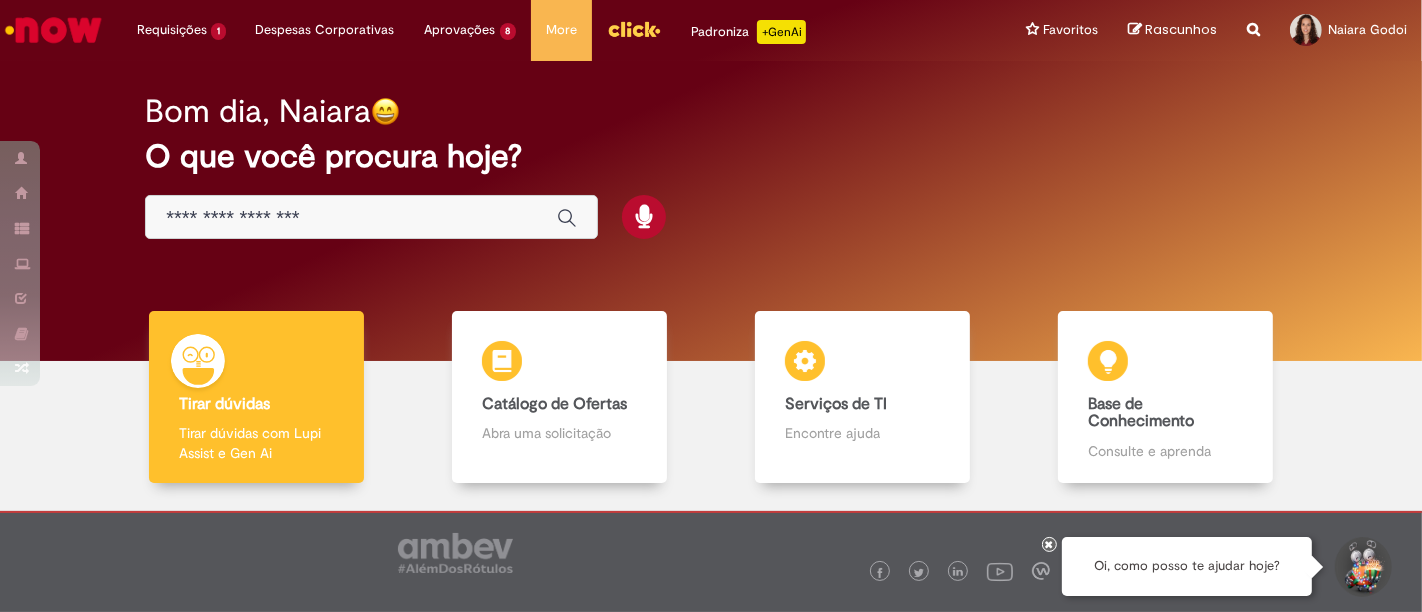 click at bounding box center [371, 217] 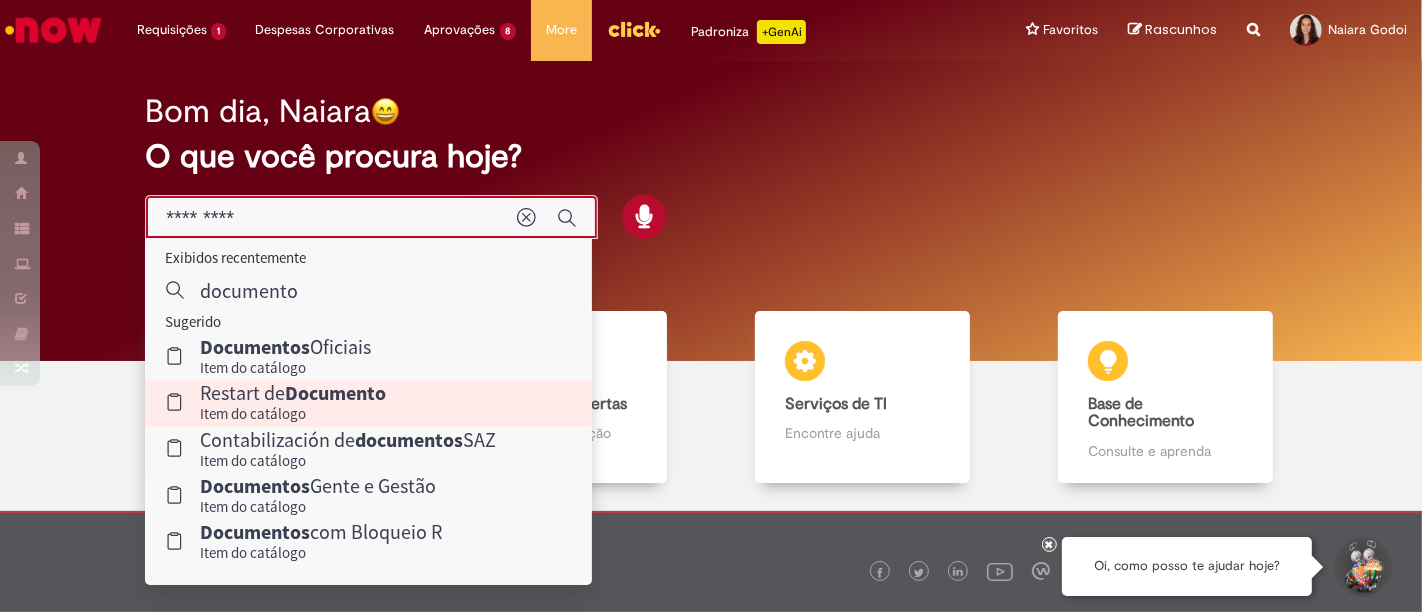 type on "*********" 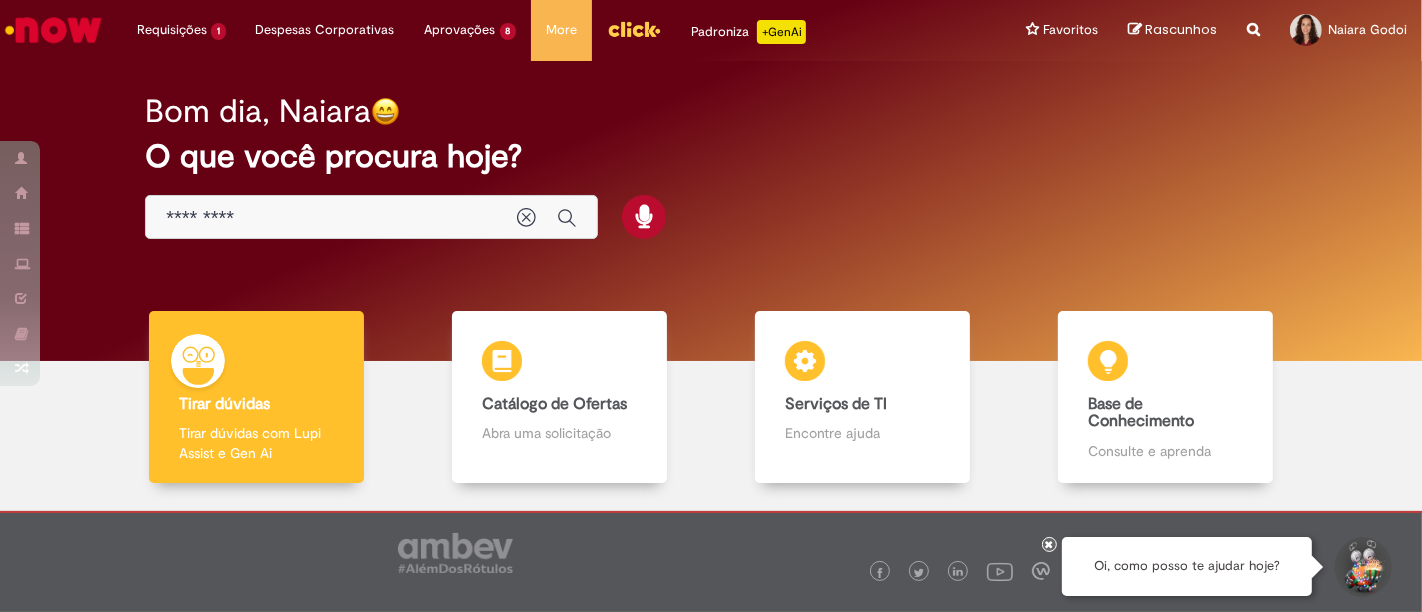 click on "*********" at bounding box center (331, 218) 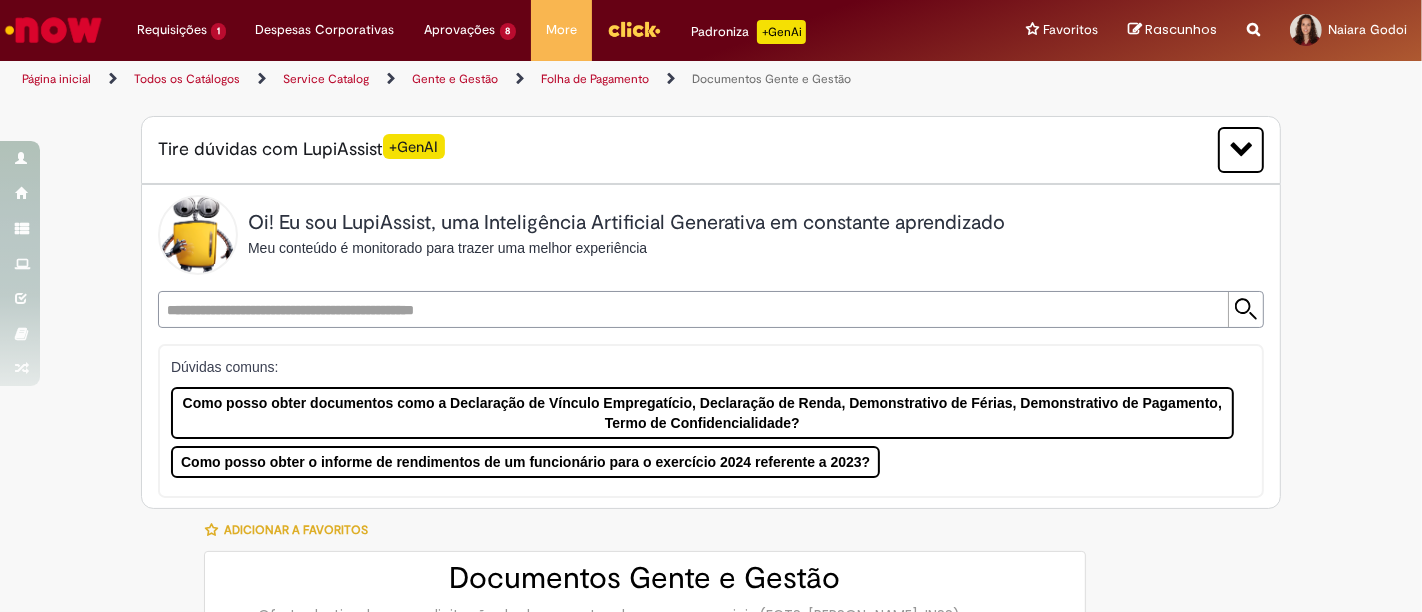 type on "********" 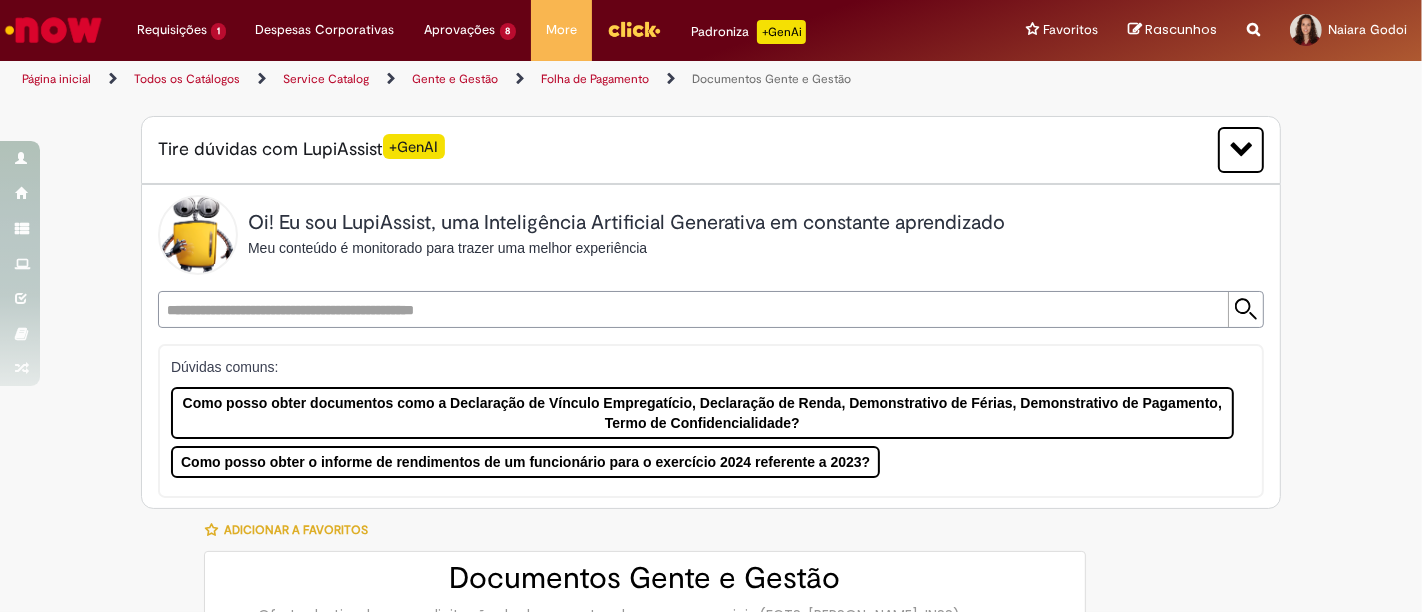 type on "**********" 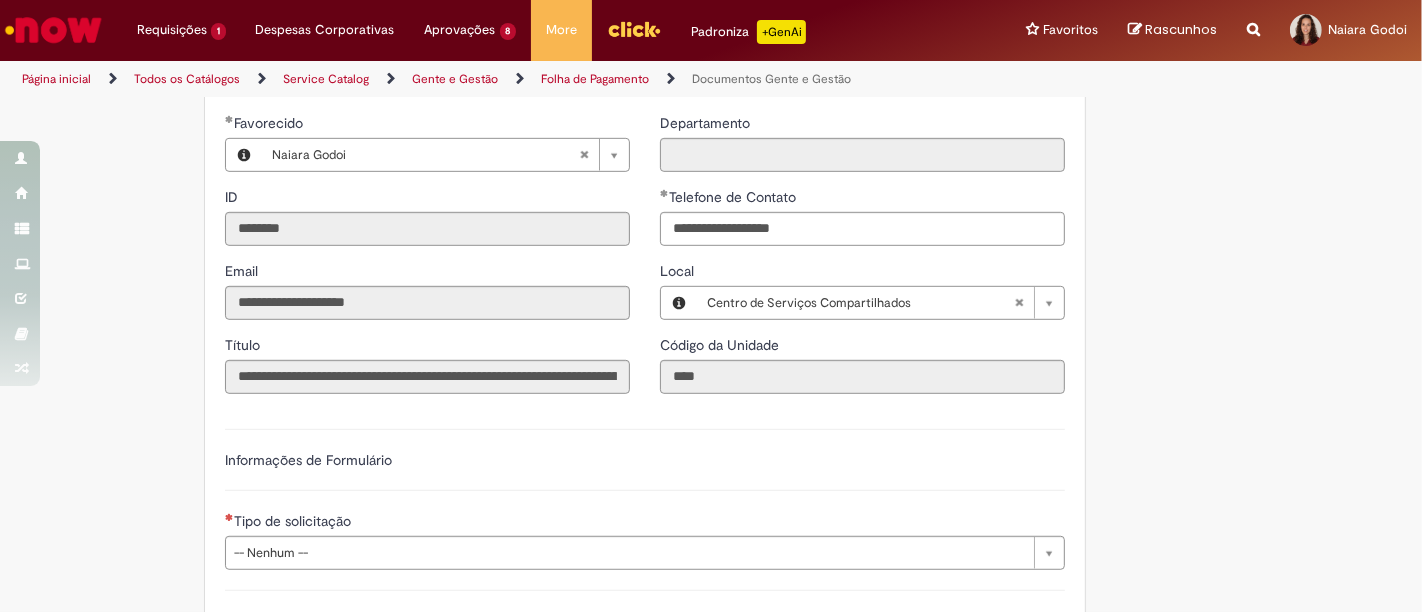 scroll, scrollTop: 1222, scrollLeft: 0, axis: vertical 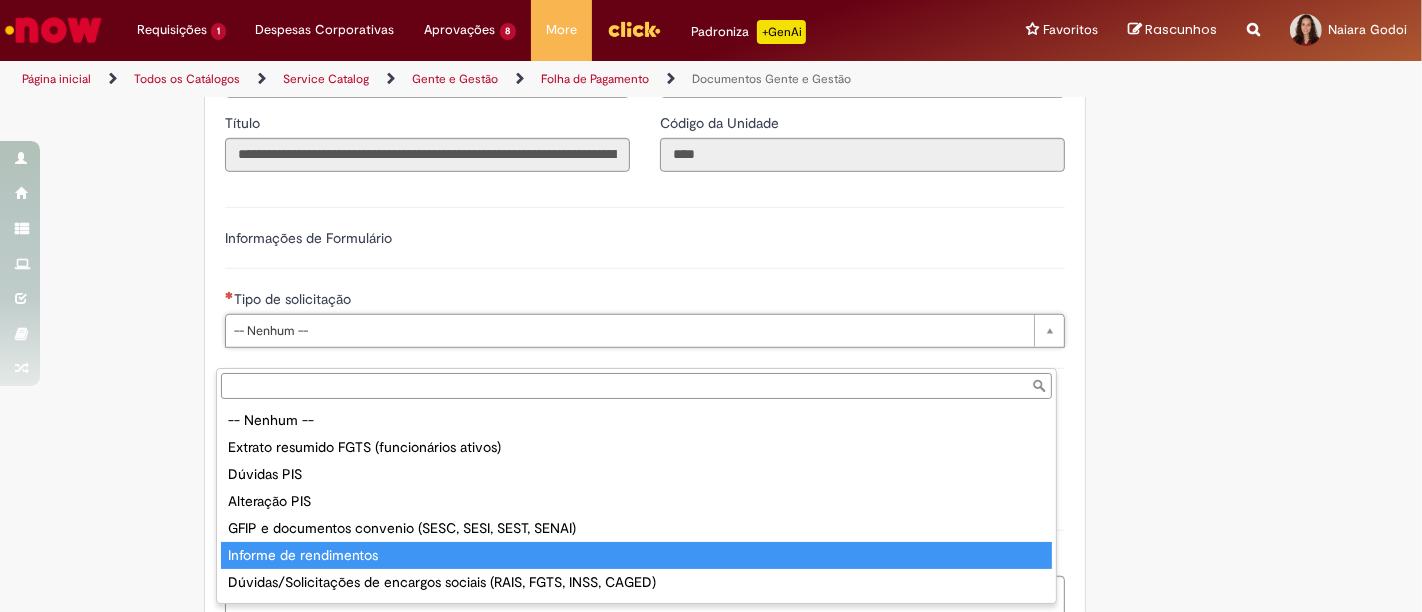 type on "**********" 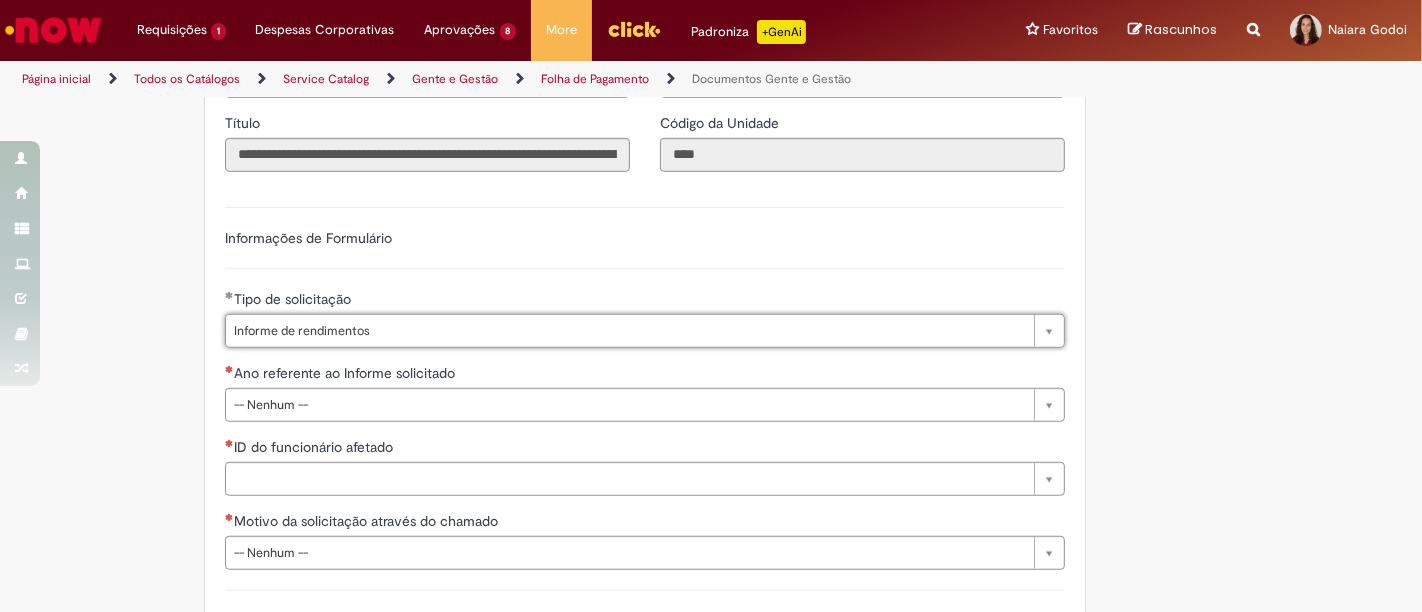 click on "Ano referente ao Informe solicitado" at bounding box center [645, 375] 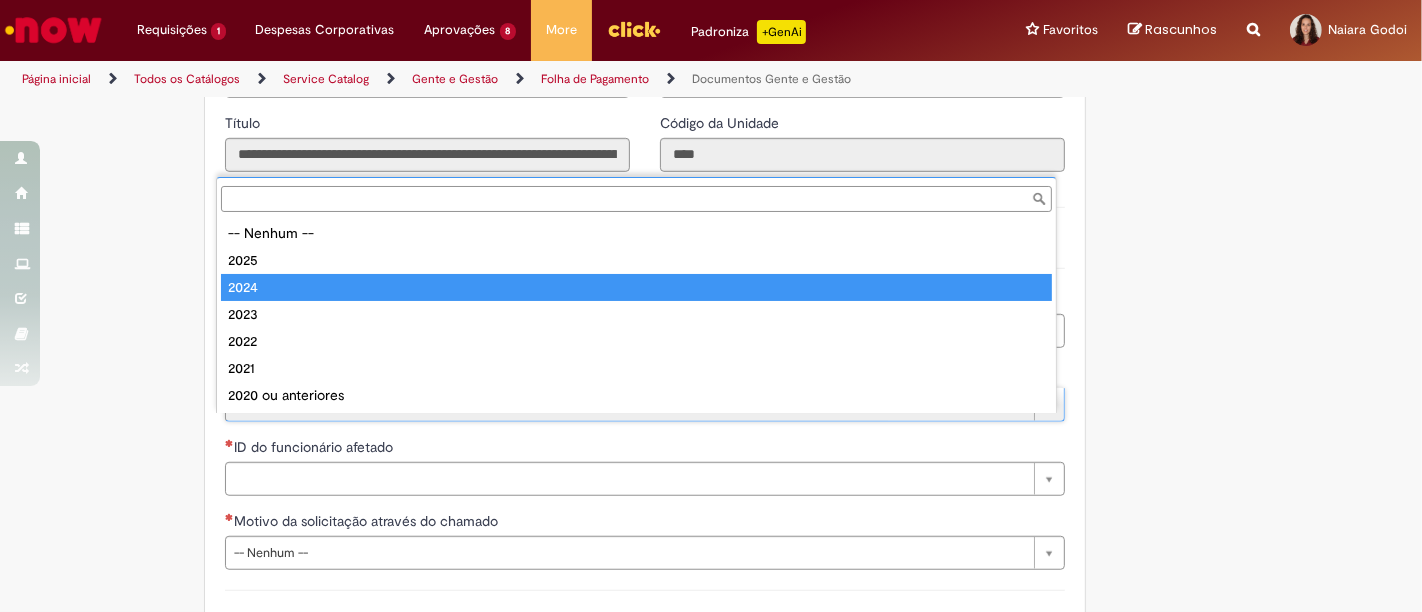 type on "****" 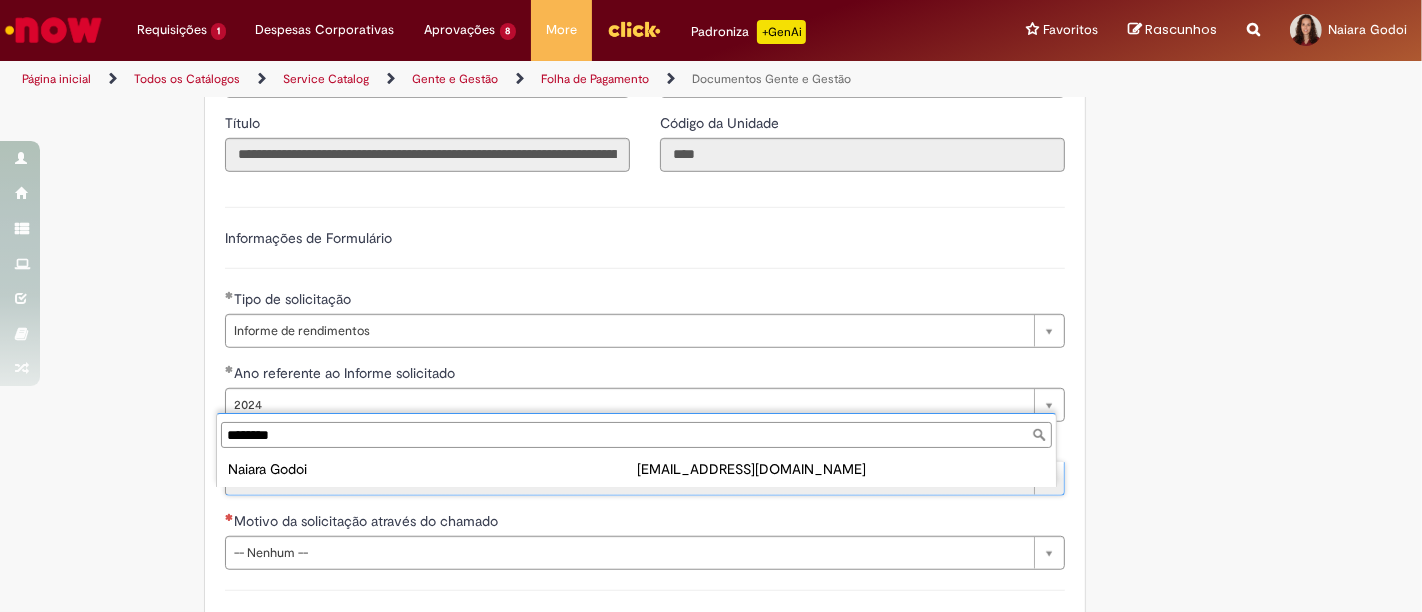 type on "********" 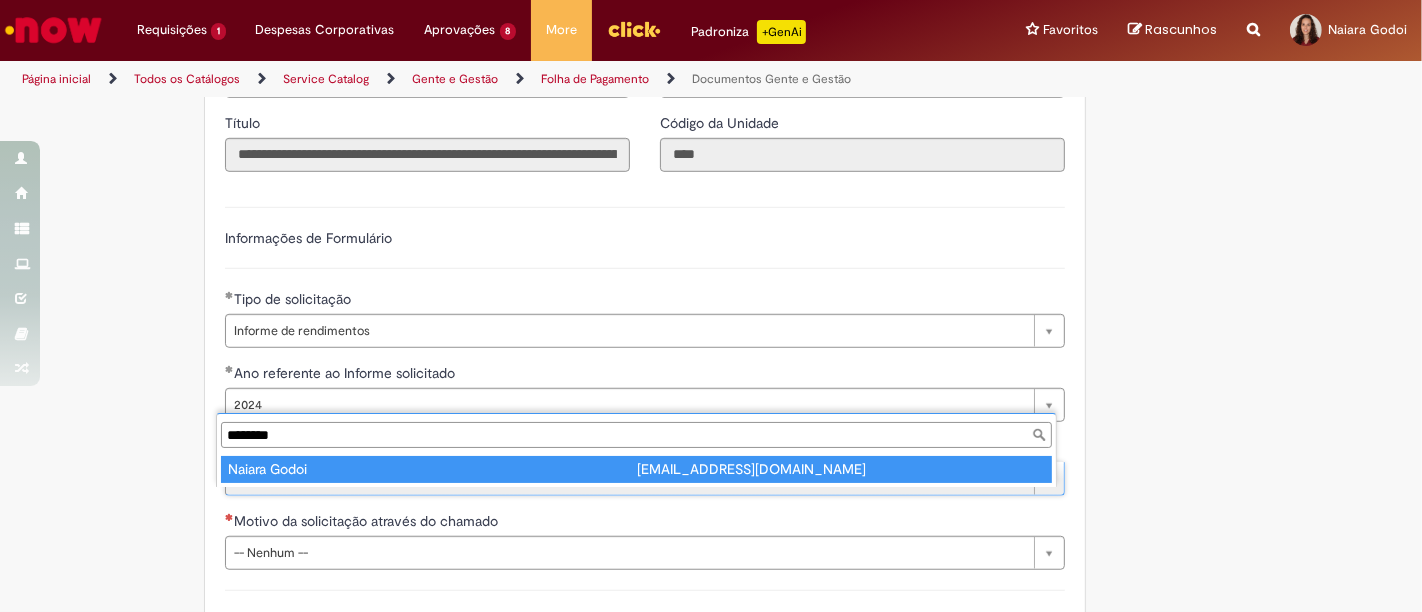 type on "**********" 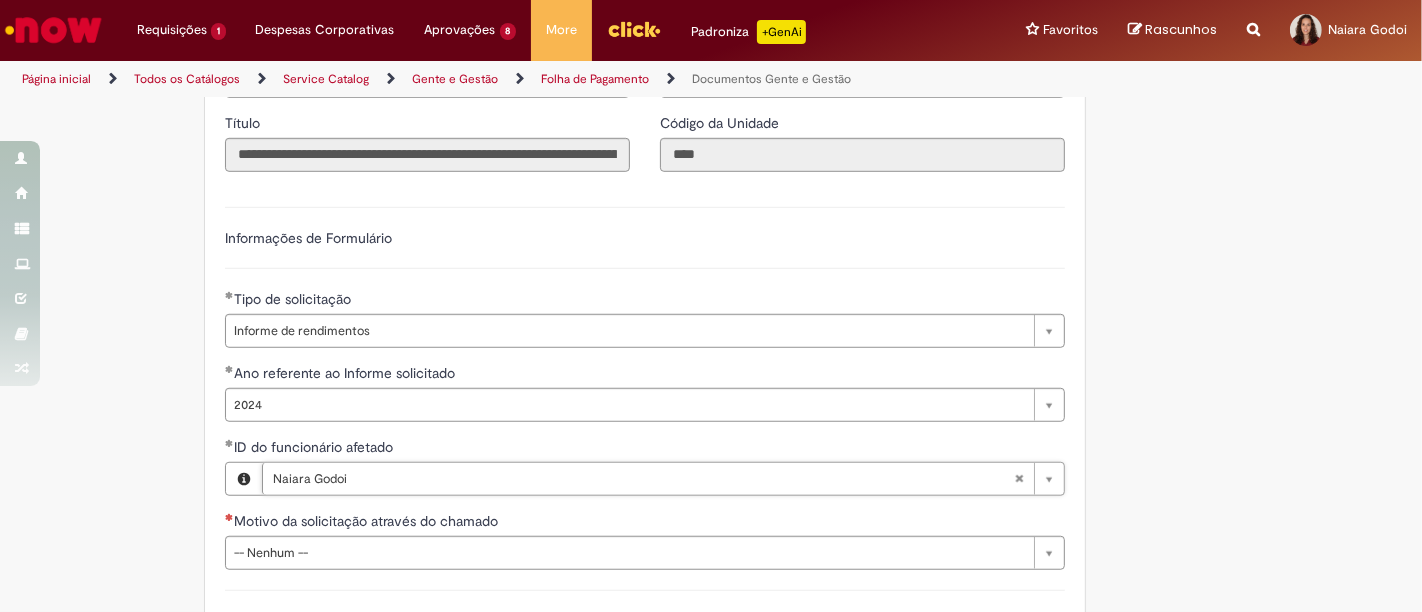 scroll, scrollTop: 1444, scrollLeft: 0, axis: vertical 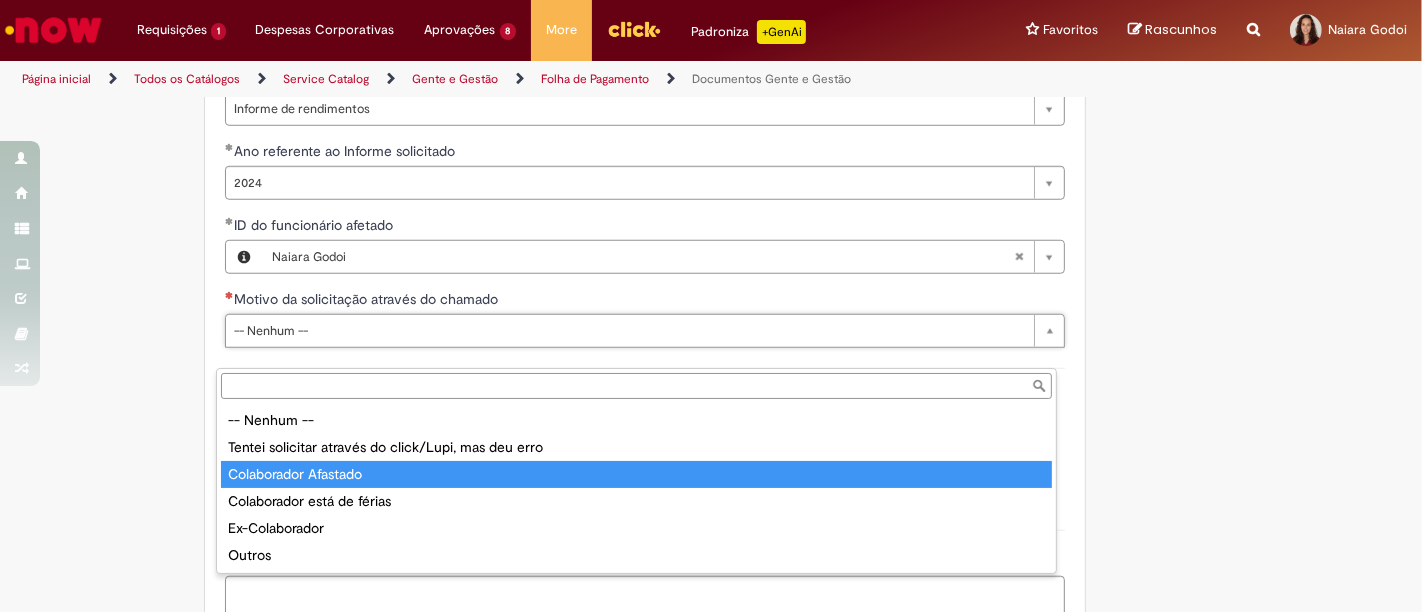 type on "**********" 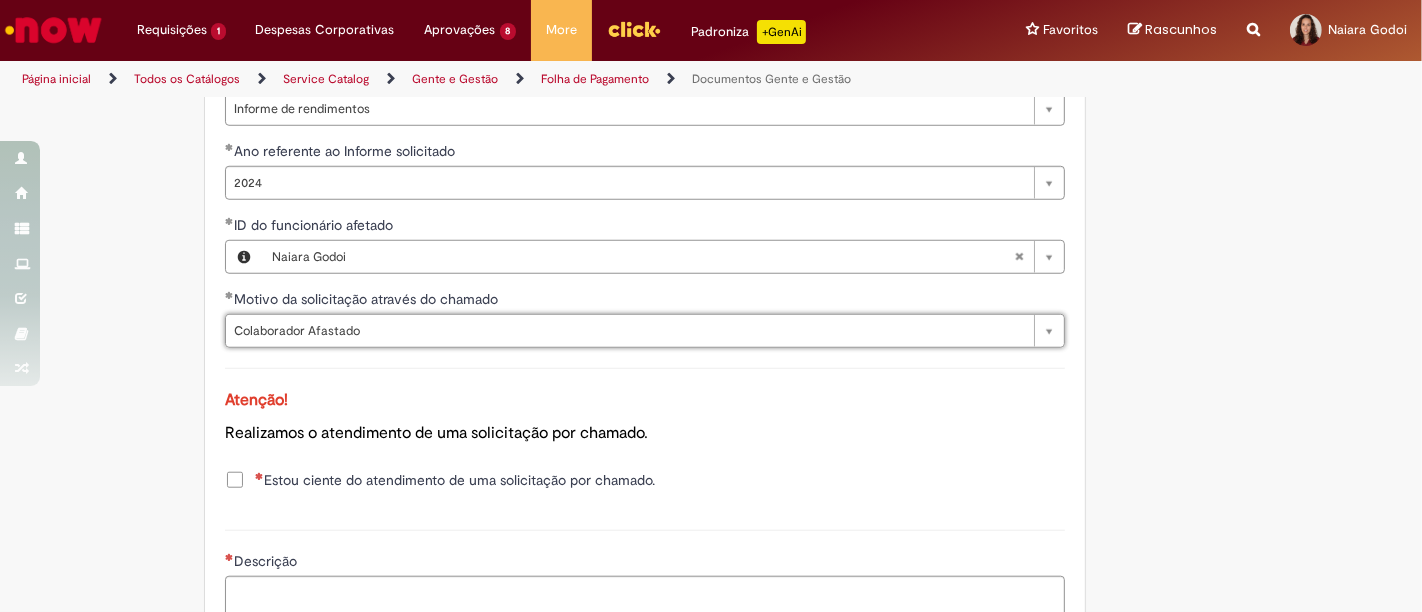 click on "Adicionar a Favoritos
Documentos Gente e Gestão
Oferta destinada para solicitação de documentos de encargos sociais (FGTS, RAIS, INSS), processo trabalhista ou para convênio (SESC, SESI, SEST, SENAI).
Oferta para solicitações de:
Extrato Resumido FGTS (Colaboradores ativos)
Dúvidas e Alterações PIS
GFIP e Documentos convênio (SESC, SESI, SEST, SENAI)
Informe de Rendimentos (anteriores ao ano de 2023 – Colaboradores ativos)
Dúvidas/Solicitações de encargos sociais (FGTS, INSS, CAGED)
CTPS digital
Demonstrativos de Pagamento (Anteriores ao ano de 2023 – Colaboradores ativos)
Documentos referente ao ano que estamos ou até 2 anos atrás:  O acesso é através da plataforma Lupi 8000420403 ou do canal Click.
Colaborador de Férias:
Colaborador afastado:  O acesso é através da plataforma Lupi 8000420403
Ex-colaboradores:    (" at bounding box center (711, -43) 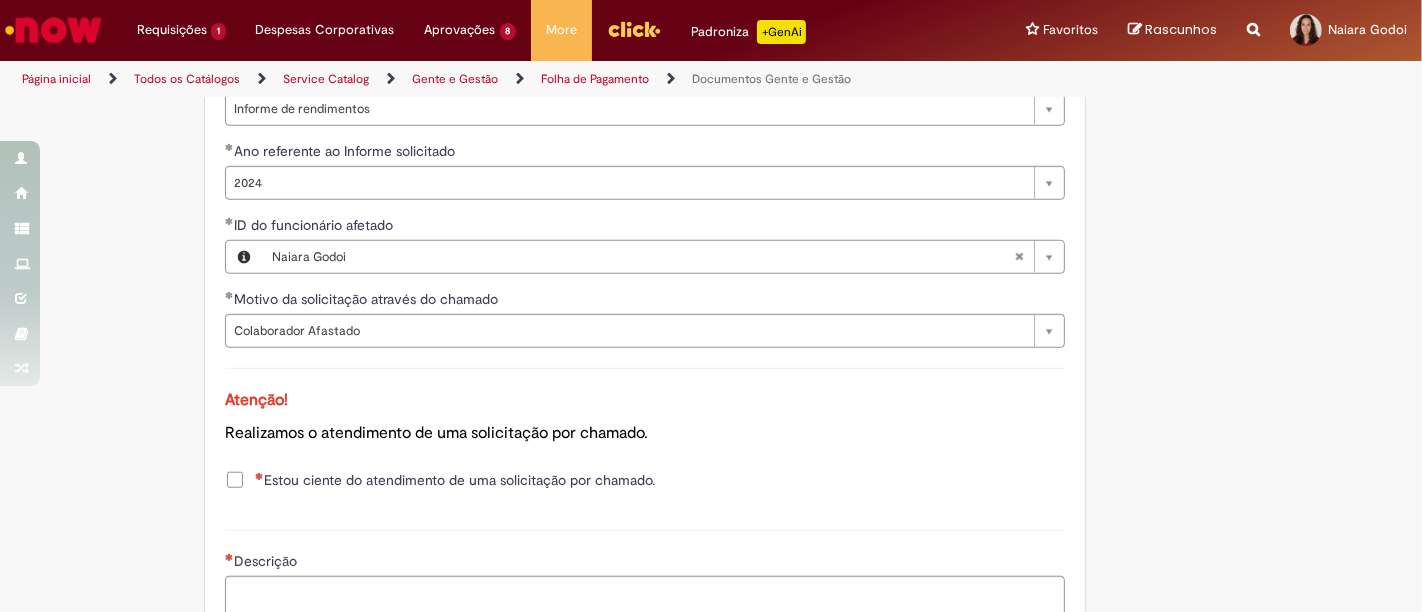 click on "**********" at bounding box center (645, 237) 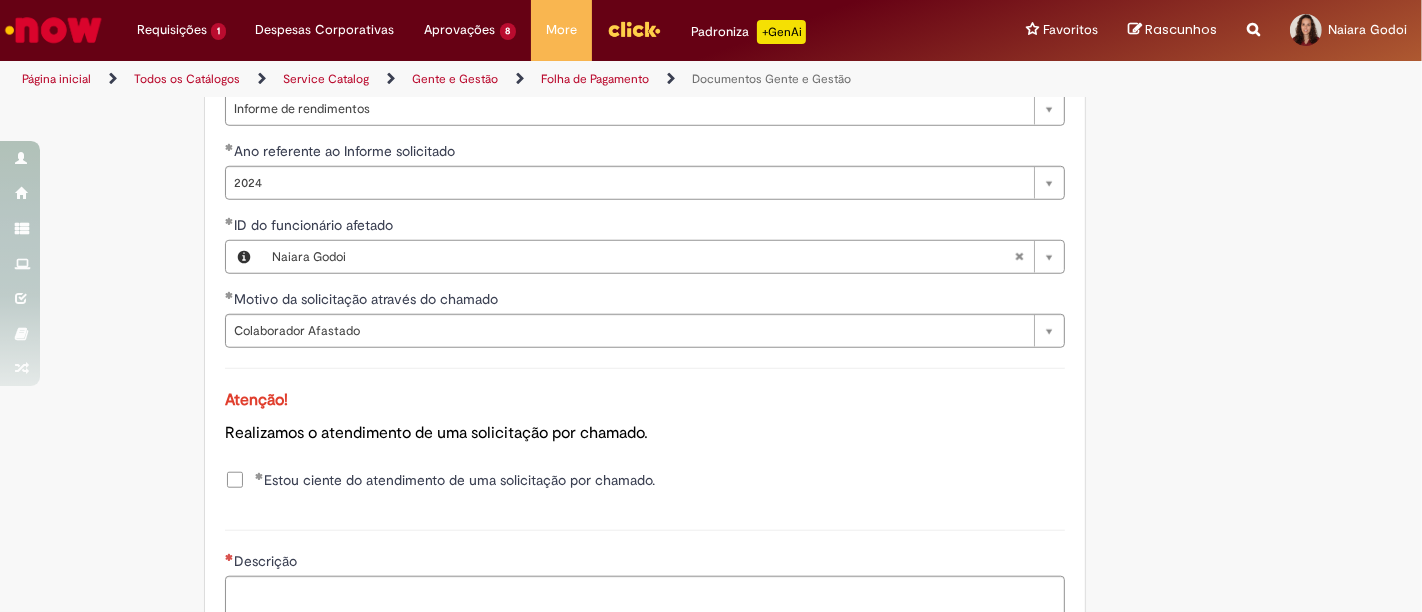 scroll, scrollTop: 1666, scrollLeft: 0, axis: vertical 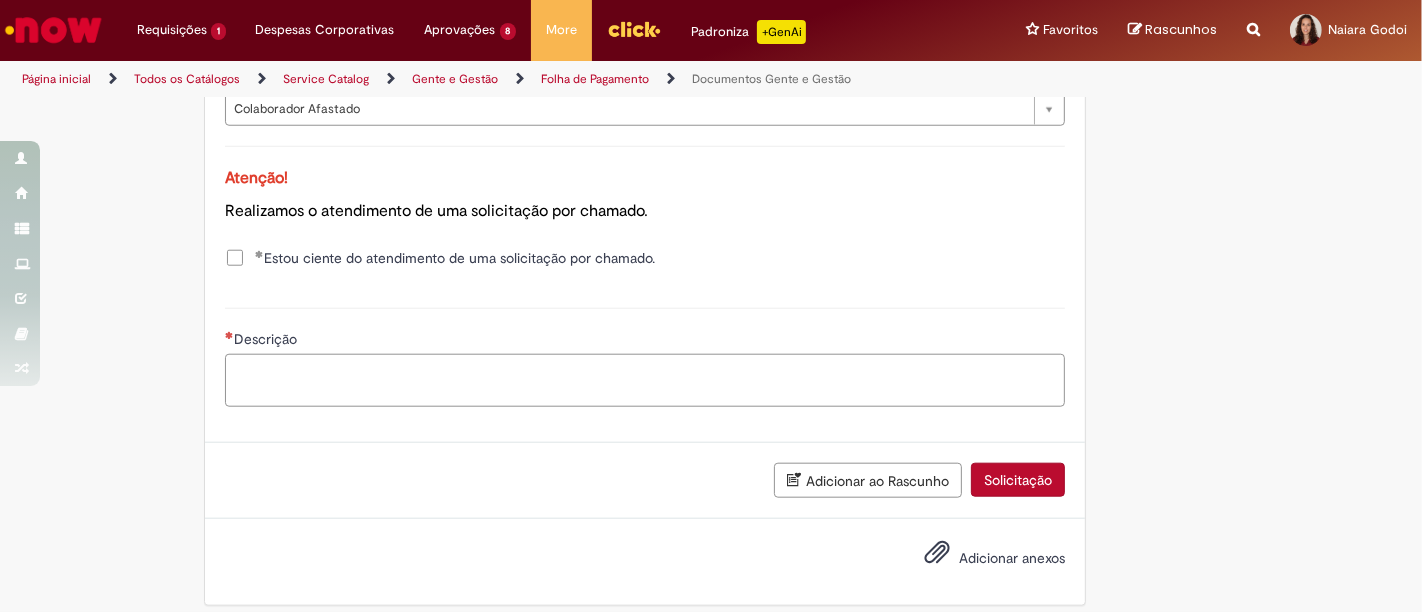click on "Descrição" at bounding box center (645, 380) 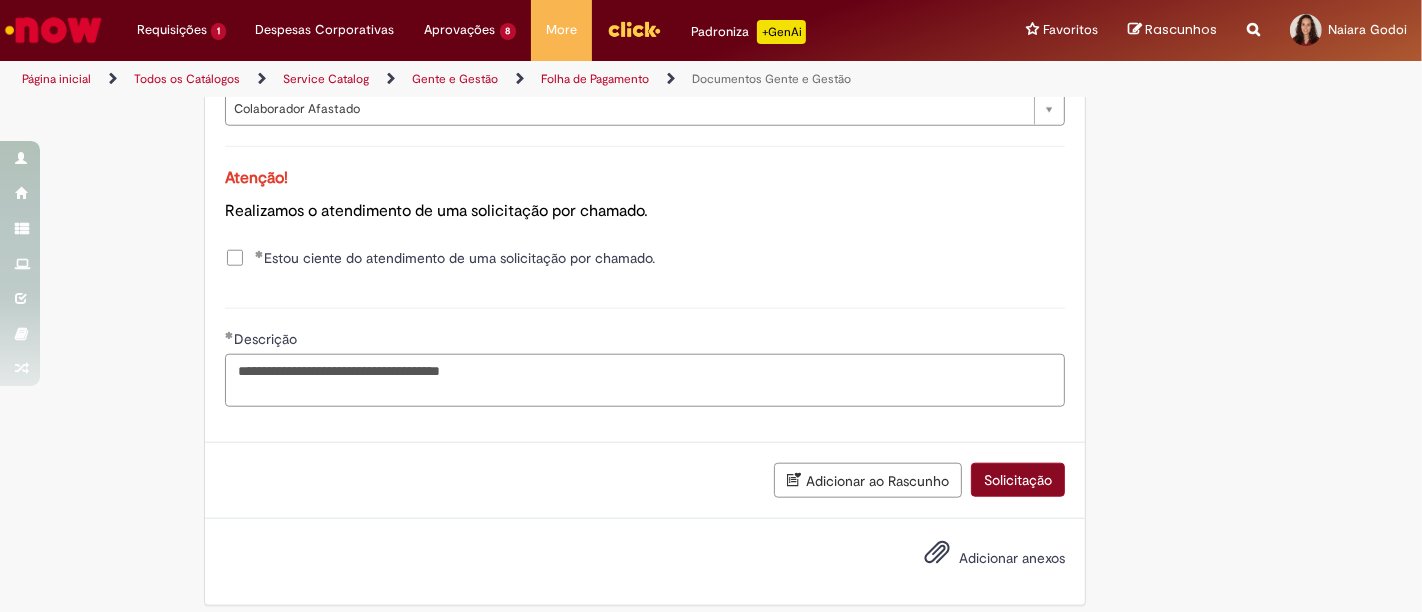 type on "**********" 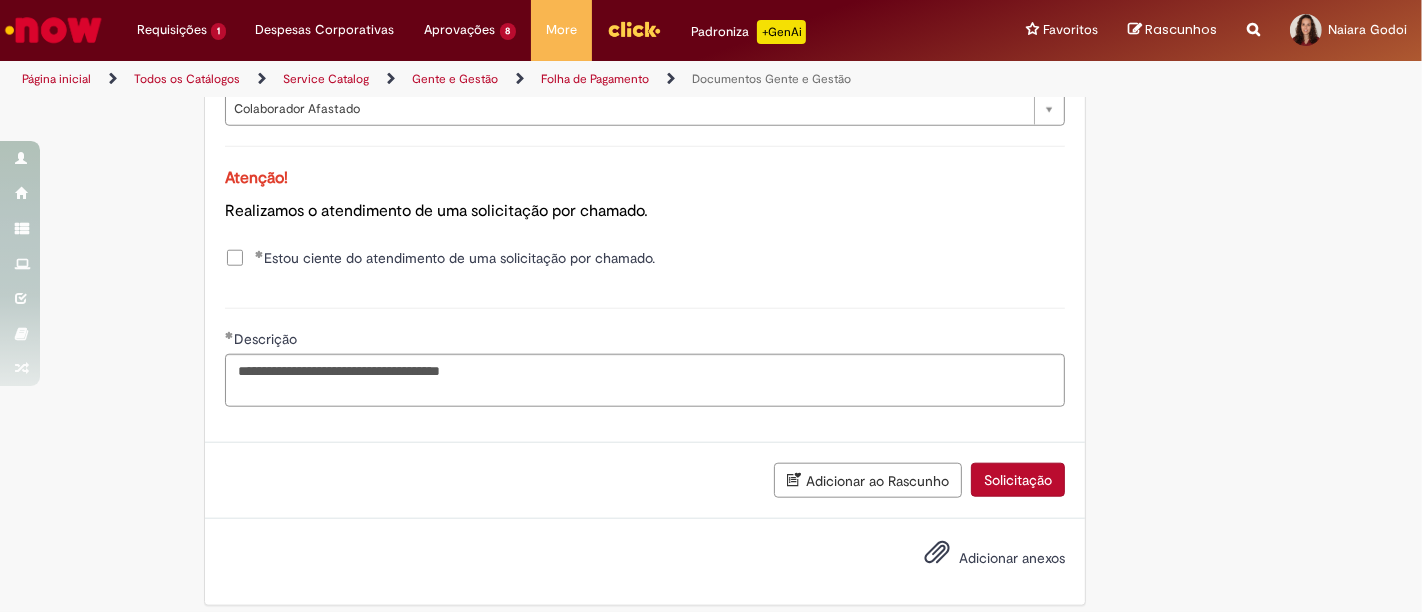click on "Solicitação" at bounding box center (1018, 480) 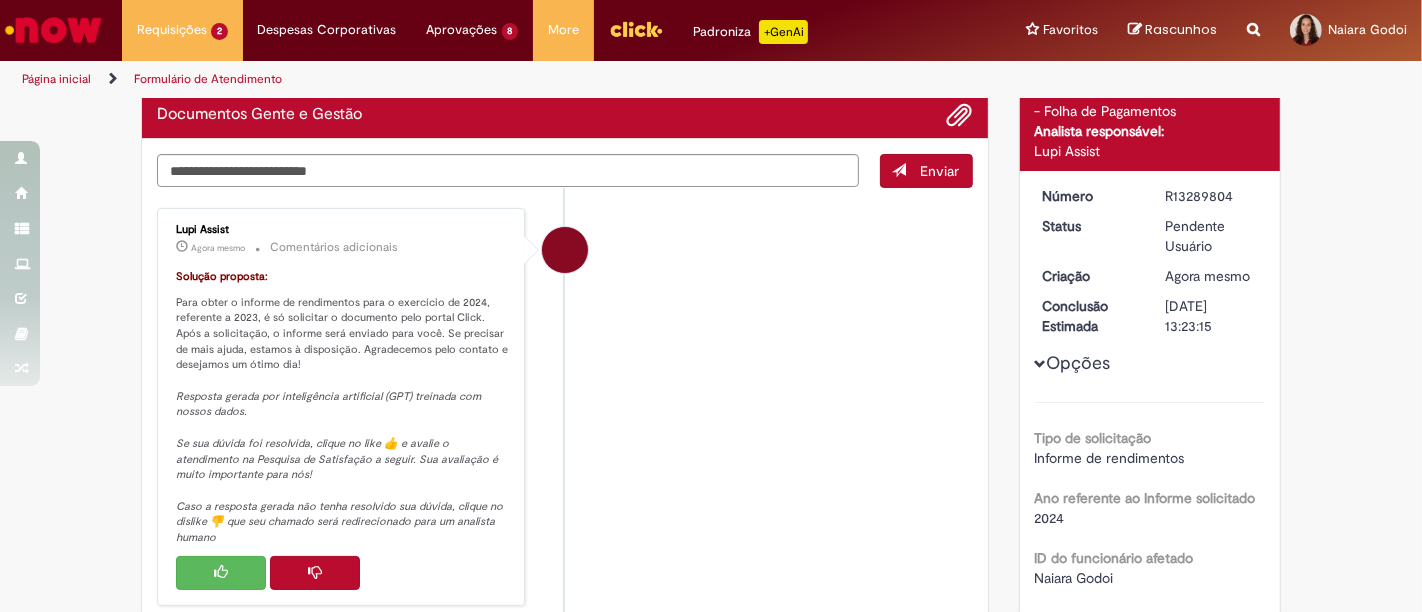 scroll, scrollTop: 222, scrollLeft: 0, axis: vertical 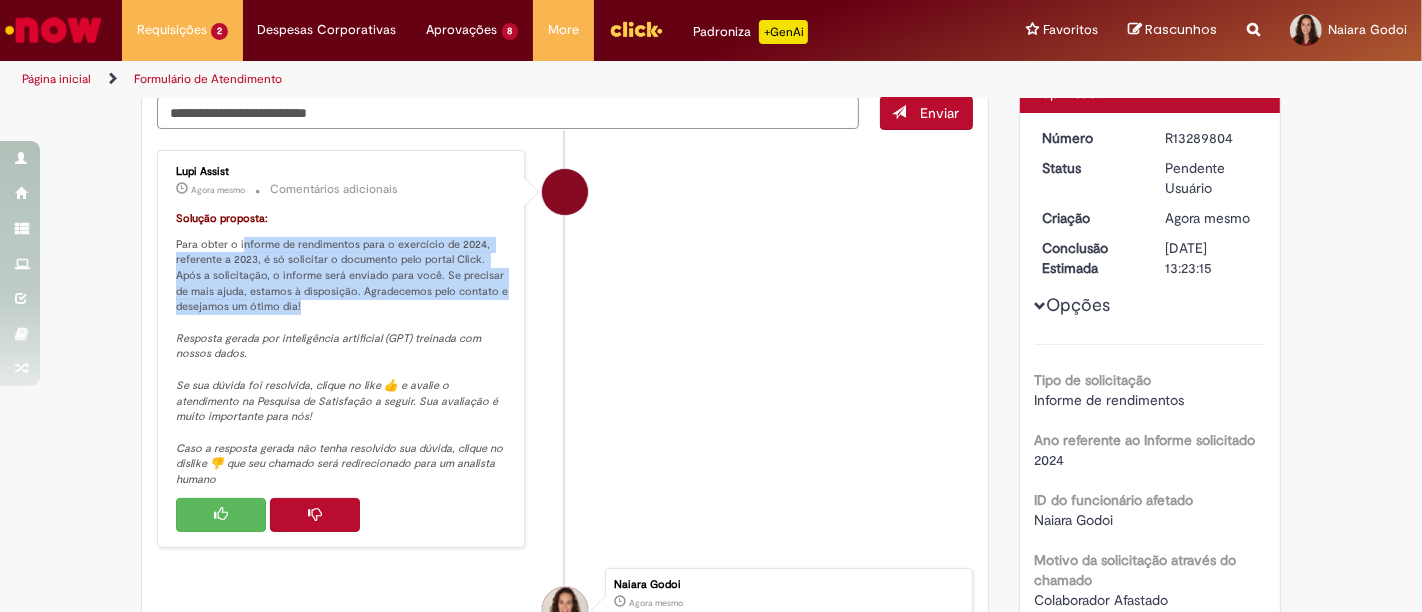 drag, startPoint x: 232, startPoint y: 240, endPoint x: 435, endPoint y: 298, distance: 211.12318 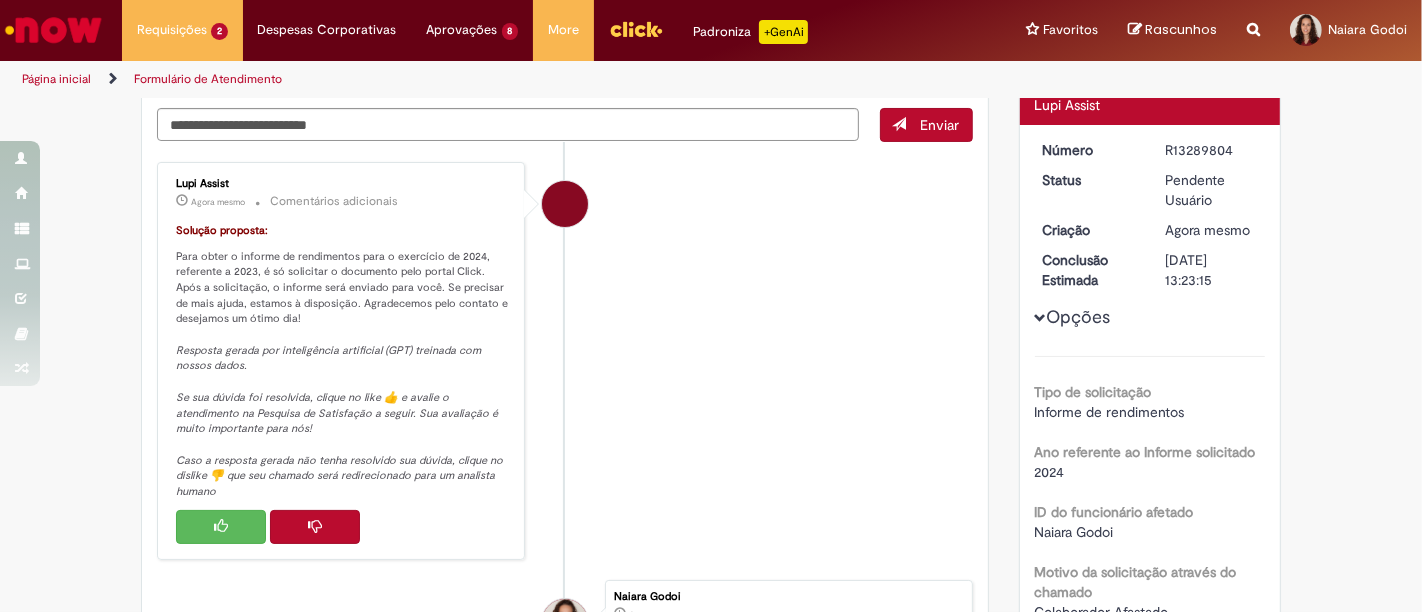 scroll, scrollTop: 222, scrollLeft: 0, axis: vertical 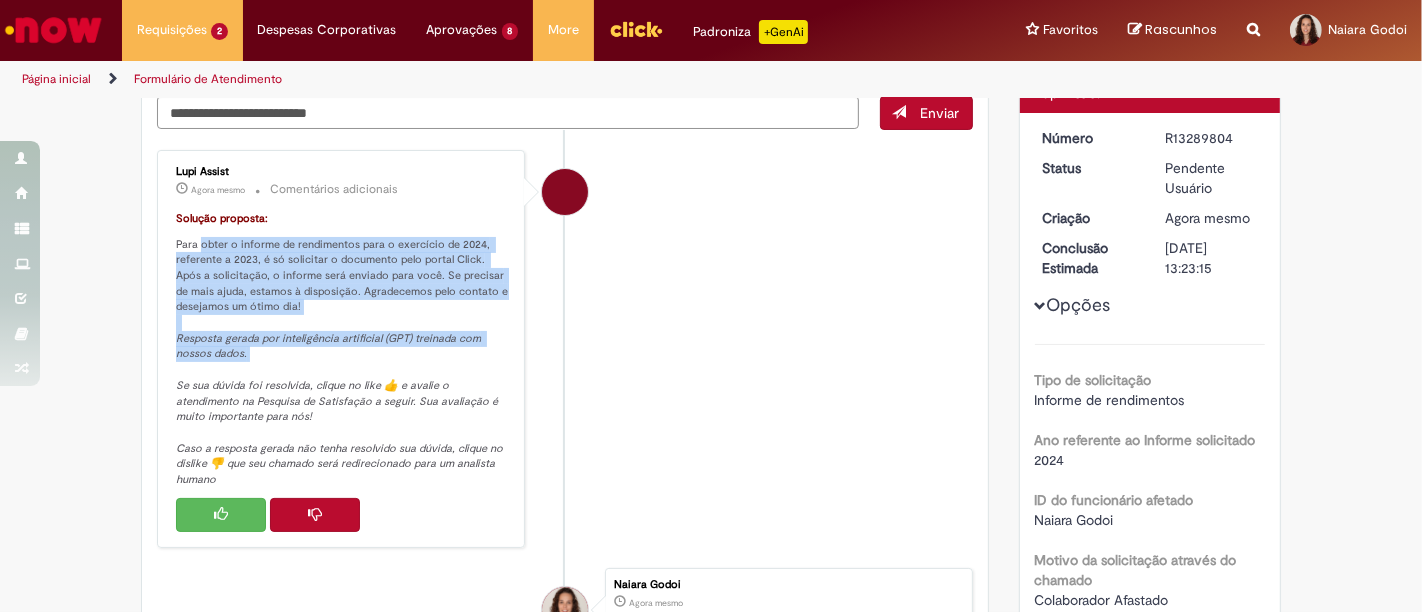 drag, startPoint x: 192, startPoint y: 239, endPoint x: 462, endPoint y: 364, distance: 297.53152 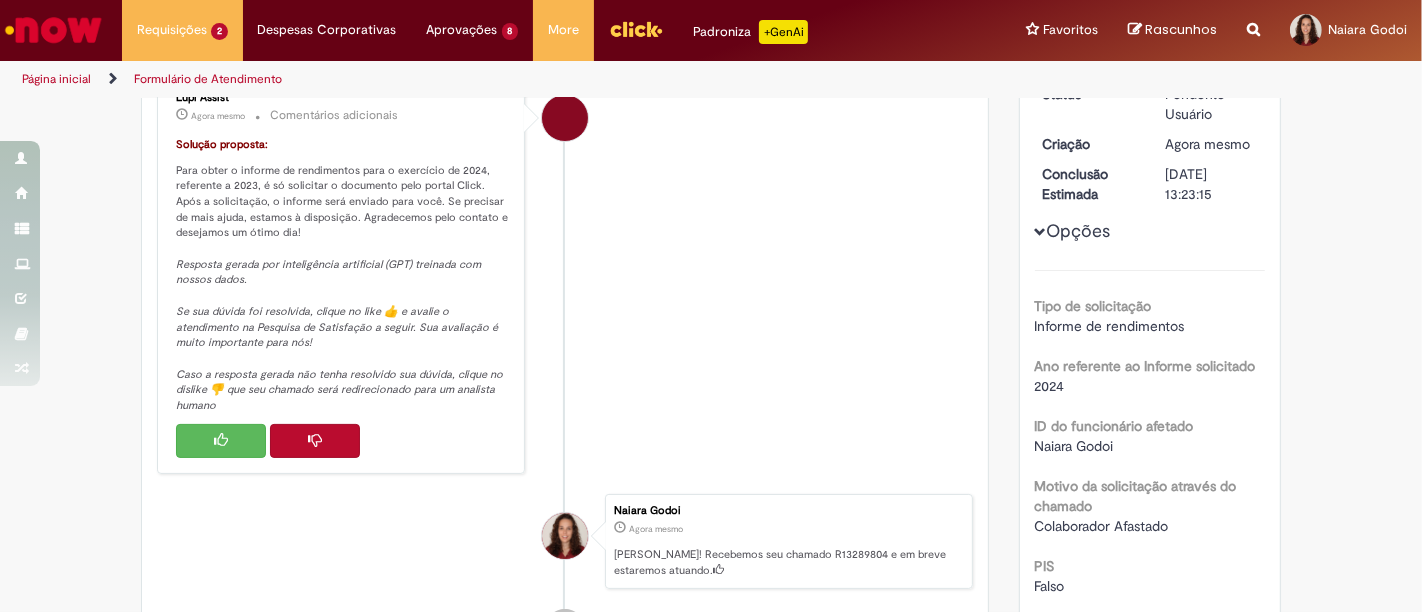 scroll, scrollTop: 224, scrollLeft: 0, axis: vertical 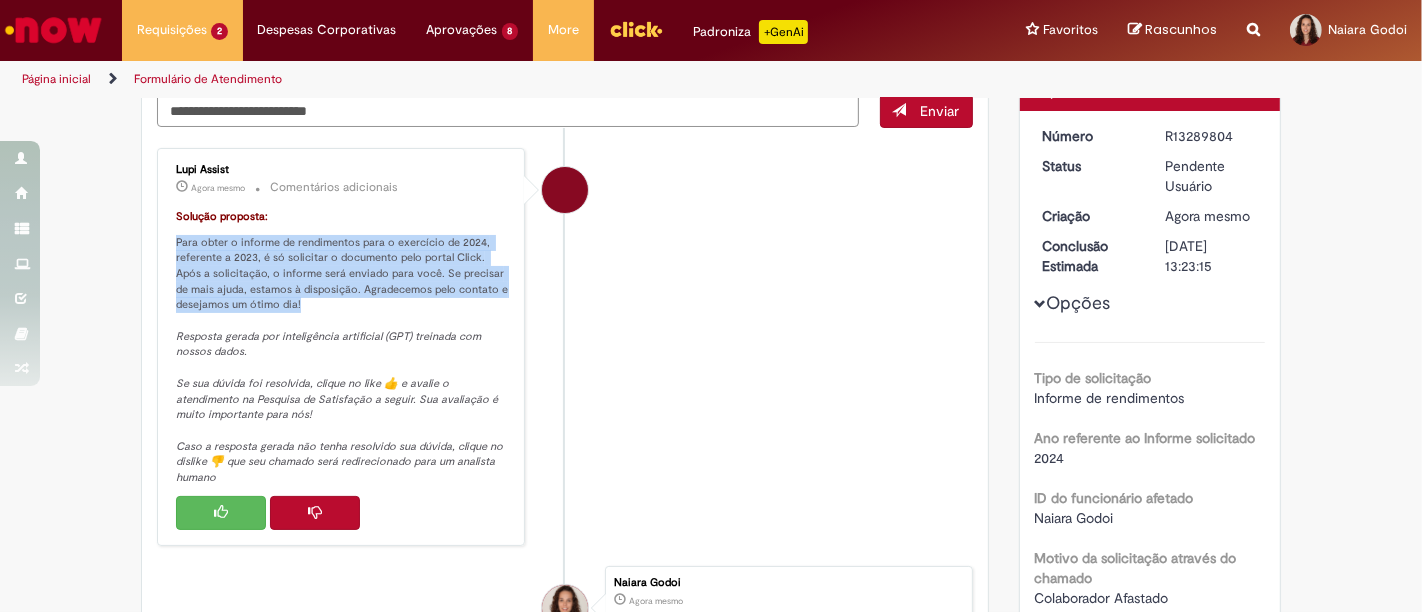 drag, startPoint x: 268, startPoint y: 278, endPoint x: 436, endPoint y: 304, distance: 170 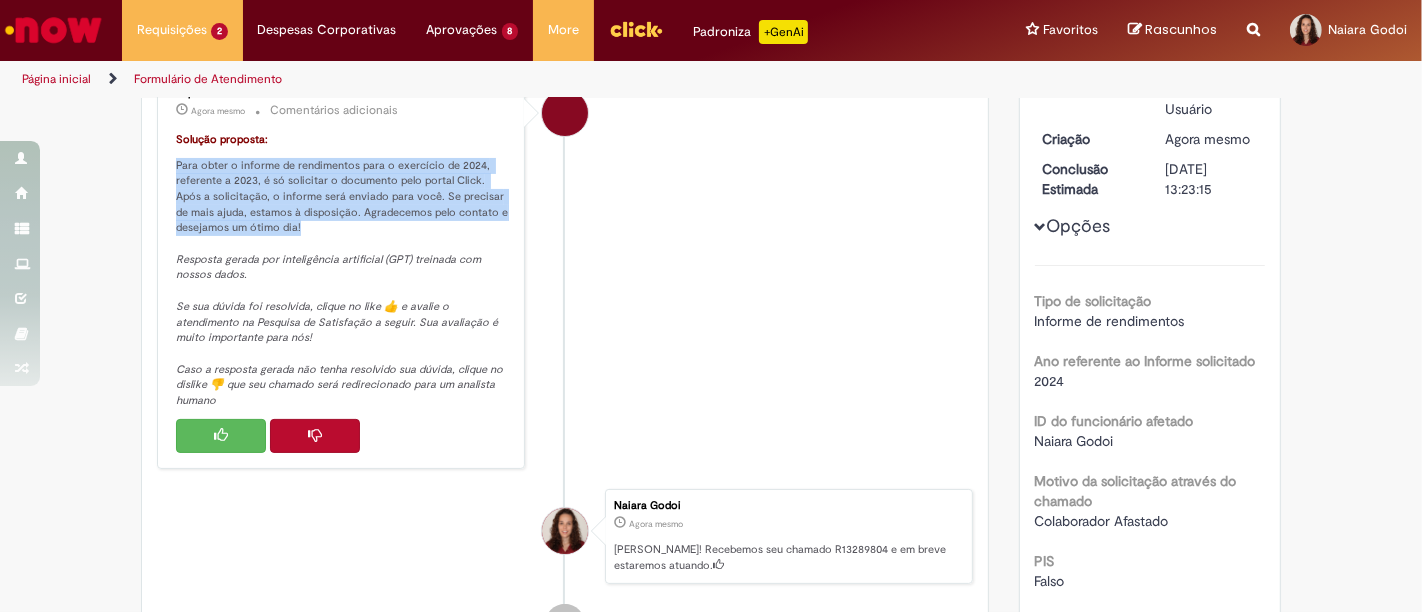 scroll, scrollTop: 335, scrollLeft: 0, axis: vertical 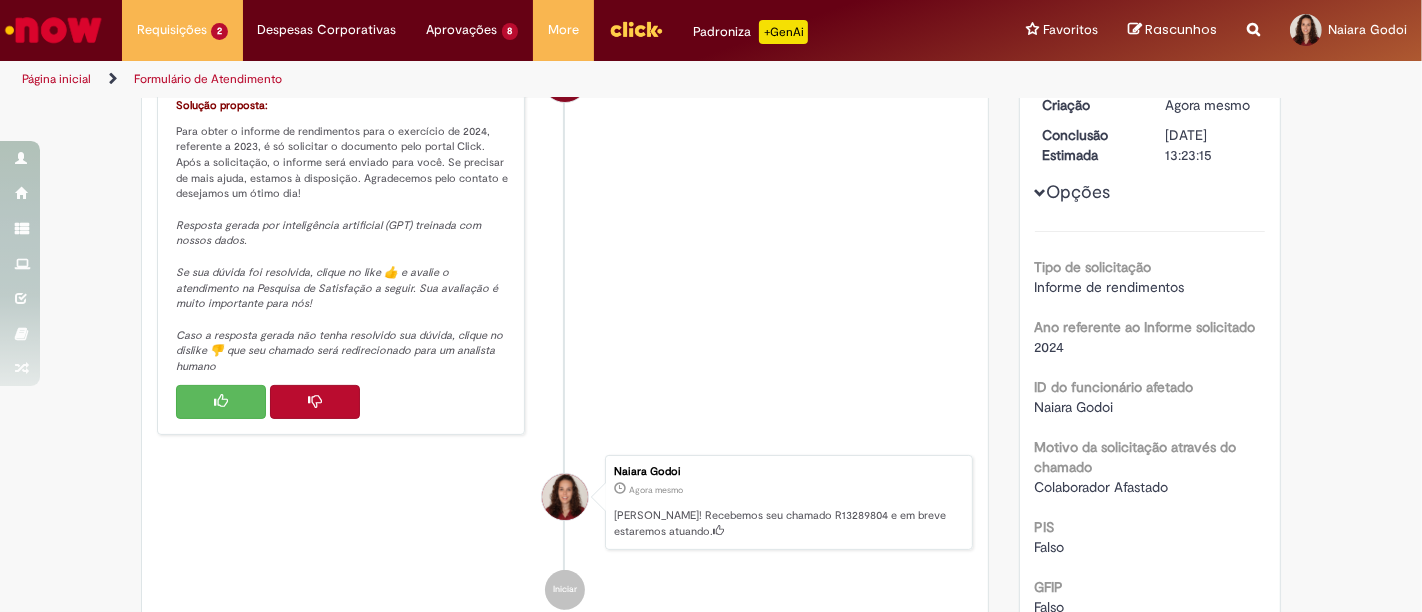 click on "Resposta gerada por inteligência artificial (GPT) treinada com nossos dados. Se sua dúvida foi resolvida, clique no like 👍 e avalie o atendimento na Pesquisa de Satisfação a seguir. Sua avaliação é muito importante para nós! Caso a resposta gerada não tenha resolvido sua dúvida, clique no dislike 👎 que seu chamado será redirecionado para um analista humano" at bounding box center [342, 296] 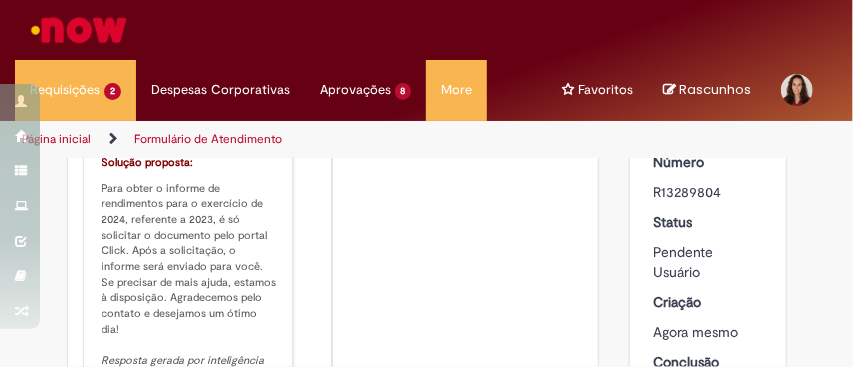 scroll, scrollTop: 291, scrollLeft: 0, axis: vertical 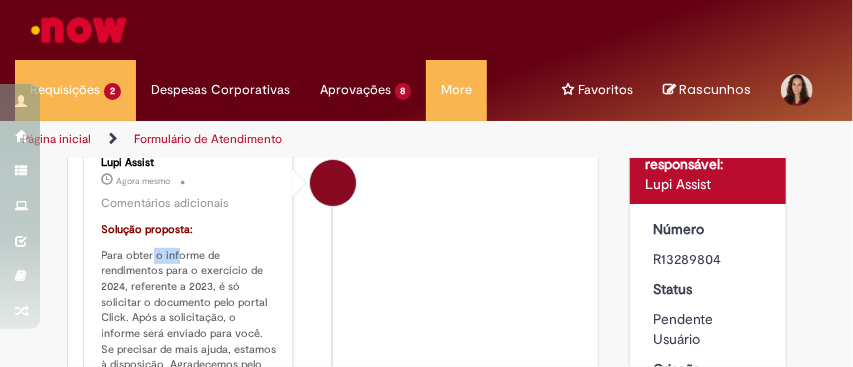 drag, startPoint x: 152, startPoint y: 244, endPoint x: 177, endPoint y: 261, distance: 30.232433 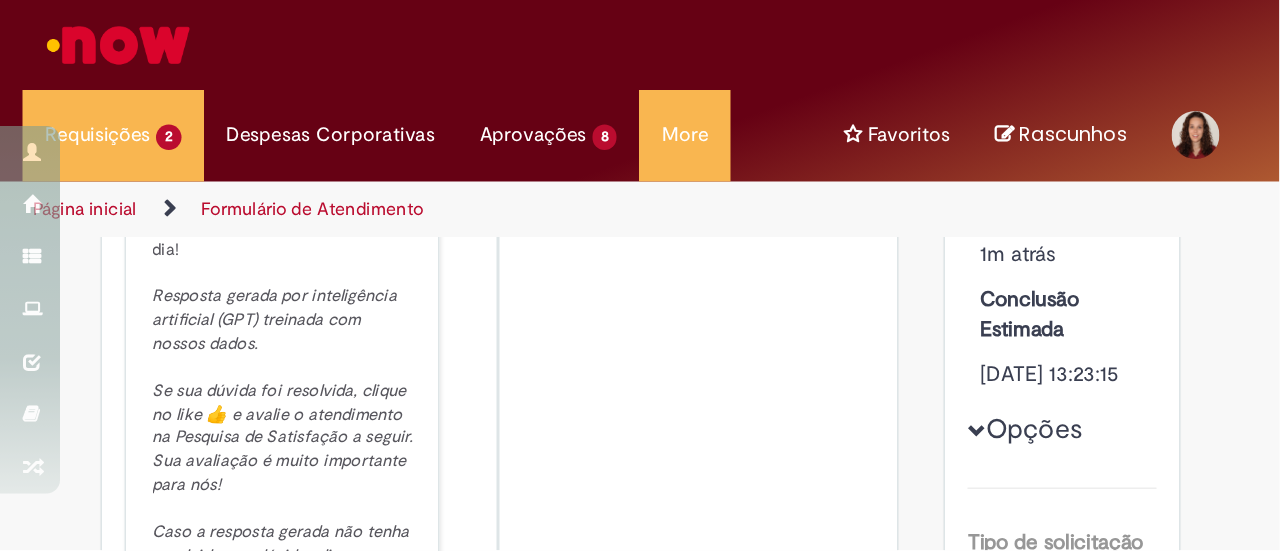 scroll, scrollTop: 522, scrollLeft: 0, axis: vertical 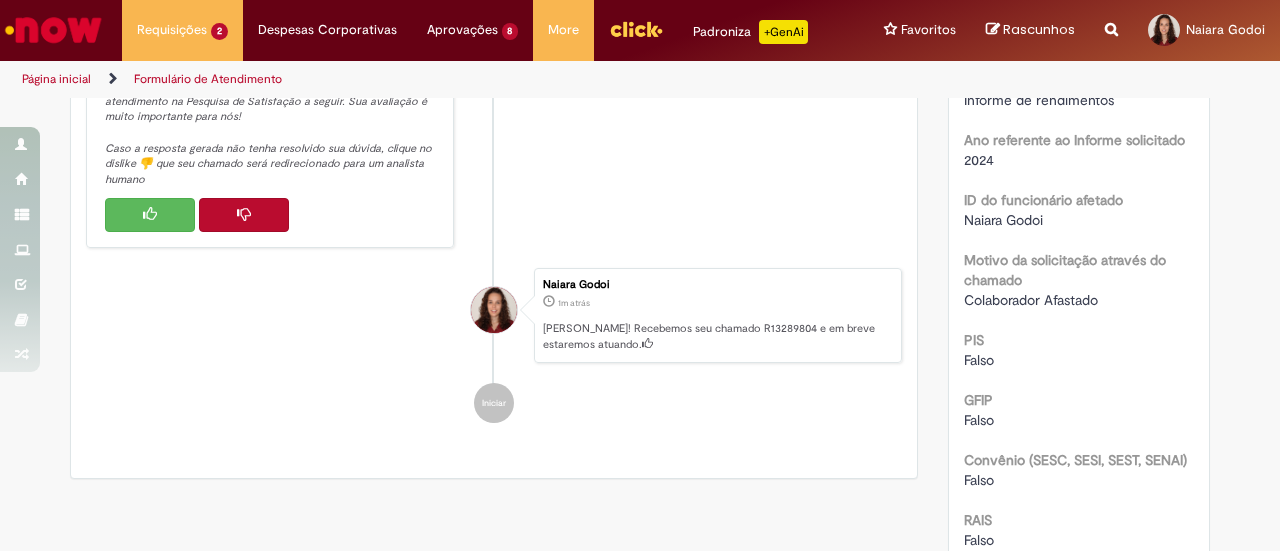 drag, startPoint x: 683, startPoint y: 16, endPoint x: 578, endPoint y: 228, distance: 236.57768 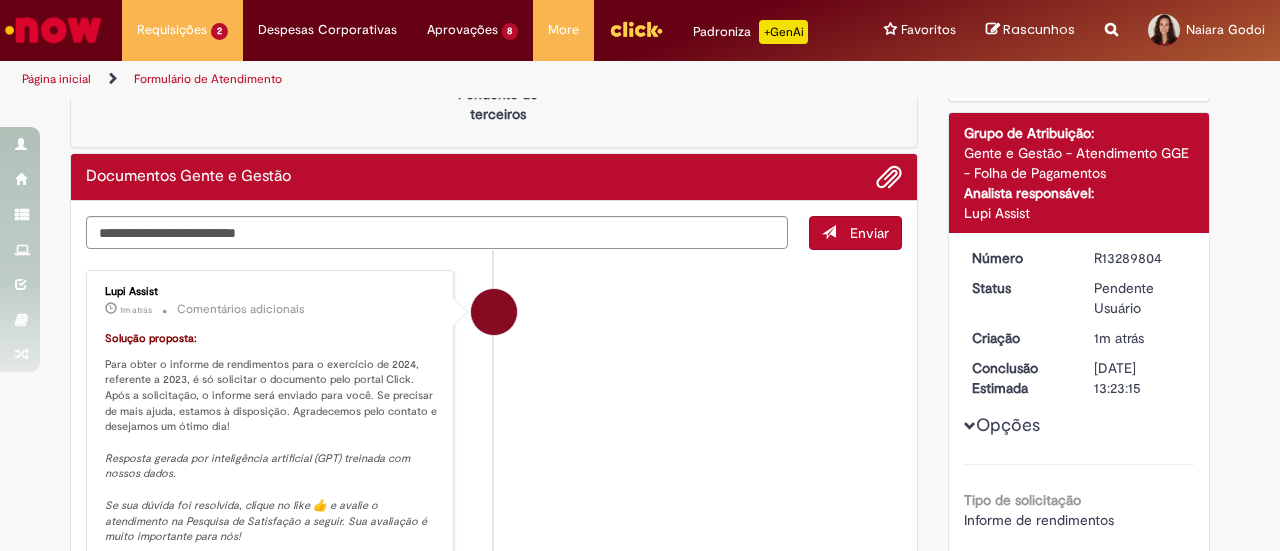 scroll, scrollTop: 400, scrollLeft: 0, axis: vertical 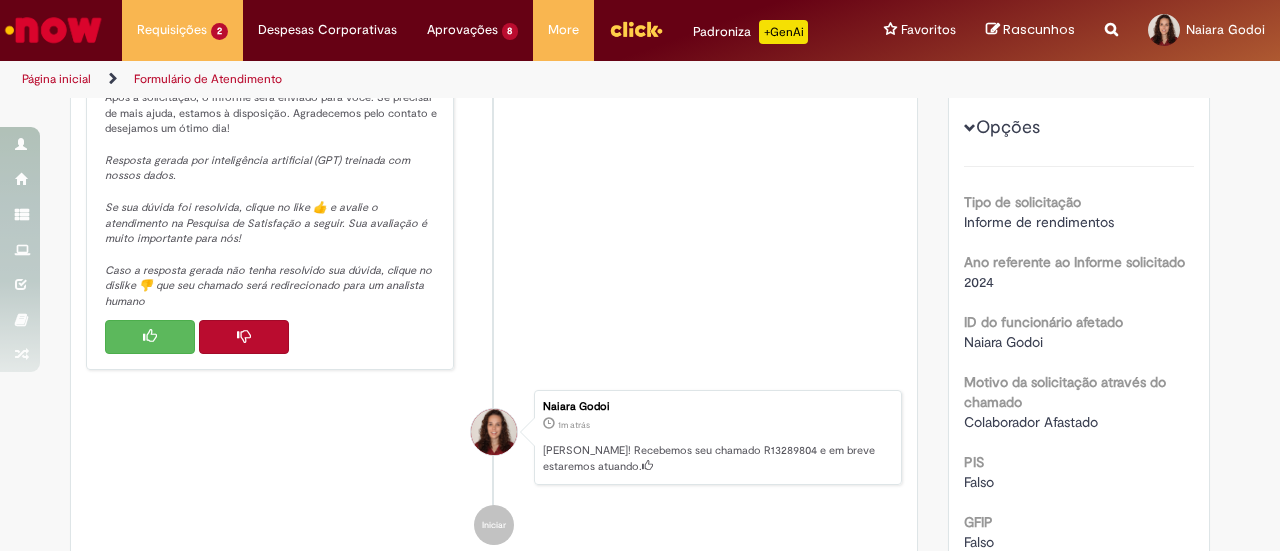 click at bounding box center (150, 337) 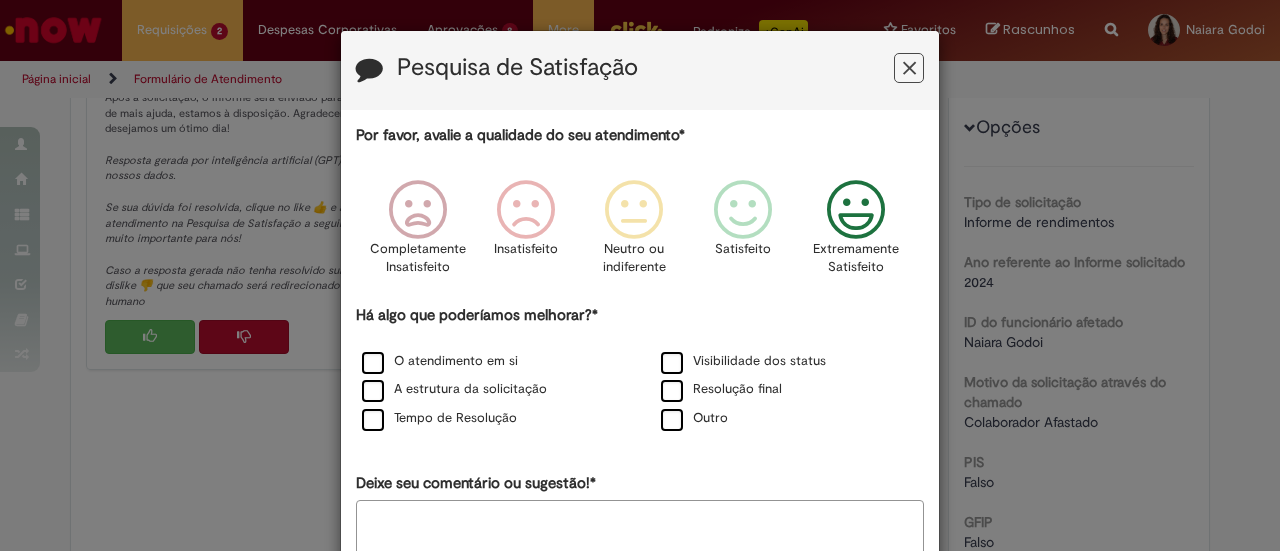 click on "Extremamente Satisfeito" at bounding box center (856, 258) 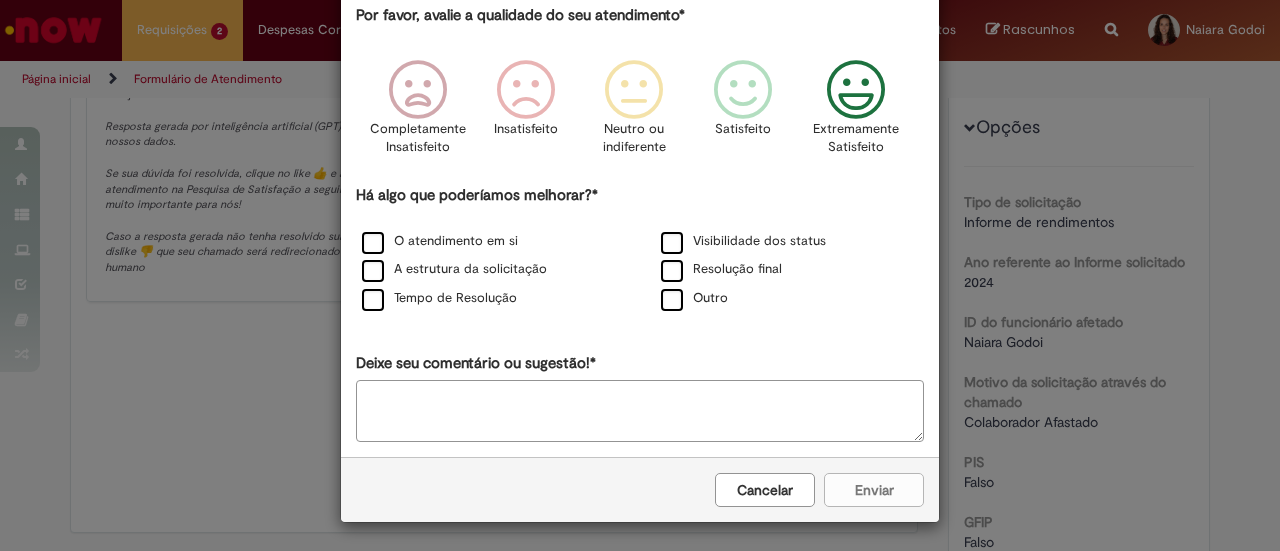 scroll, scrollTop: 20, scrollLeft: 0, axis: vertical 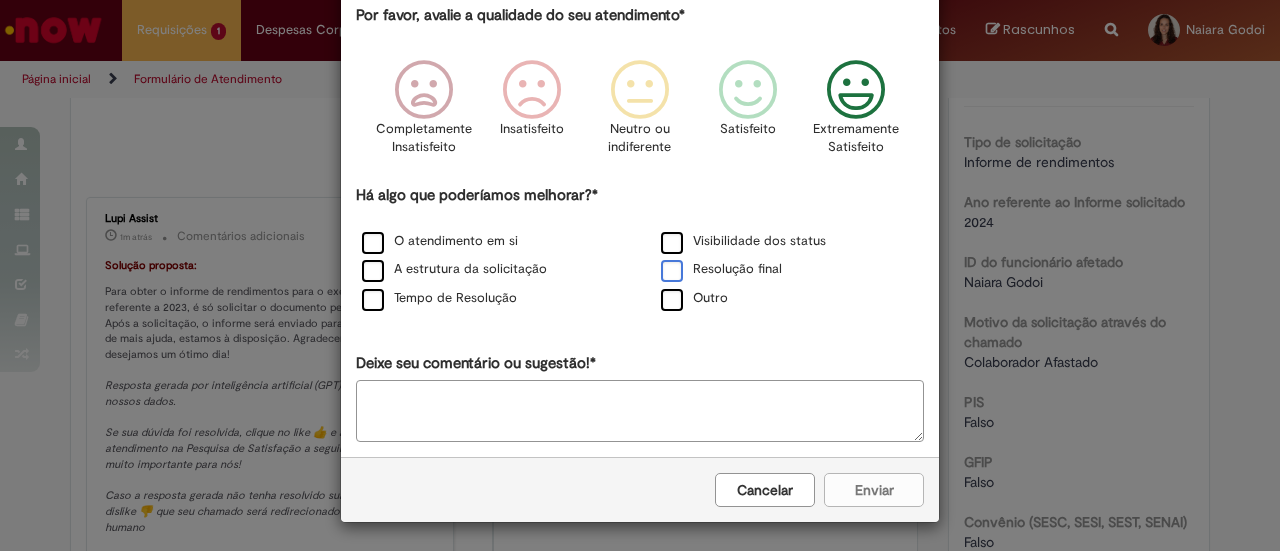 click on "Resolução final" at bounding box center (721, 269) 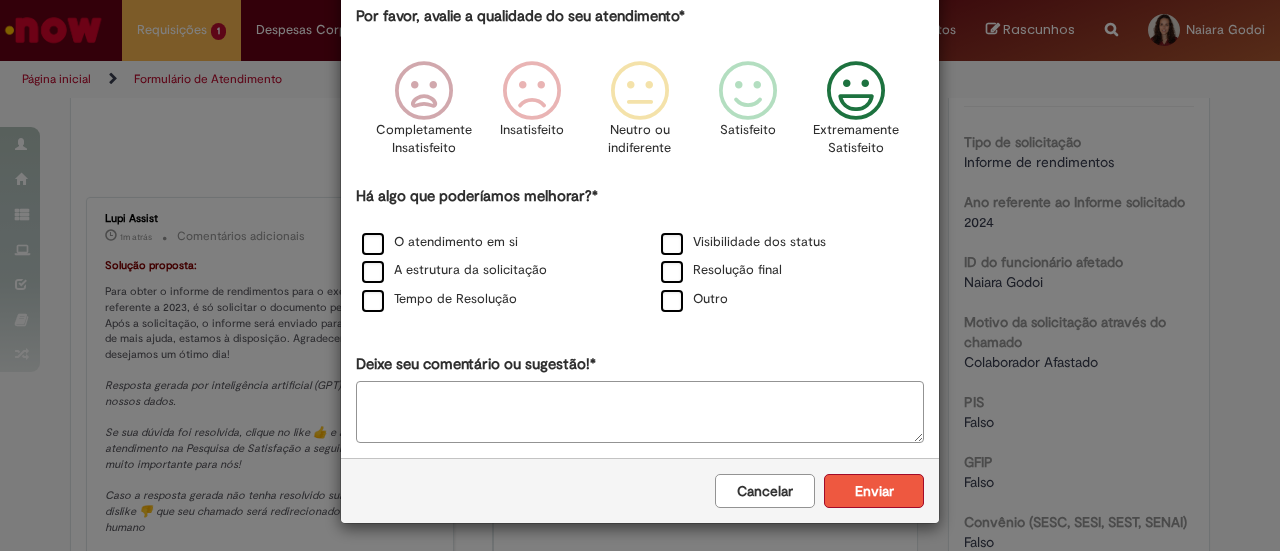 click on "Enviar" at bounding box center [874, 491] 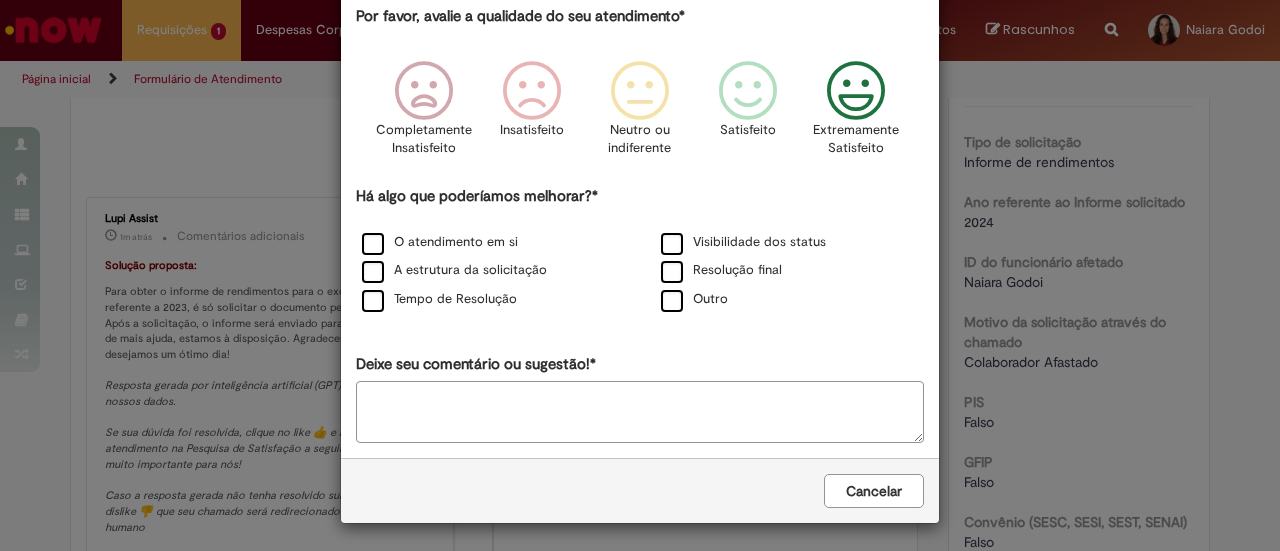 scroll, scrollTop: 0, scrollLeft: 0, axis: both 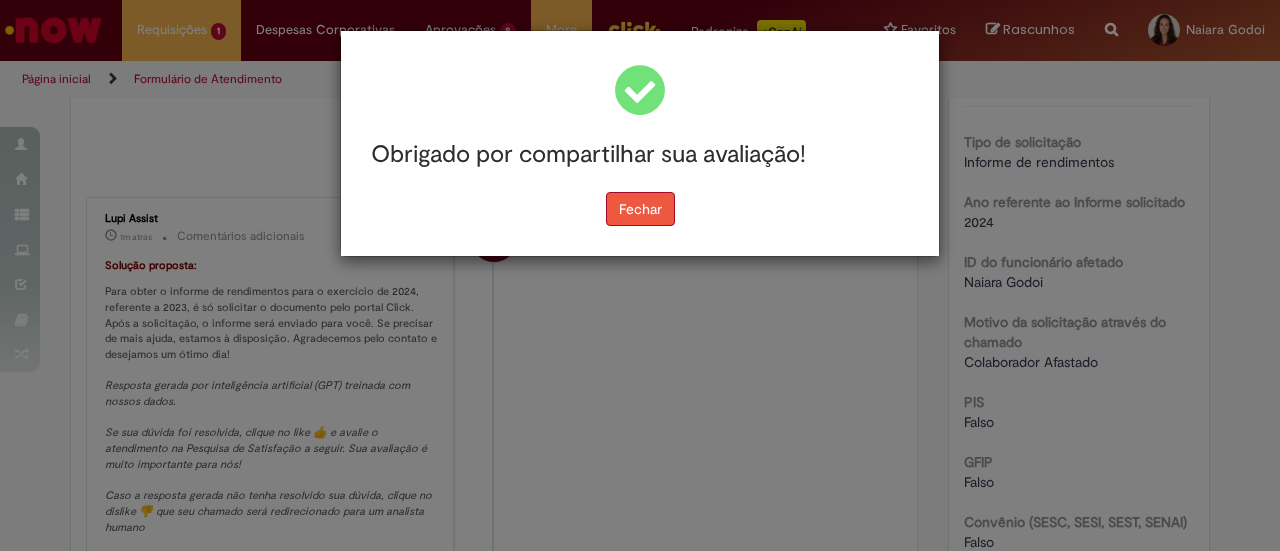 click on "Fechar" at bounding box center (640, 209) 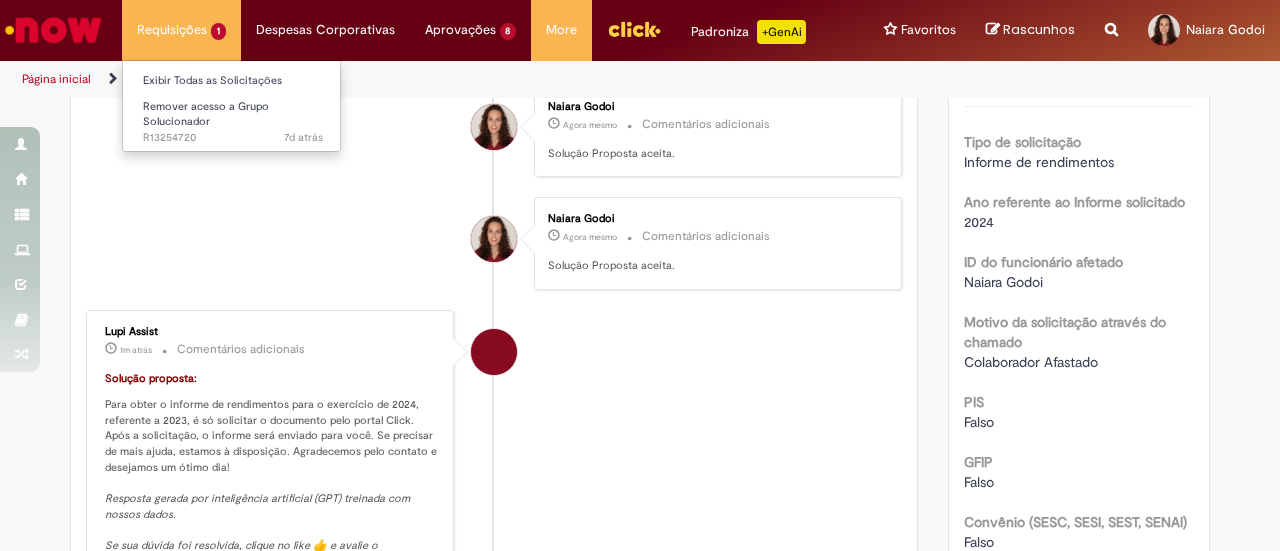 click on "Requisições   1
Exibir Todas as Solicitações
Remover acesso a Grupo Solucionador
7d atrás 7 dias atrás  R13254720" at bounding box center (181, 30) 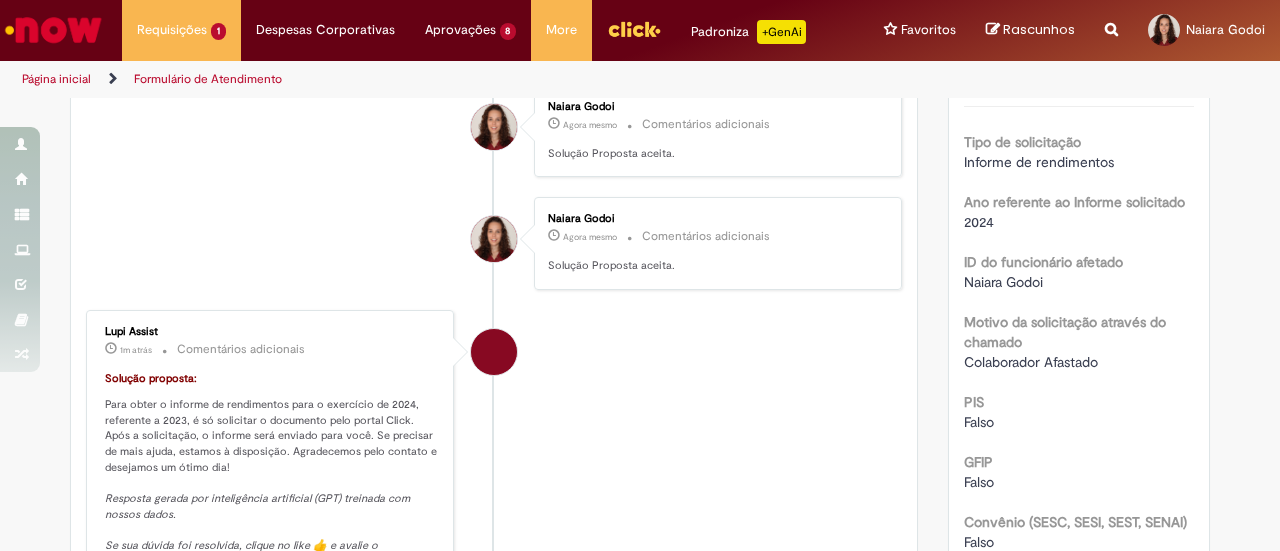 click on "Requisições   1
Exibir Todas as Solicitações
Remover acesso a Grupo Solucionador
7d atrás 7 dias atrás  R13254720
Requisições   1
Exibir Todas as Solicitações
Remover acesso a Grupo Solucionador
7d atrás 7 dias atrás  R13254720
Despesas Corporativas
Minhas Despesas
Solicitar Adiantamento de Viagem
Solicitar Reembolso
Despesas Corporativas
Minhas Despesas
Solicitar Adiantamento de Viagem
Solicitar Reembolso
Aprovações   8
Exibir todas as aprovações
3d atrás 3 dias atrás  R13281806
3d atrás 3 dias atrás  R13281493
3d atrás 3 dias atrás  R13278820
5d atrás" at bounding box center (693, 30) 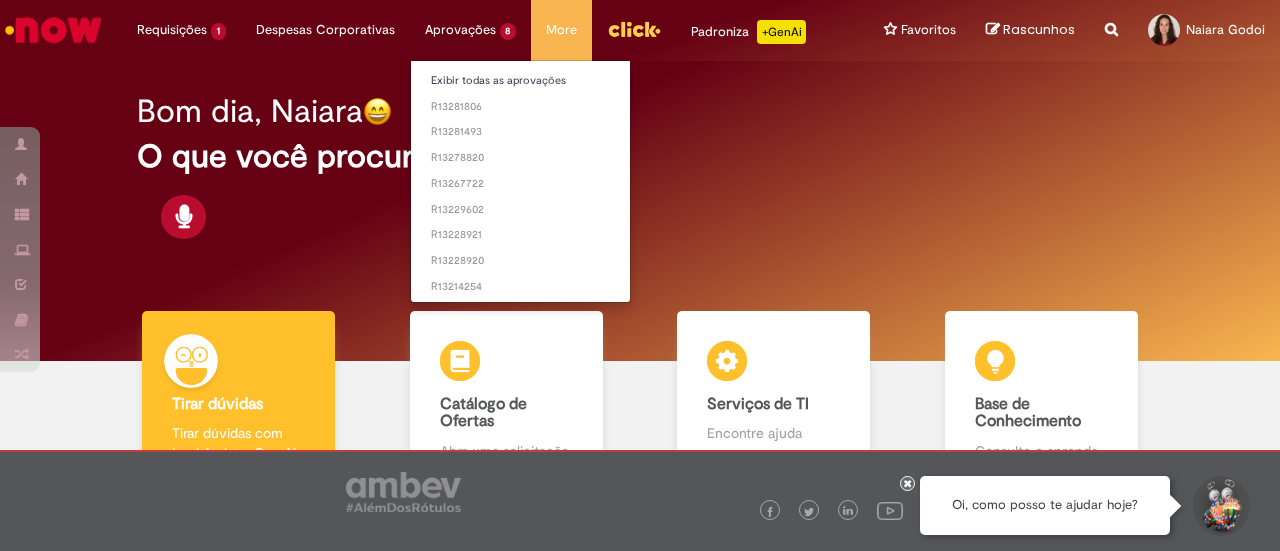 scroll, scrollTop: 0, scrollLeft: 0, axis: both 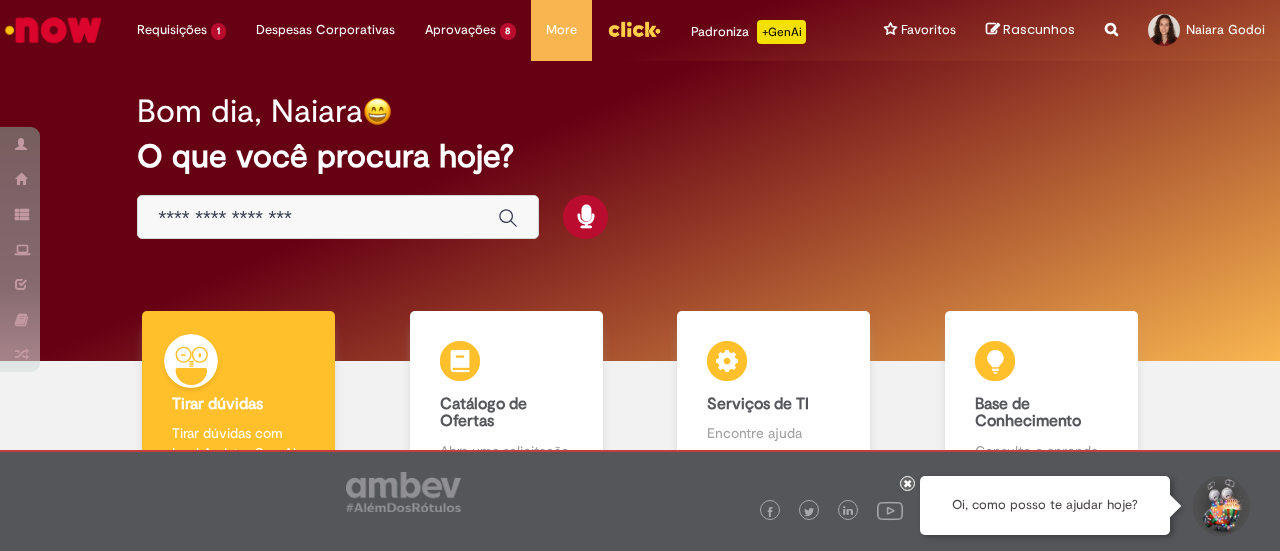 click at bounding box center [318, 218] 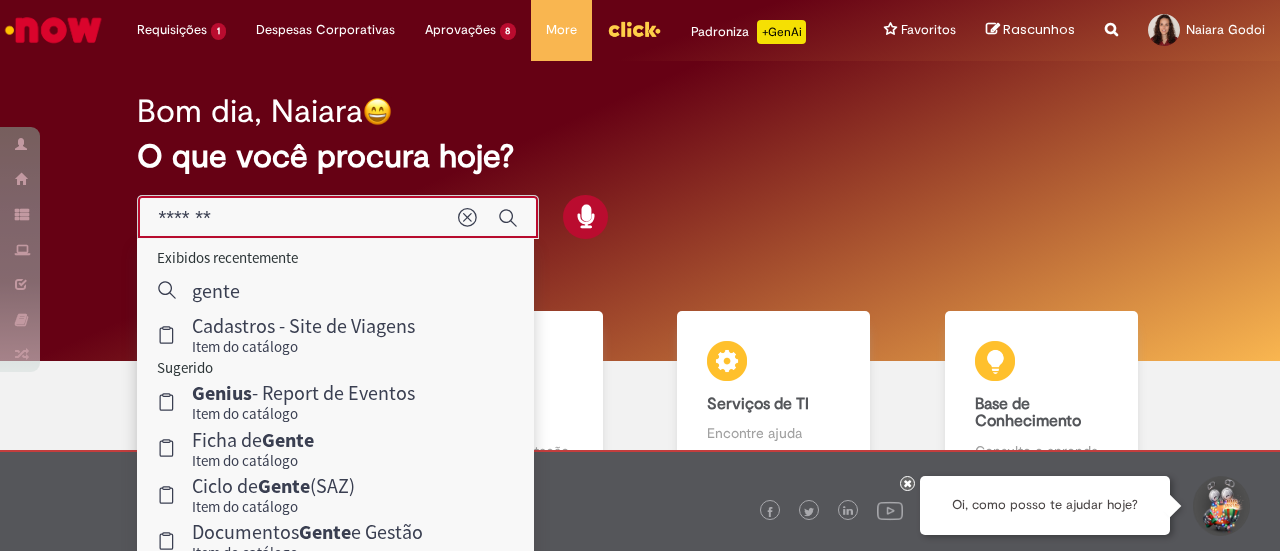 type on "*******" 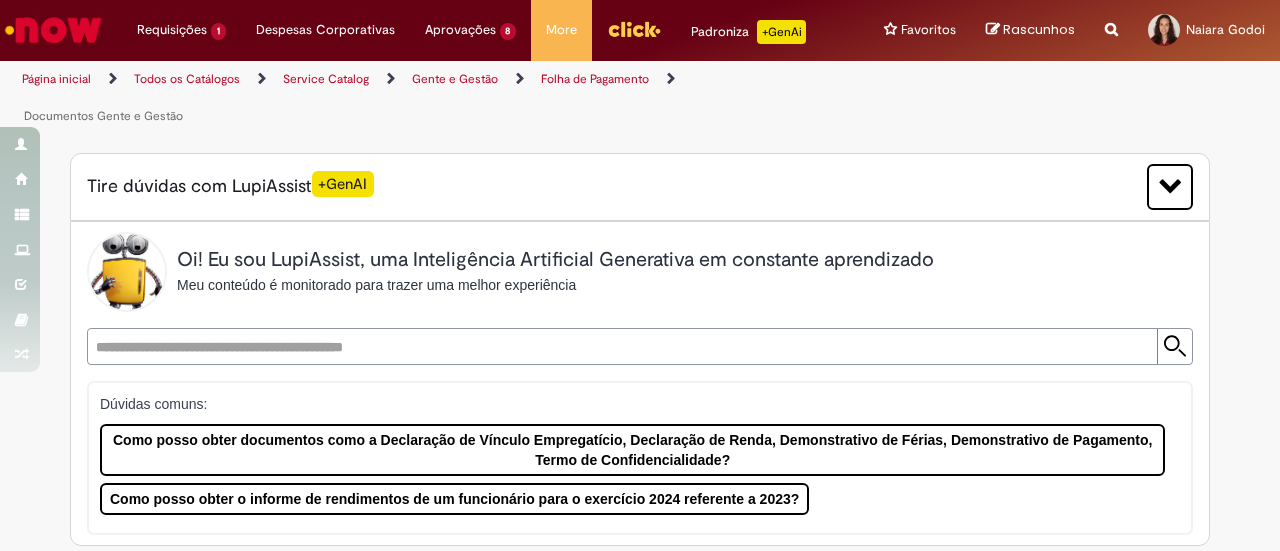 click at bounding box center [620, 346] 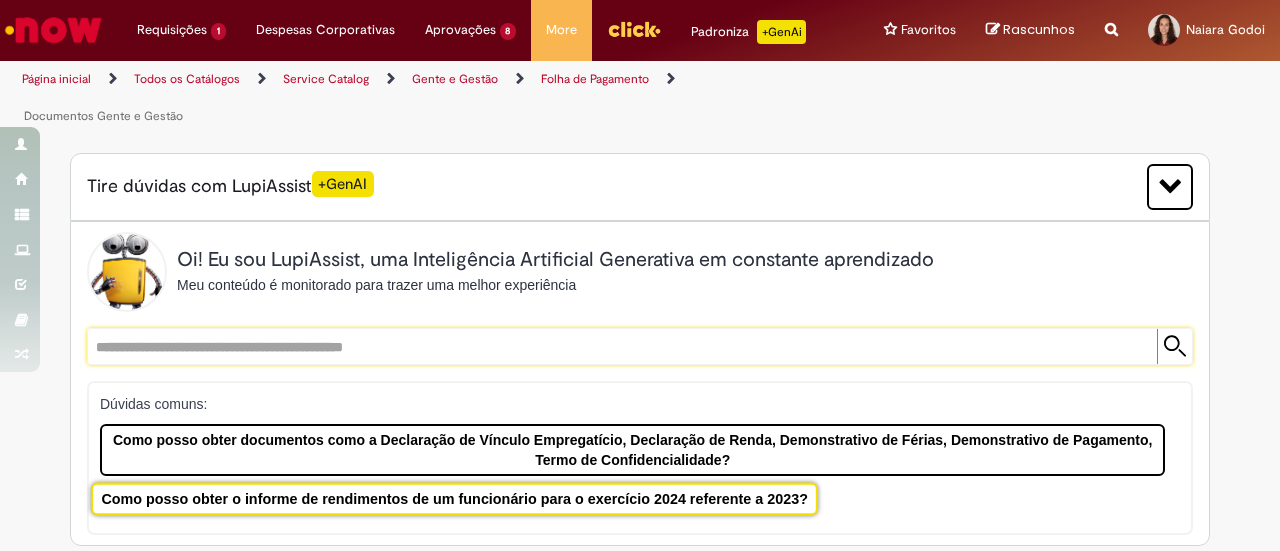type on "********" 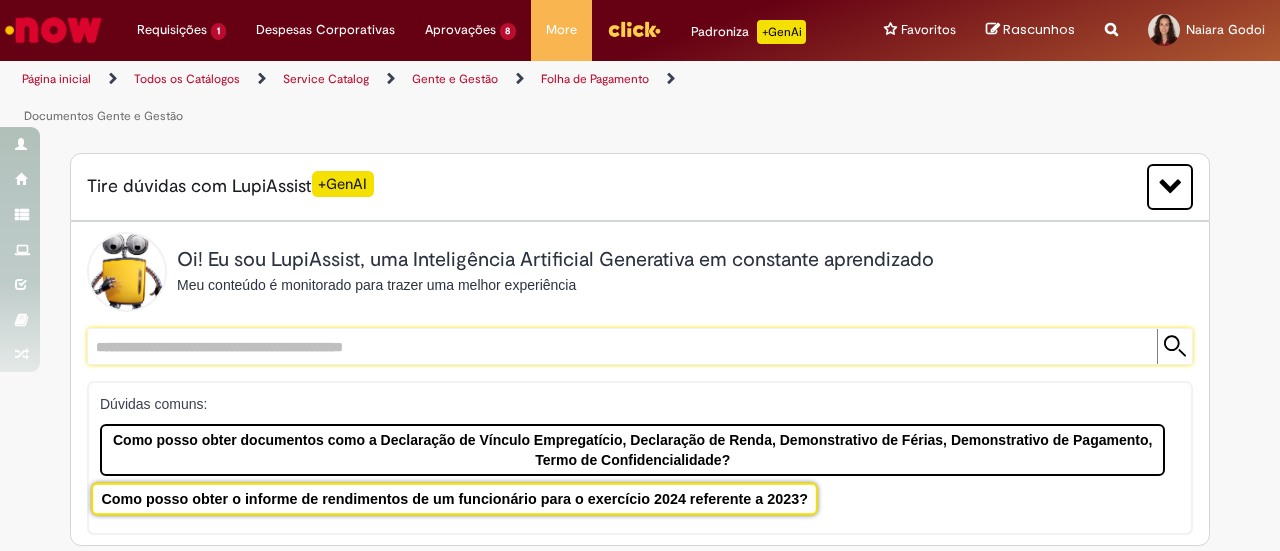 type on "**********" 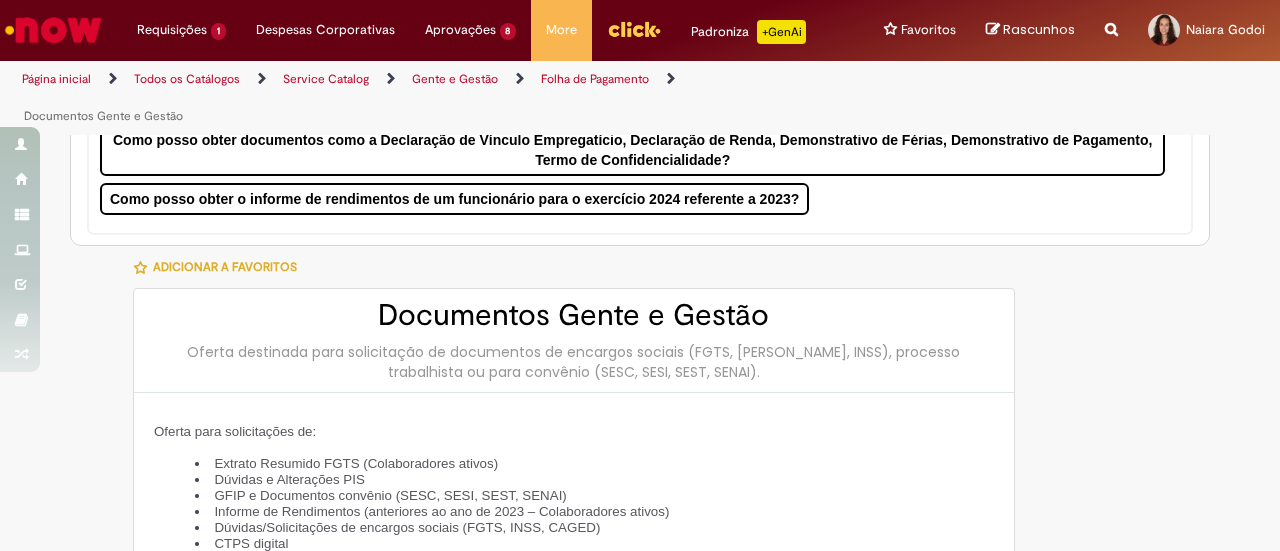 type on "**********" 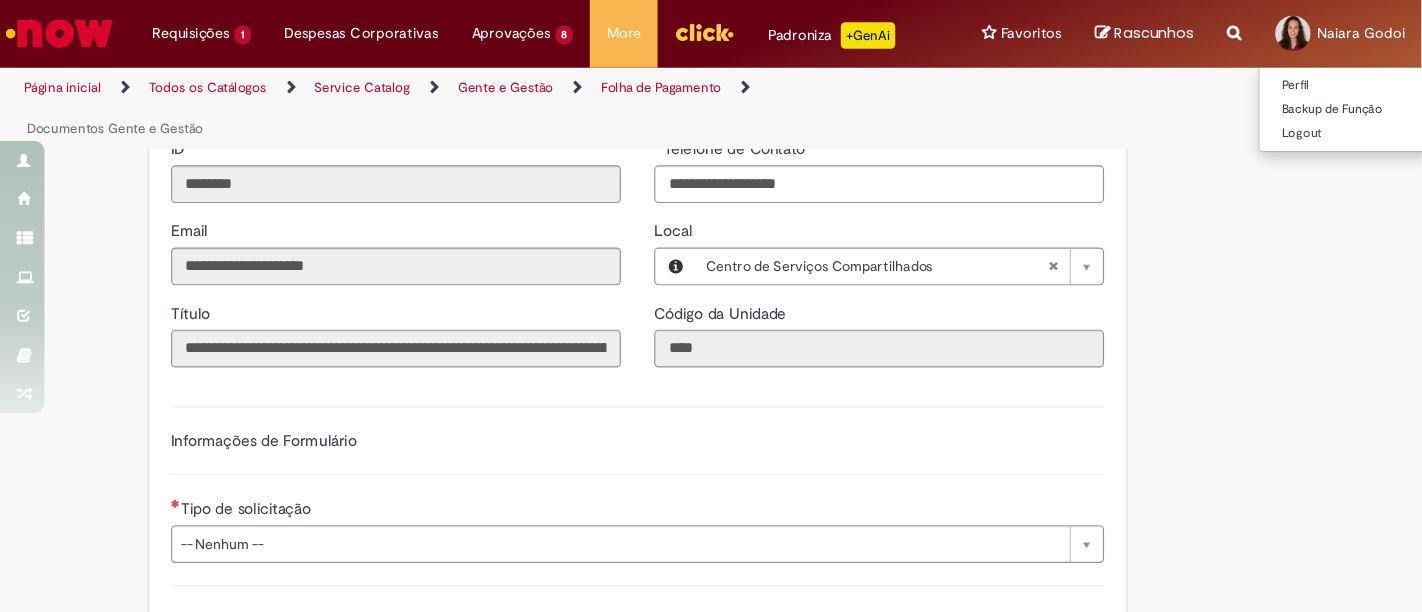scroll, scrollTop: 1100, scrollLeft: 0, axis: vertical 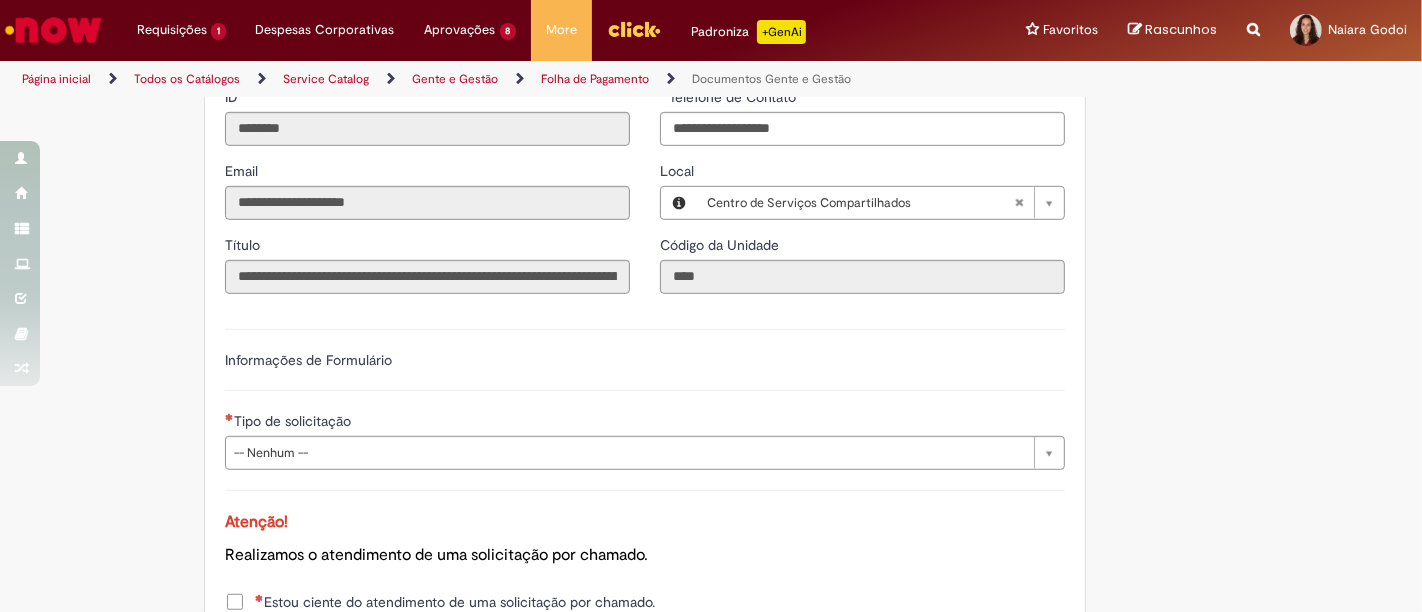 drag, startPoint x: 1279, startPoint y: 5, endPoint x: 658, endPoint y: 423, distance: 748.5753 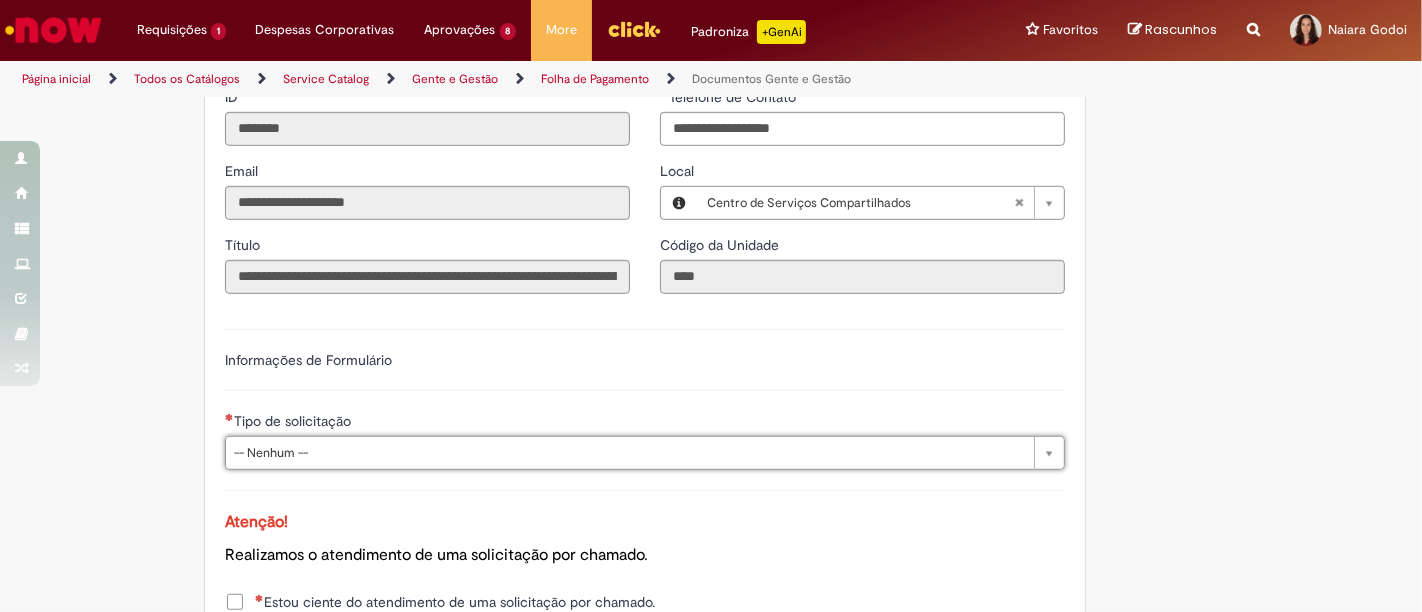 click on "Tipo de solicitação" at bounding box center [645, 423] 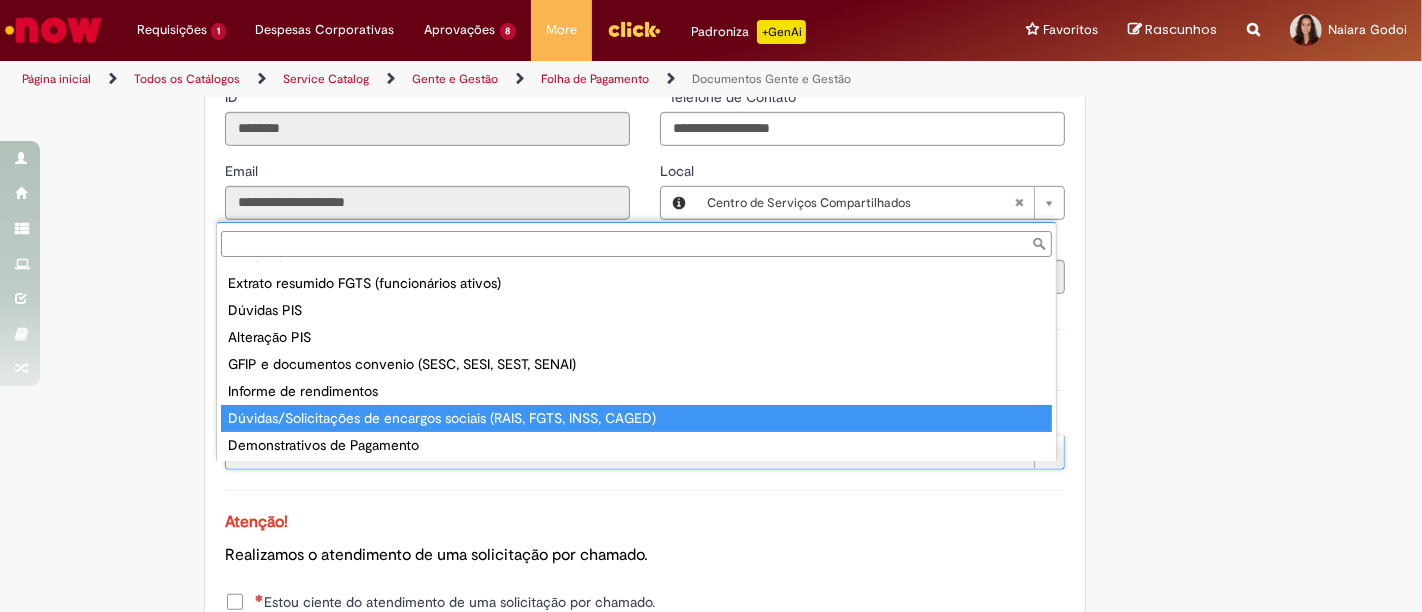 scroll, scrollTop: 51, scrollLeft: 0, axis: vertical 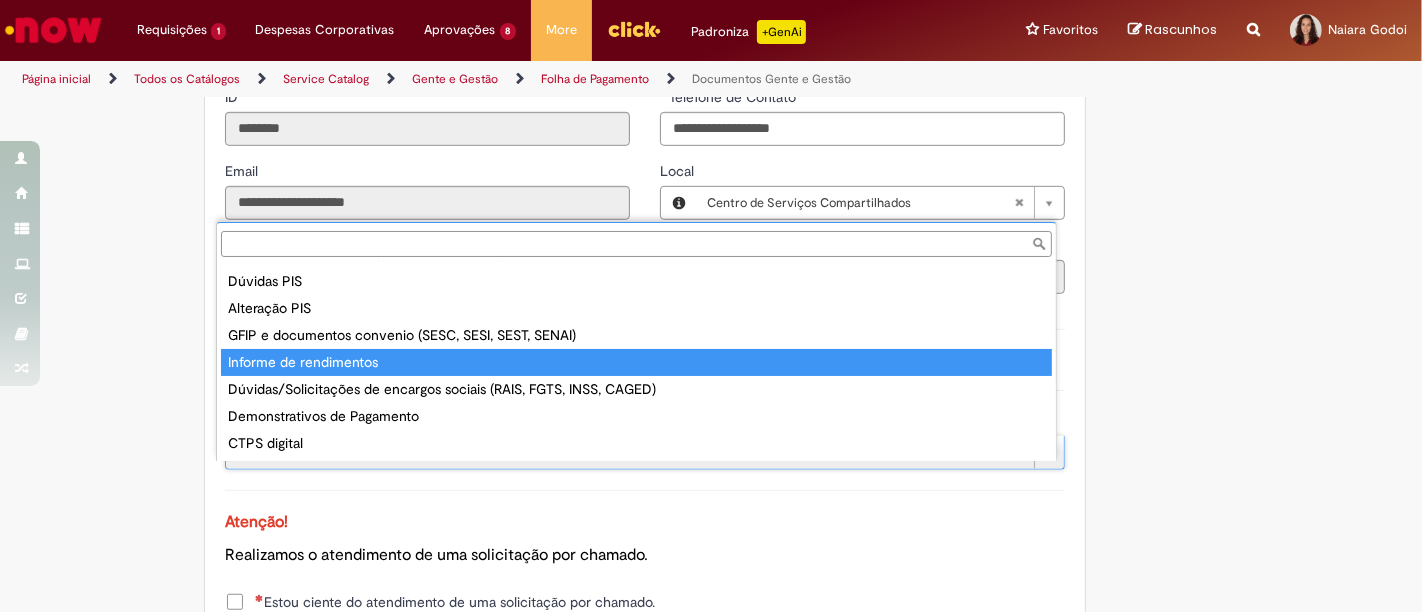 type on "**********" 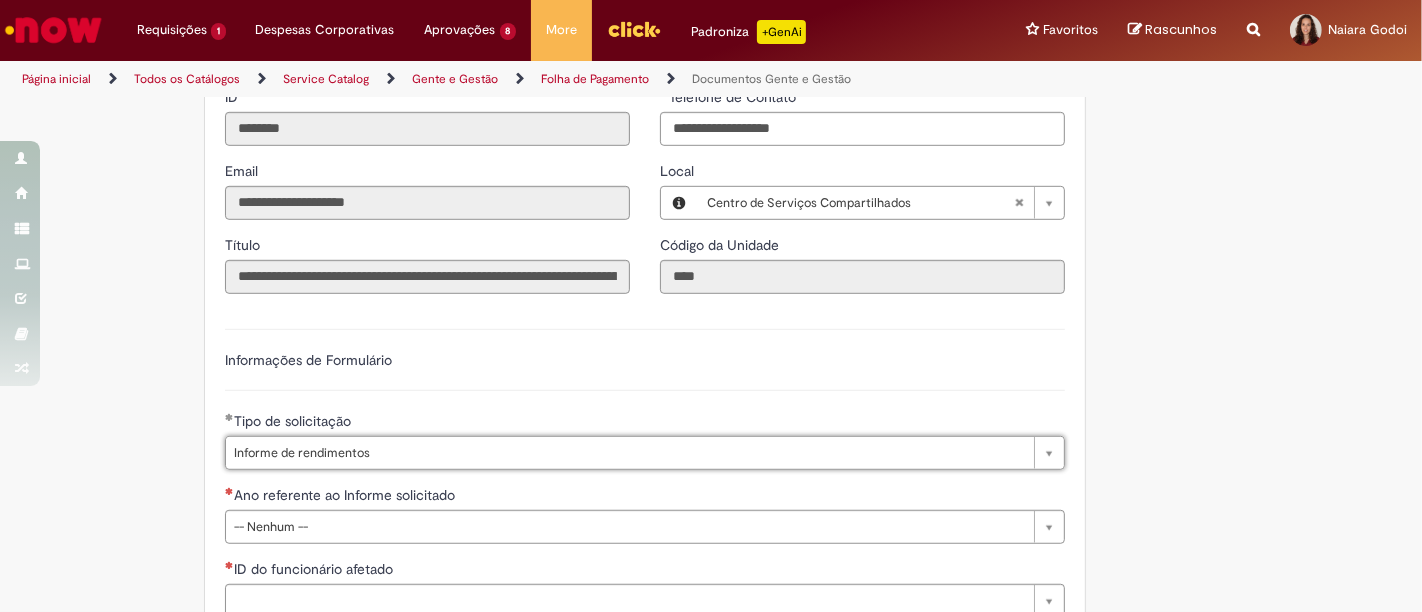 click on "Adicionar a Favoritos
Documentos Gente e Gestão
Oferta destinada para solicitação de documentos de encargos sociais (FGTS, RAIS, INSS), processo trabalhista ou para convênio (SESC, SESI, SEST, SENAI).
Oferta para solicitações de:
Extrato Resumido FGTS (Colaboradores ativos)
Dúvidas e Alterações PIS
GFIP e Documentos convênio (SESC, SESI, SEST, SENAI)
Informe de Rendimentos (anteriores ao ano de 2023 – Colaboradores ativos)
Dúvidas/Solicitações de encargos sociais (FGTS, INSS, CAGED)
CTPS digital
Demonstrativos de Pagamento (Anteriores ao ano de 2023 – Colaboradores ativos)
Documentos referente ao ano que estamos ou até 2 anos atrás:  O acesso é através da plataforma Lupi 8000420403 ou do canal Click.
Colaborador de Férias:  O acesso é através da plataforma Lupi 8000420403 ou o gestor poderá extrair o demonstrativo, através do canal do Click." at bounding box center (613, 300) 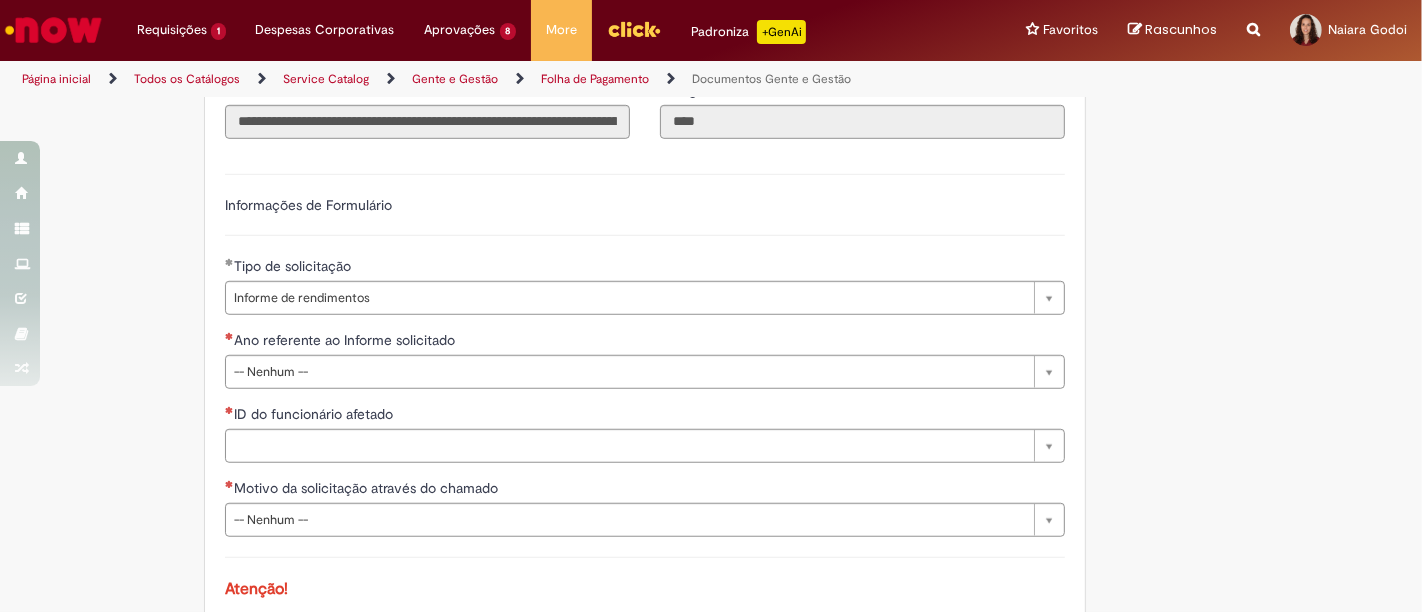 scroll, scrollTop: 1322, scrollLeft: 0, axis: vertical 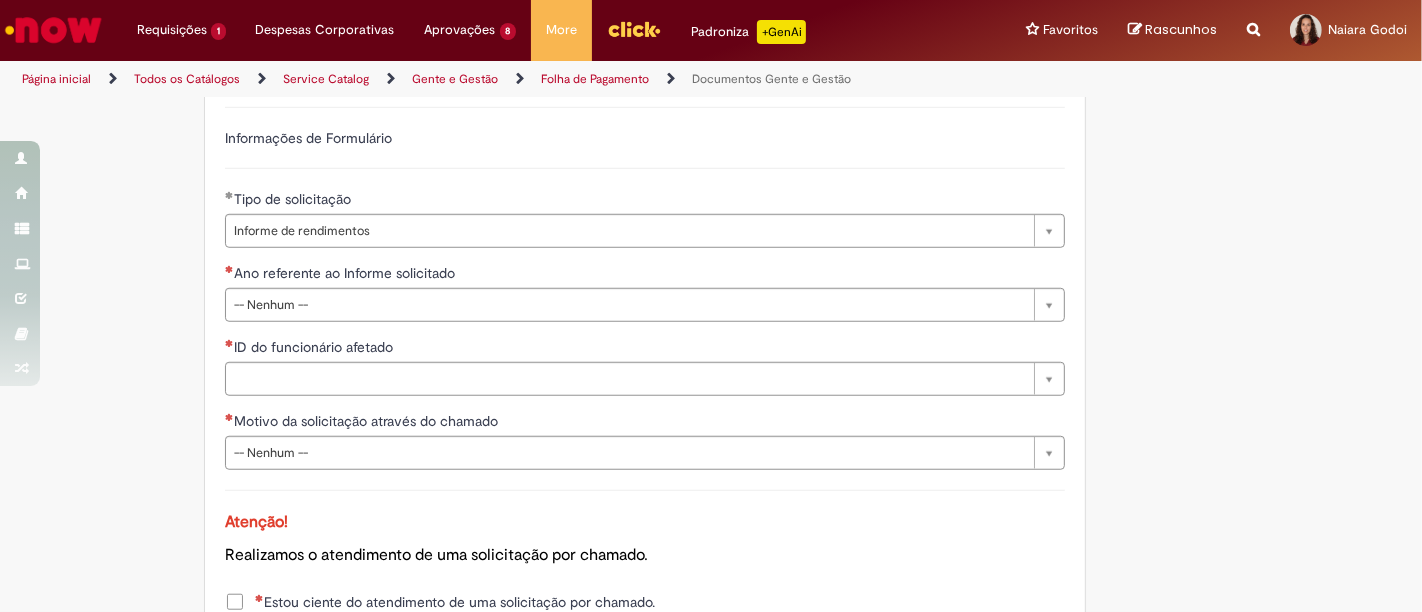 click on "Ano referente ao Informe solicitado" at bounding box center (346, 273) 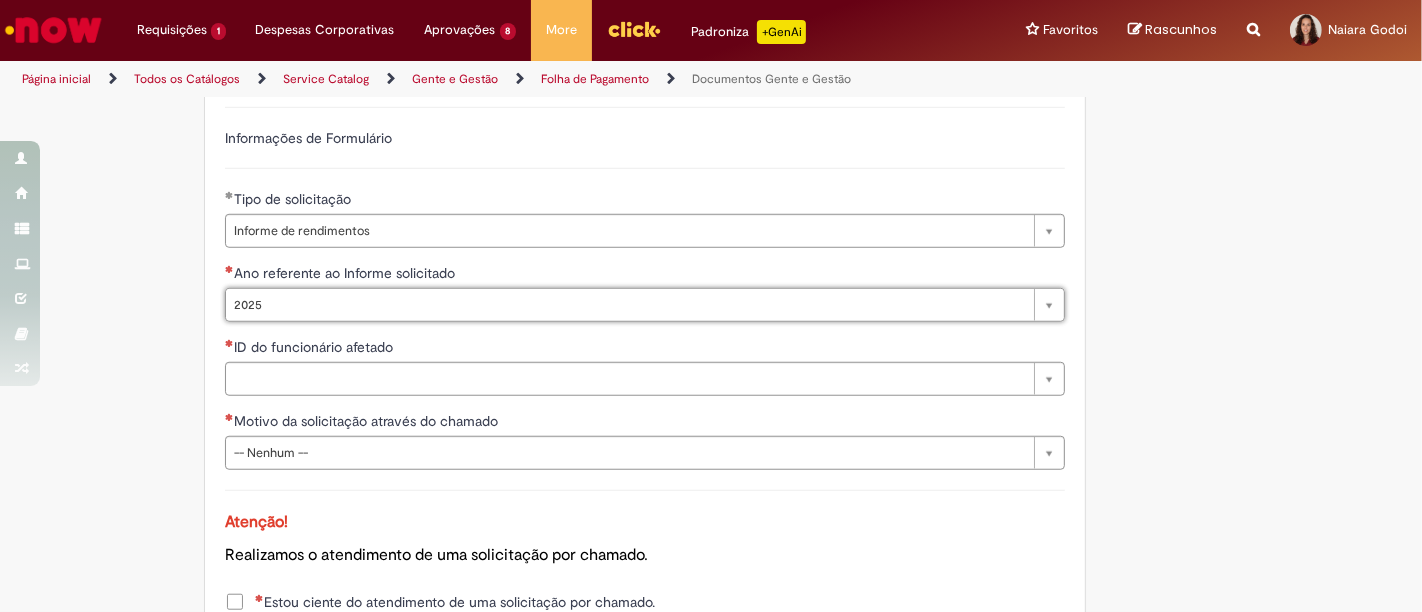 type on "****" 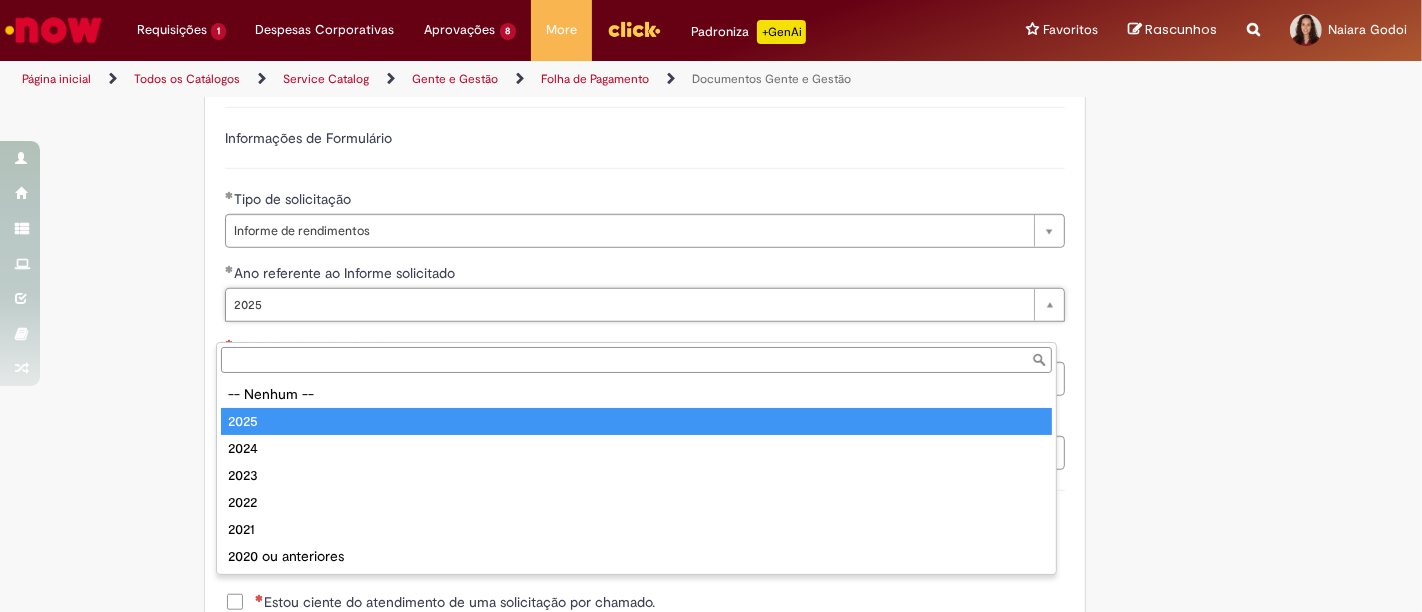 type on "****" 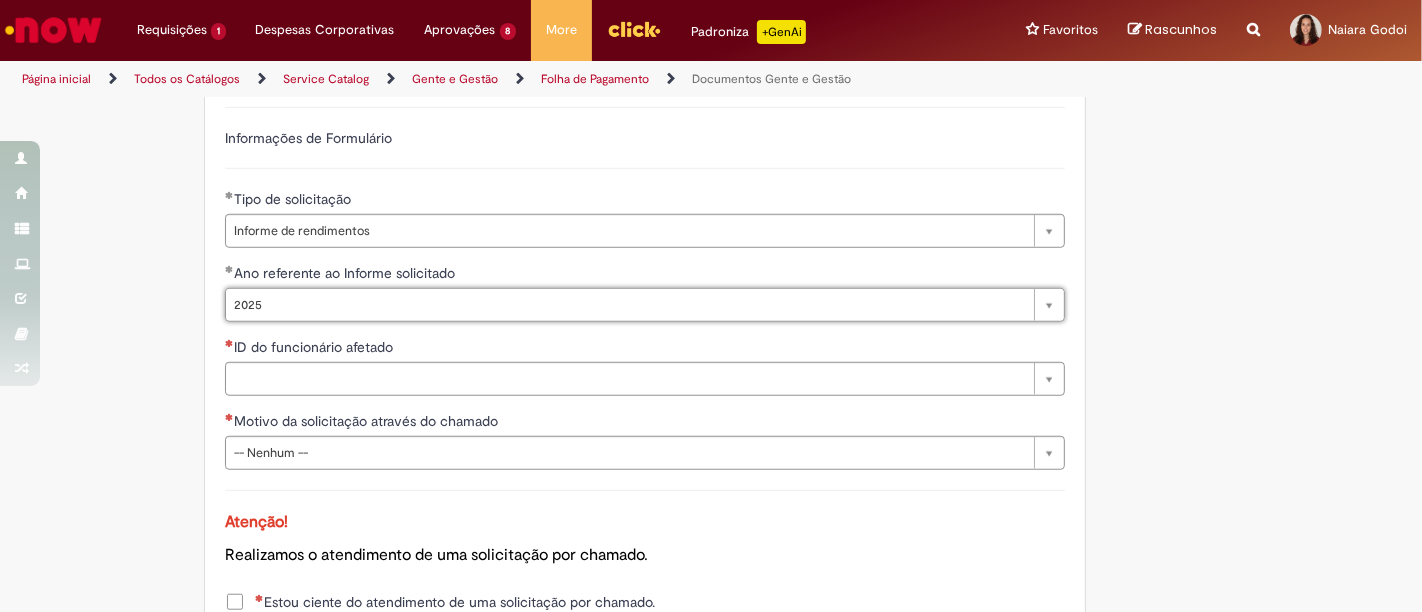 scroll, scrollTop: 0, scrollLeft: 29, axis: horizontal 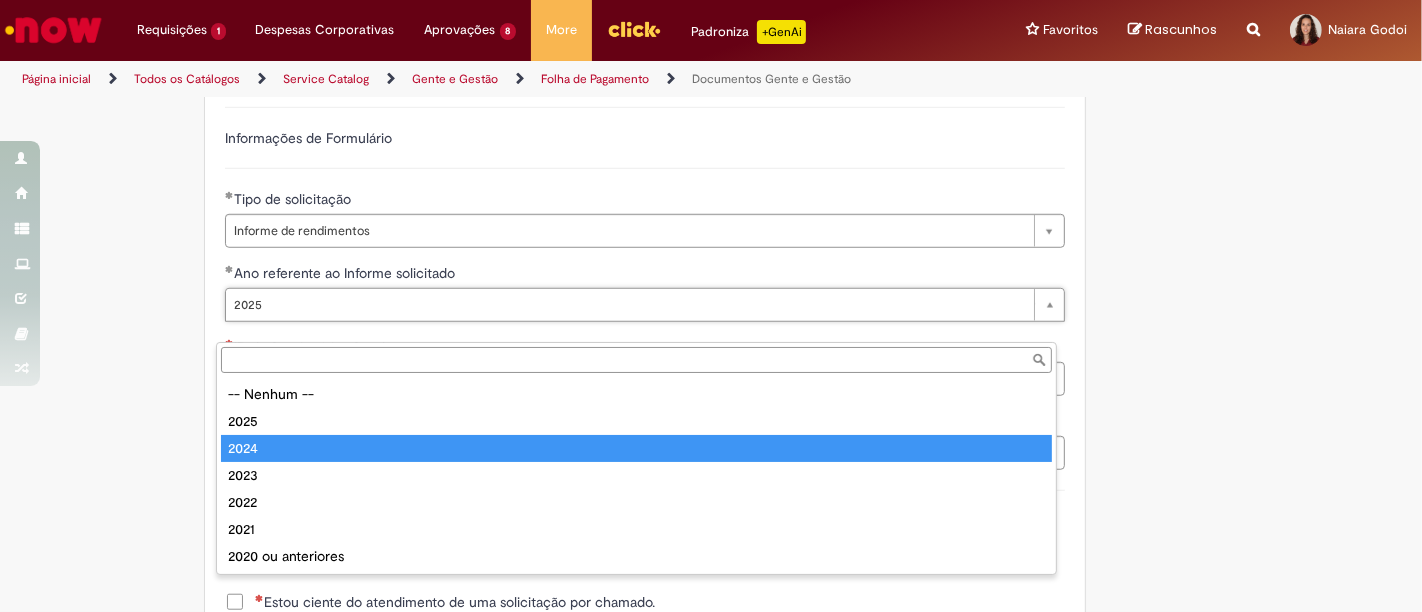 type on "****" 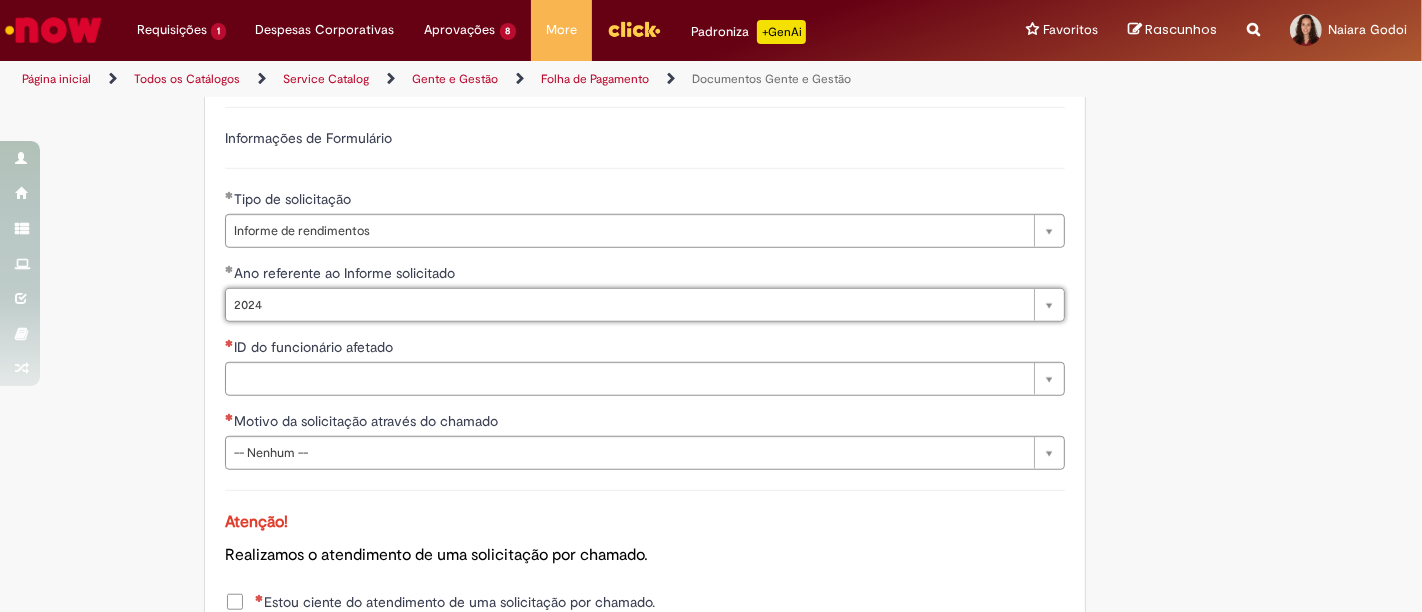 scroll, scrollTop: 0, scrollLeft: 29, axis: horizontal 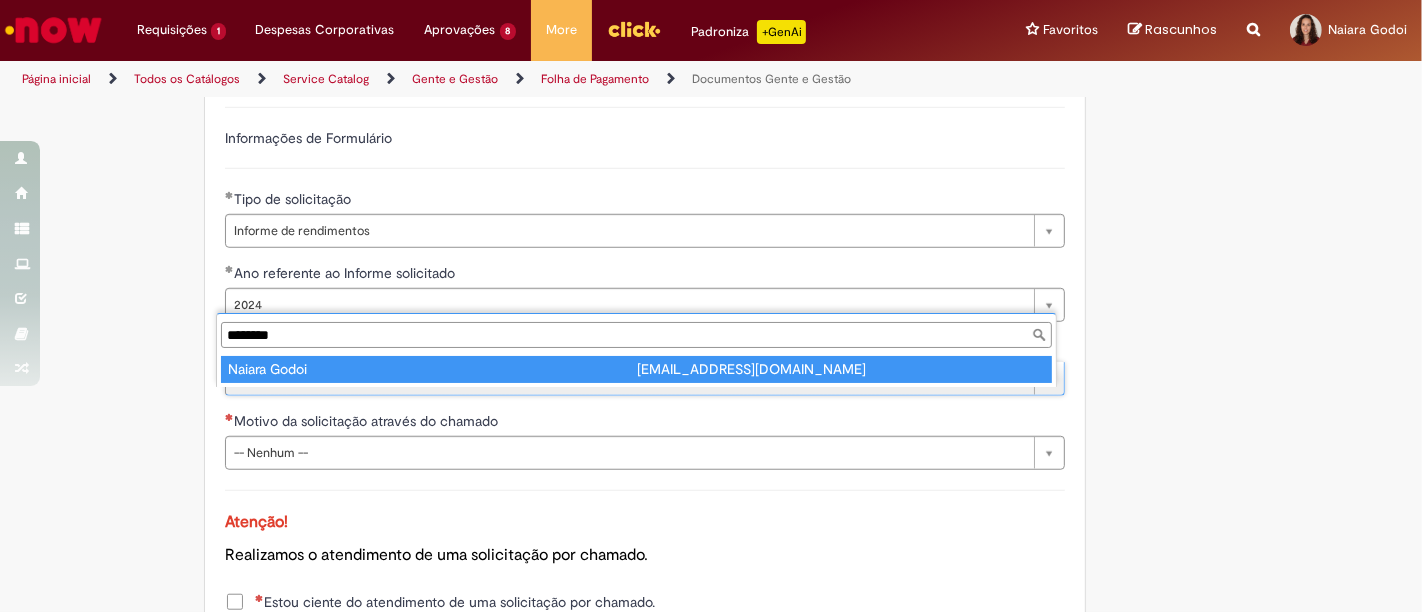 type on "********" 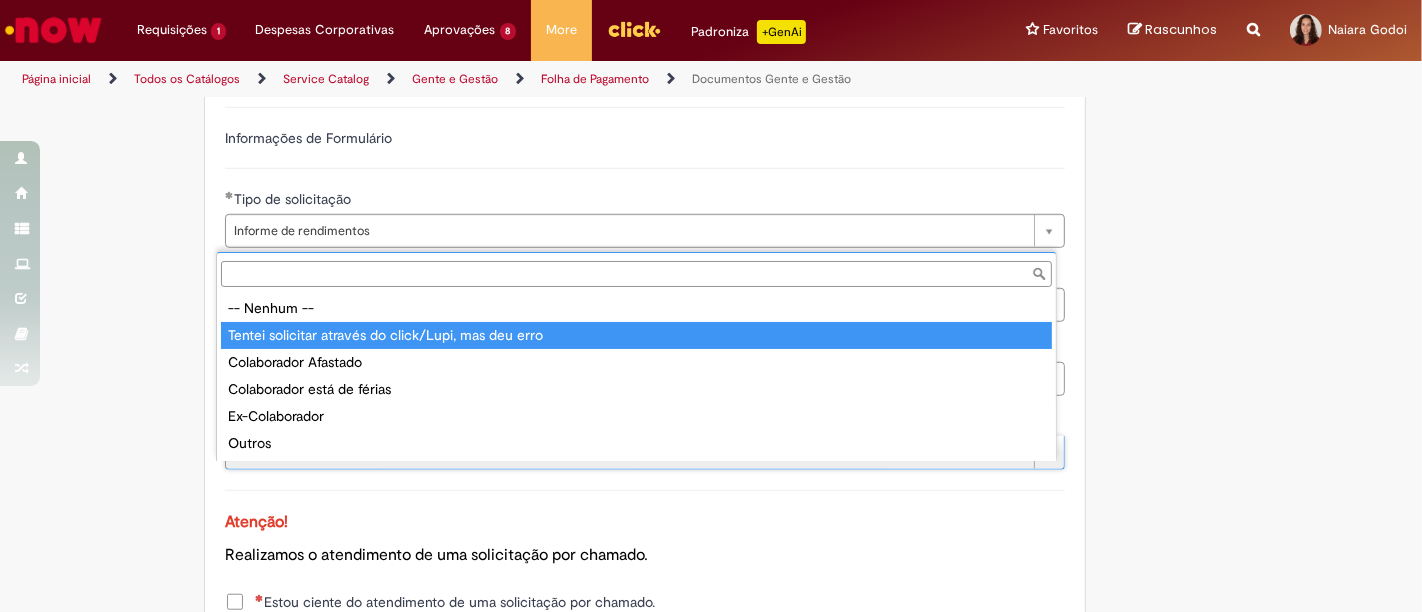 type on "**********" 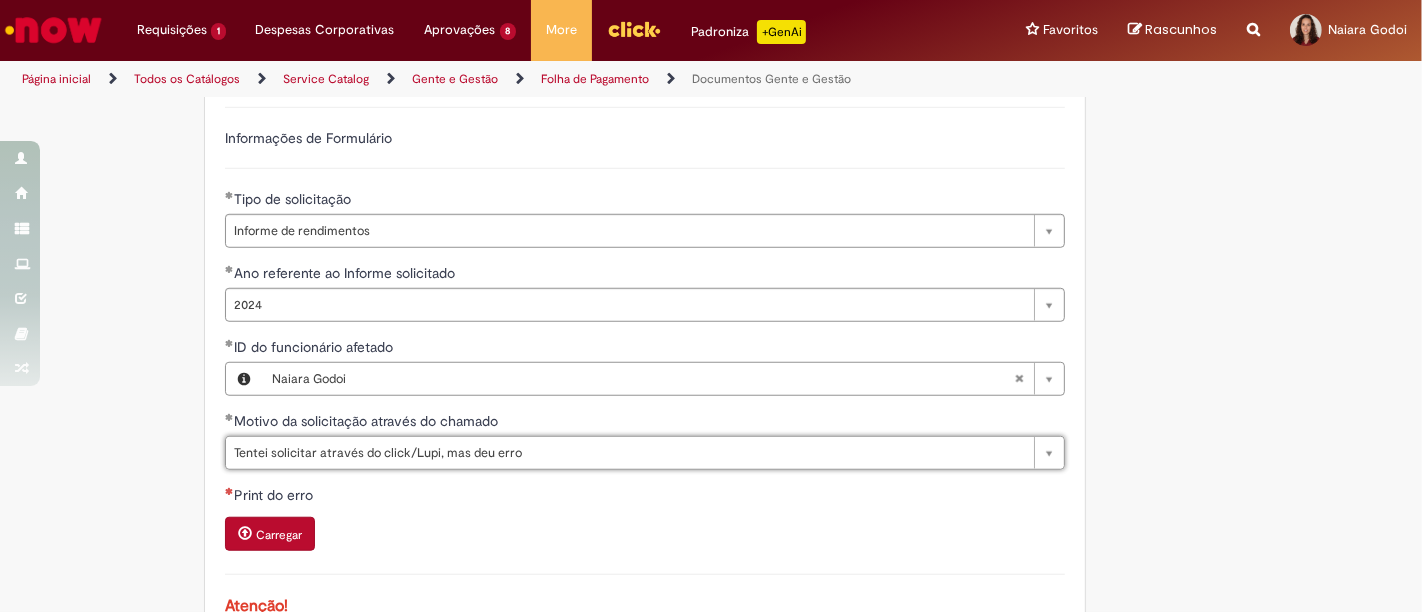click on "Carregar" at bounding box center (645, 536) 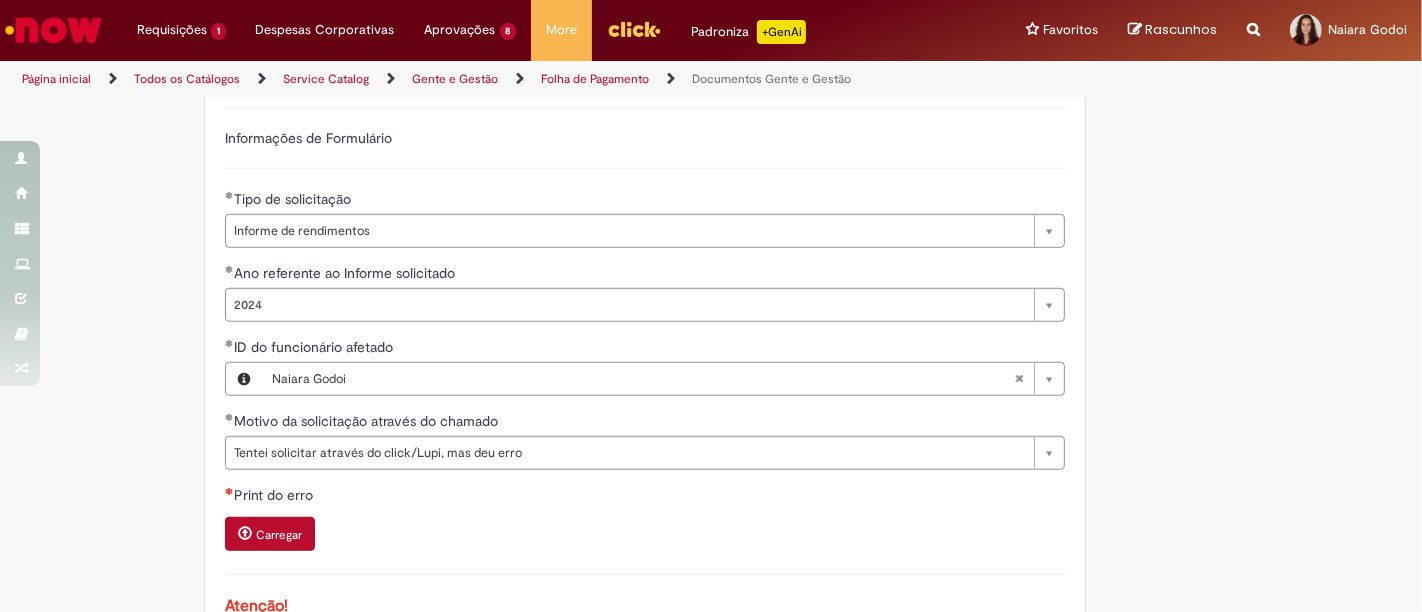 scroll, scrollTop: 1433, scrollLeft: 0, axis: vertical 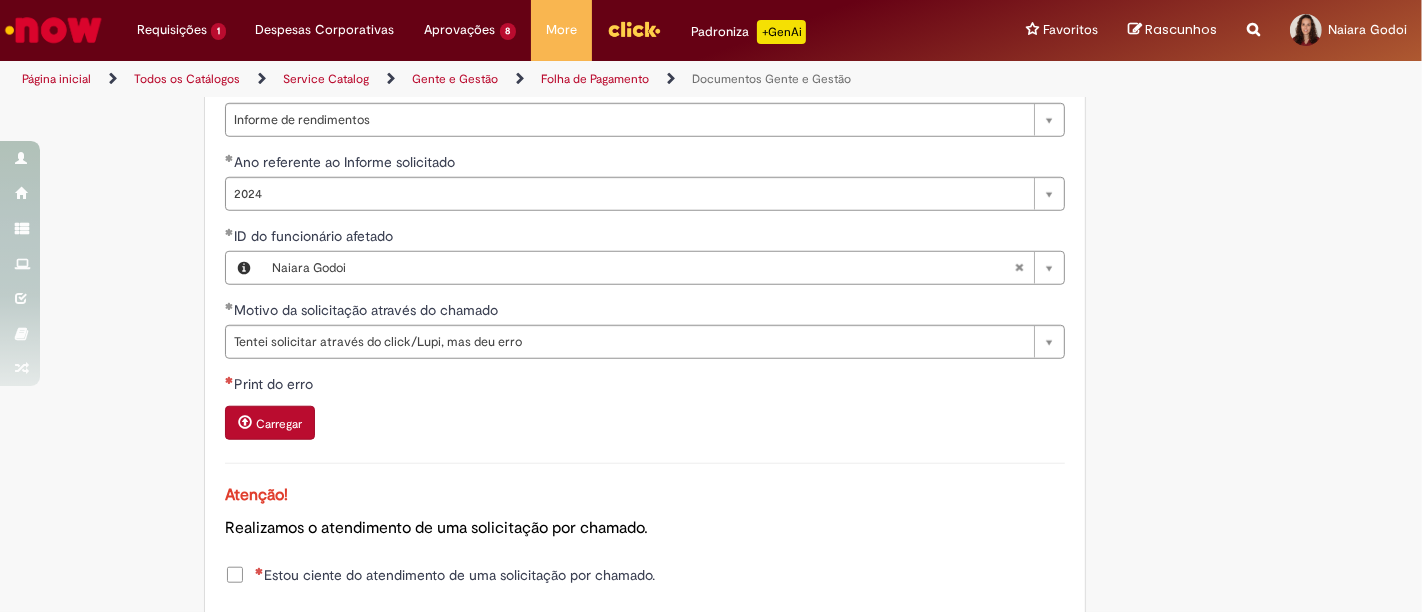 click on "Adicionar a Favoritos
Documentos Gente e Gestão
Oferta destinada para solicitação de documentos de encargos sociais (FGTS, RAIS, INSS), processo trabalhista ou para convênio (SESC, SESI, SEST, SENAI).
Oferta para solicitações de:
Extrato Resumido FGTS (Colaboradores ativos)
Dúvidas e Alterações PIS
GFIP e Documentos convênio (SESC, SESI, SEST, SENAI)
Informe de Rendimentos (anteriores ao ano de 2023 – Colaboradores ativos)
Dúvidas/Solicitações de encargos sociais (FGTS, INSS, CAGED)
CTPS digital
Demonstrativos de Pagamento (Anteriores ao ano de 2023 – Colaboradores ativos)
Documentos referente ao ano que estamos ou até 2 anos atrás:  O acesso é através da plataforma Lupi 8000420403 ou do canal Click.
Colaborador de Férias:  O acesso é através da plataforma Lupi 8000420403 ou o gestor poderá extrair o demonstrativo, através do canal do Click." at bounding box center (613, 10) 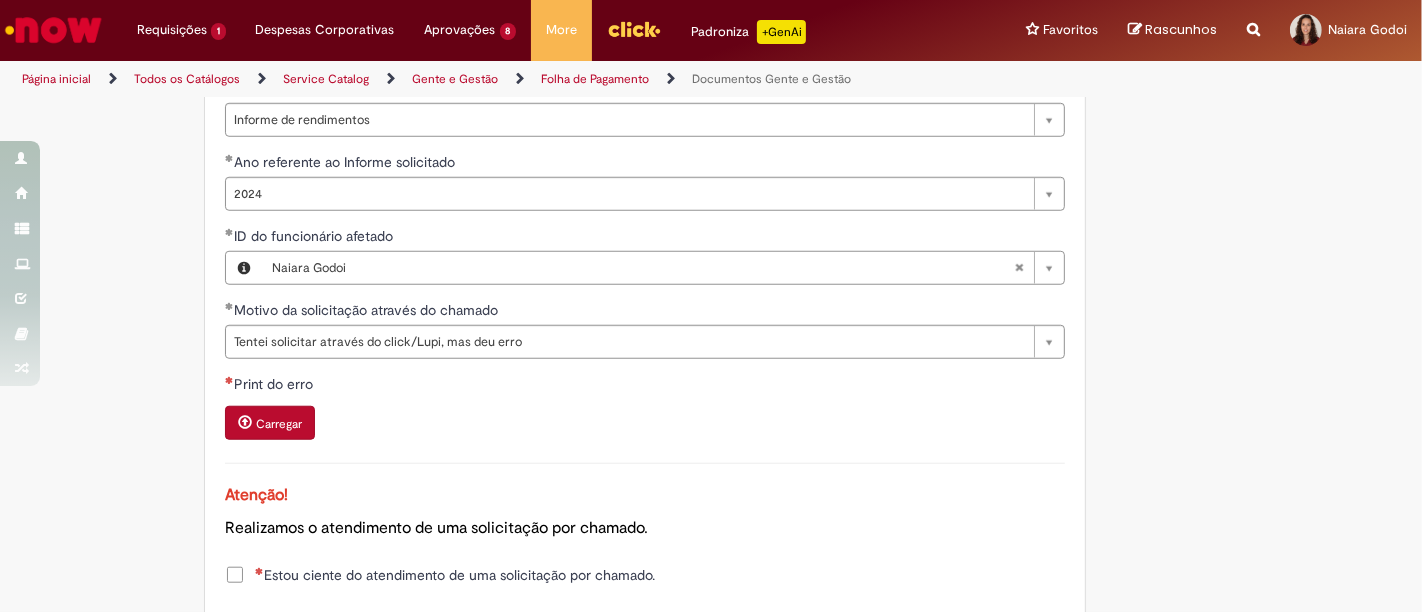 click at bounding box center [245, 422] 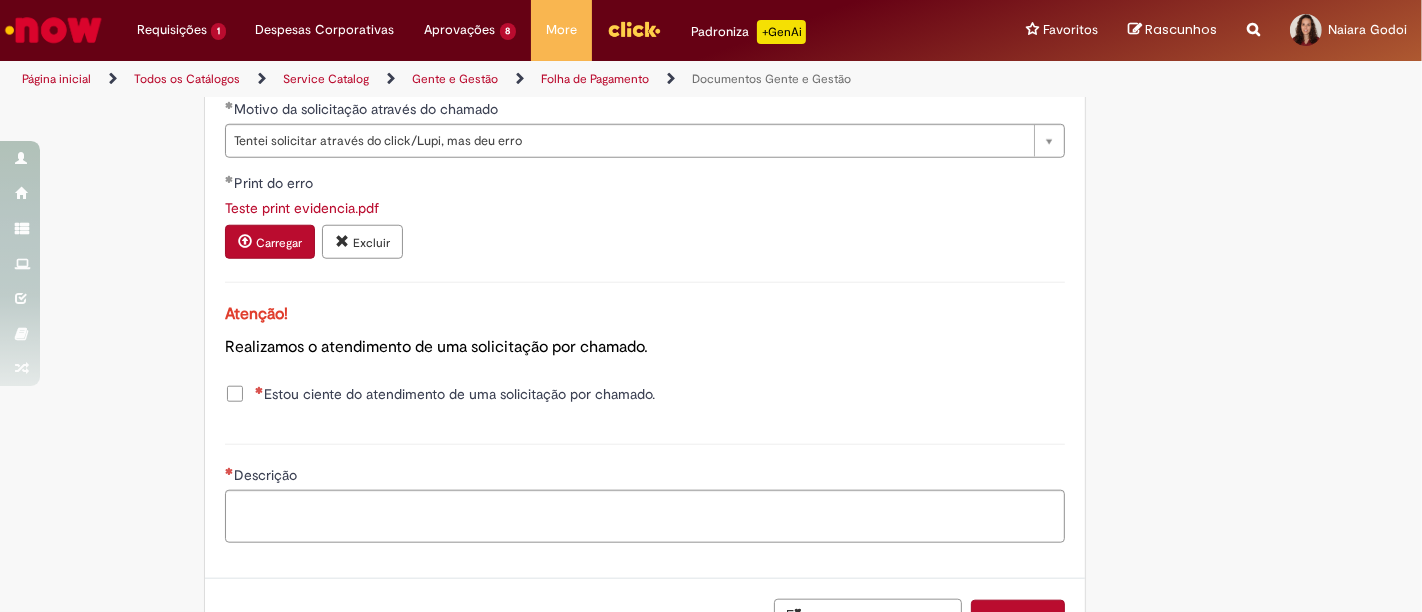 scroll, scrollTop: 1655, scrollLeft: 0, axis: vertical 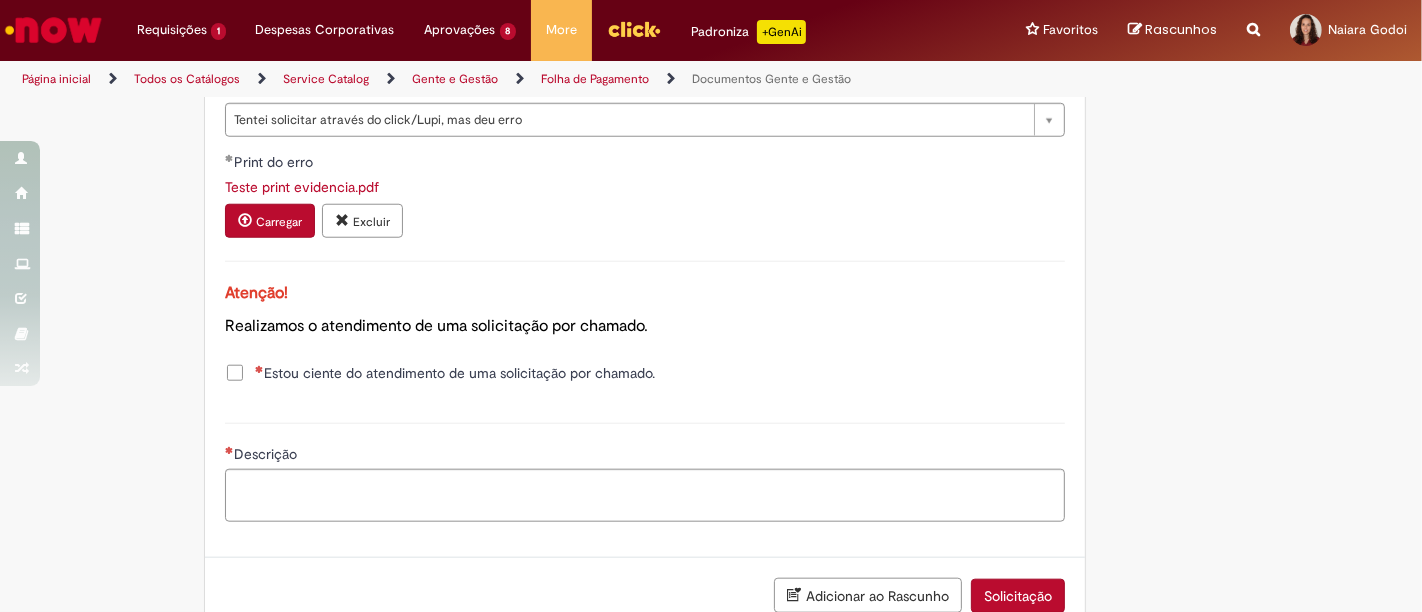 click on "**********" at bounding box center (645, 78) 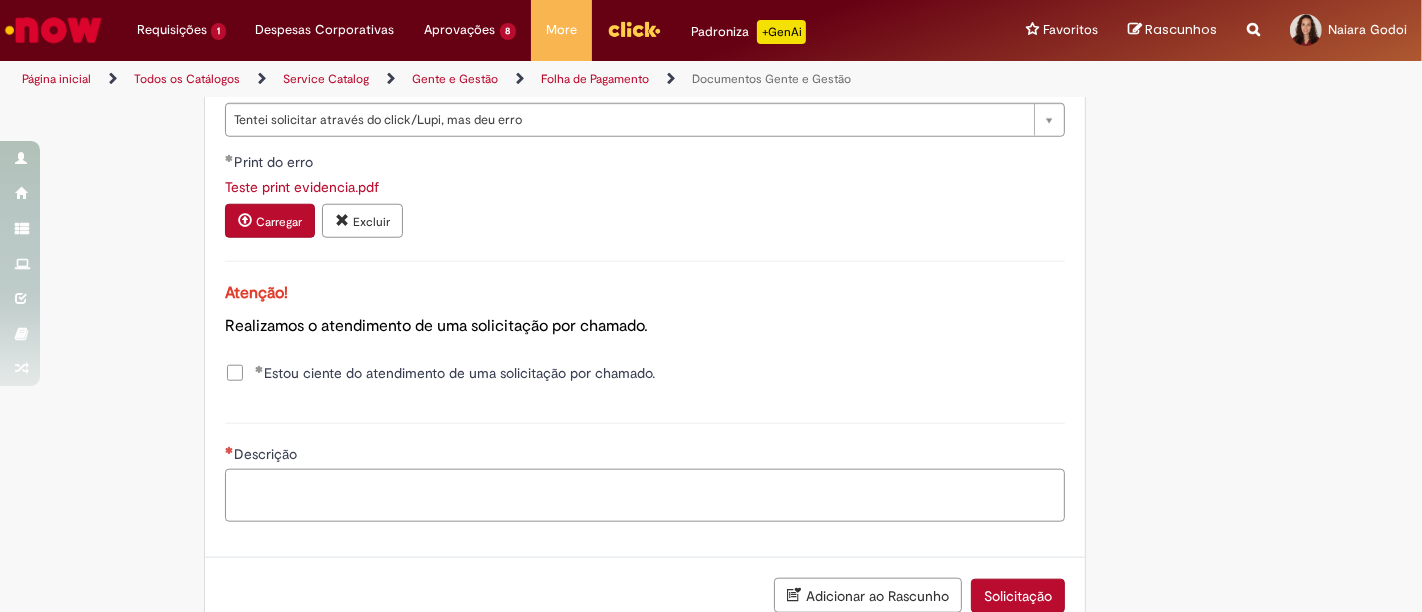 click on "Descrição" at bounding box center [645, 495] 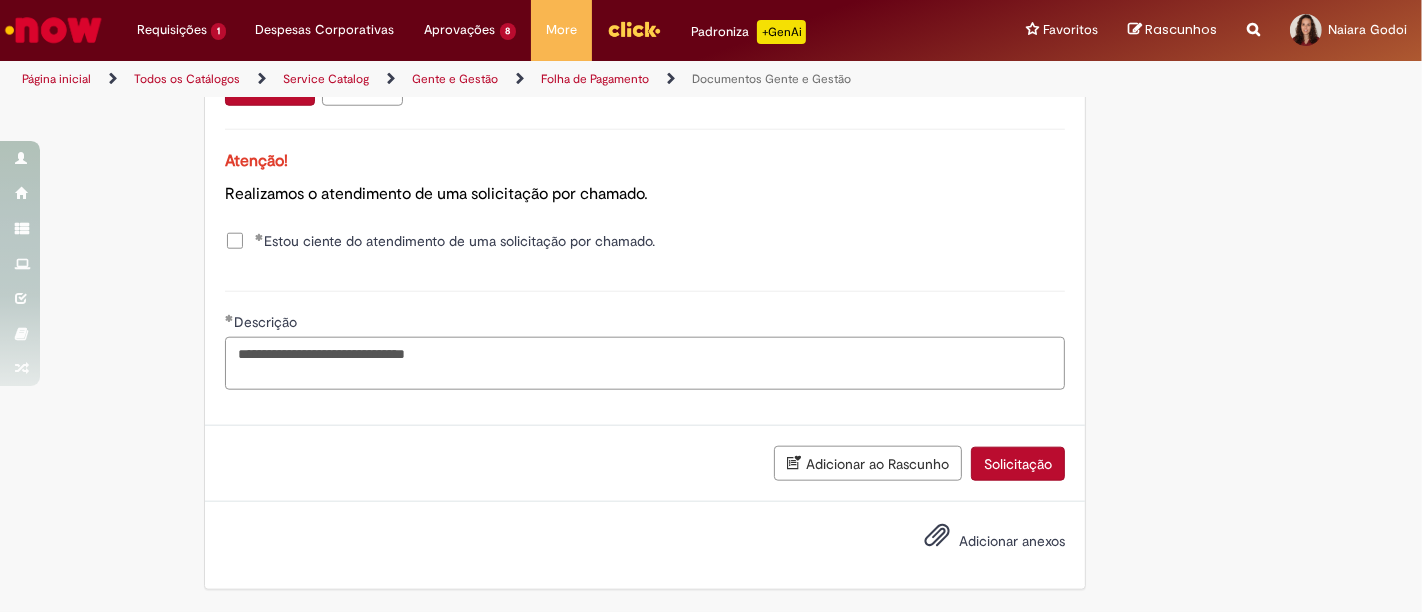 type on "**********" 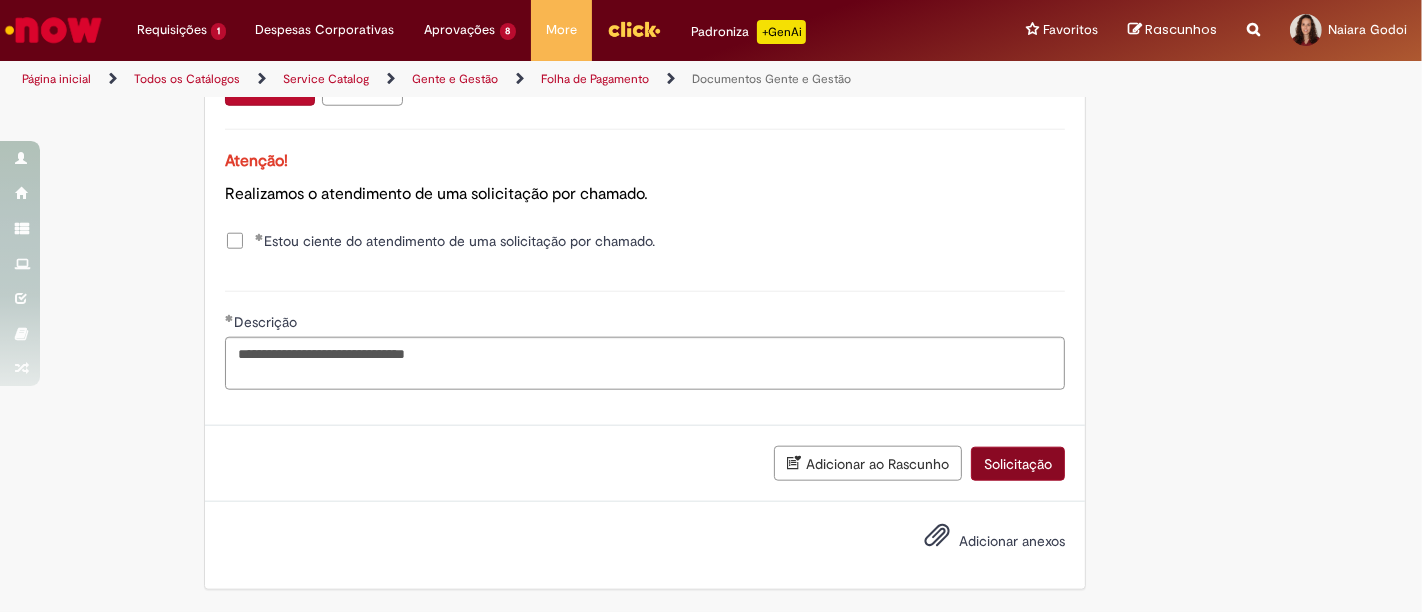 drag, startPoint x: 1085, startPoint y: 463, endPoint x: 1000, endPoint y: 467, distance: 85.09406 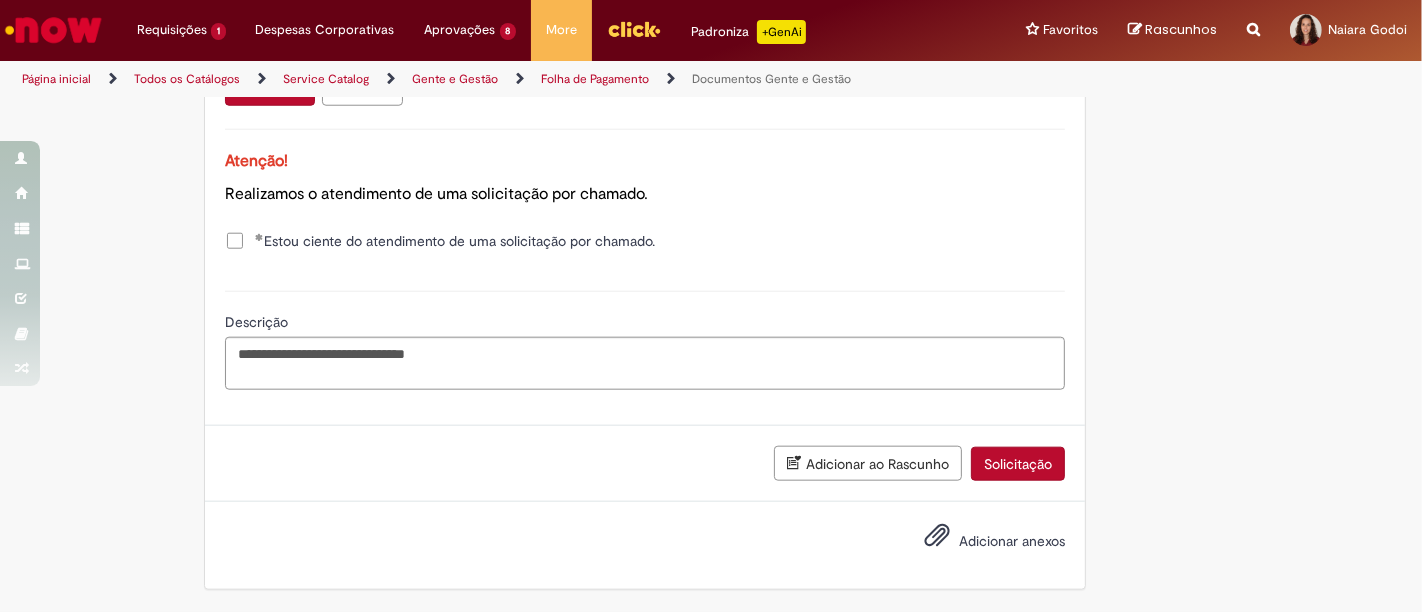 click on "Solicitação" at bounding box center (1018, 464) 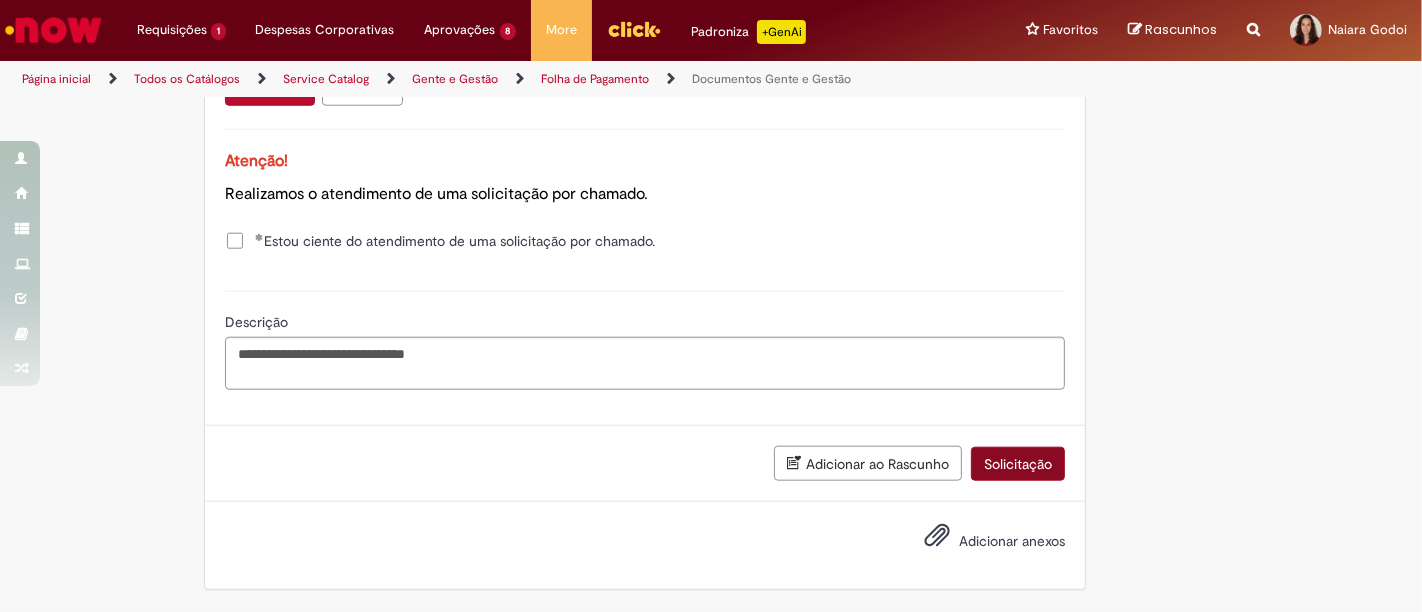 scroll, scrollTop: 1762, scrollLeft: 0, axis: vertical 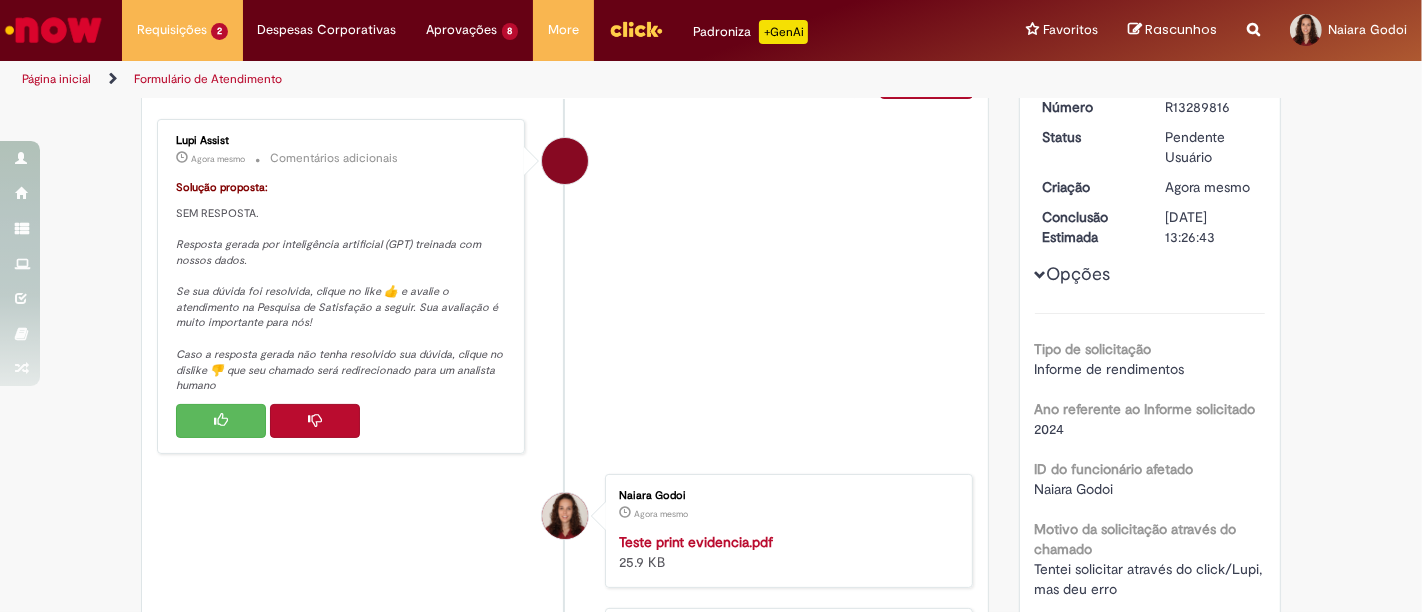 drag, startPoint x: 724, startPoint y: 246, endPoint x: 498, endPoint y: 329, distance: 240.75922 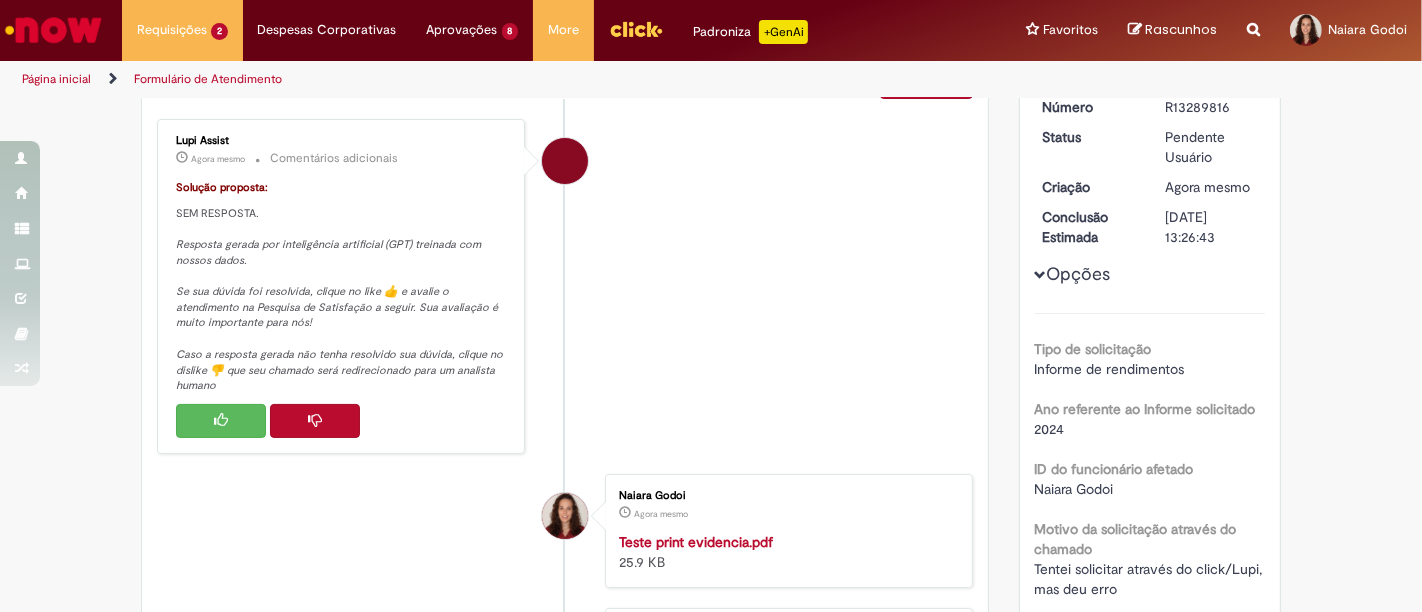 click on "Lupi Assist
Agora mesmo Agora mesmo     Comentários adicionais
Solução proposta: SEM RESPOSTA.   Resposta gerada por inteligência artificial (GPT) treinada com nossos dados. Se sua dúvida foi resolvida, clique no like 👍 e avalie o atendimento na Pesquisa de Satisfação a seguir. Sua avaliação é muito importante para nós! Caso a resposta gerada não tenha resolvido sua dúvida, clique no dislike 👎 que seu chamado será redirecionado para um analista humano" at bounding box center [565, 286] 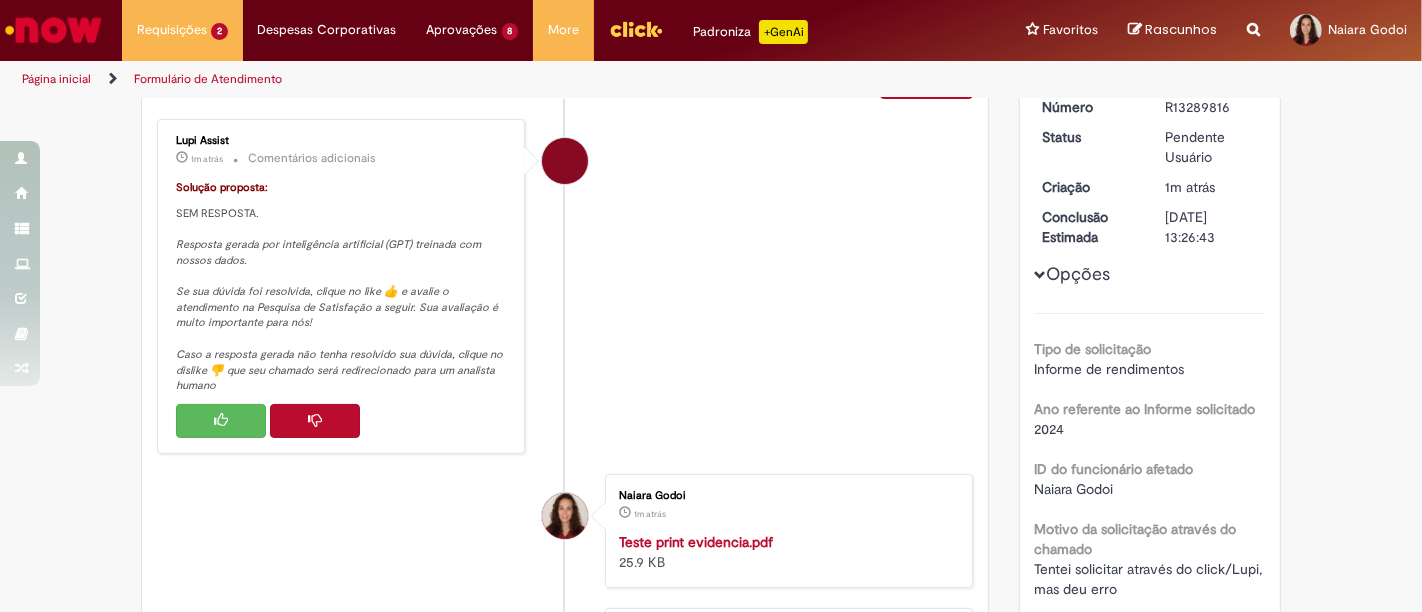 click at bounding box center [315, 421] 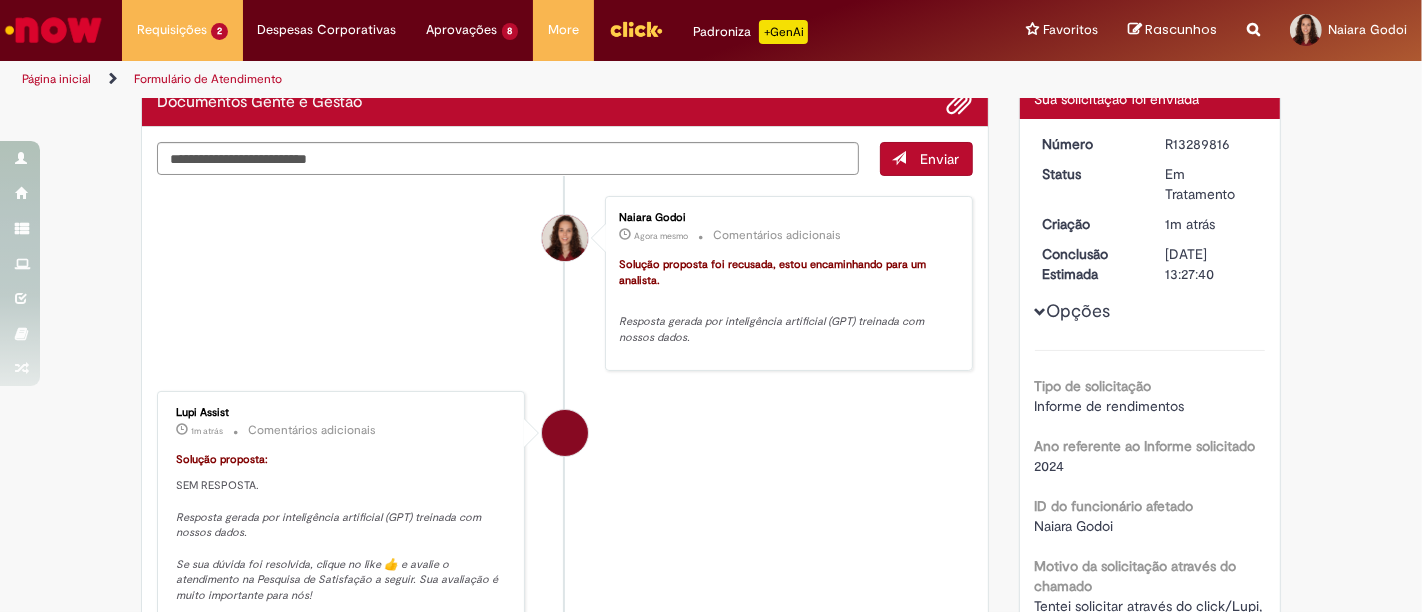 scroll, scrollTop: 102, scrollLeft: 0, axis: vertical 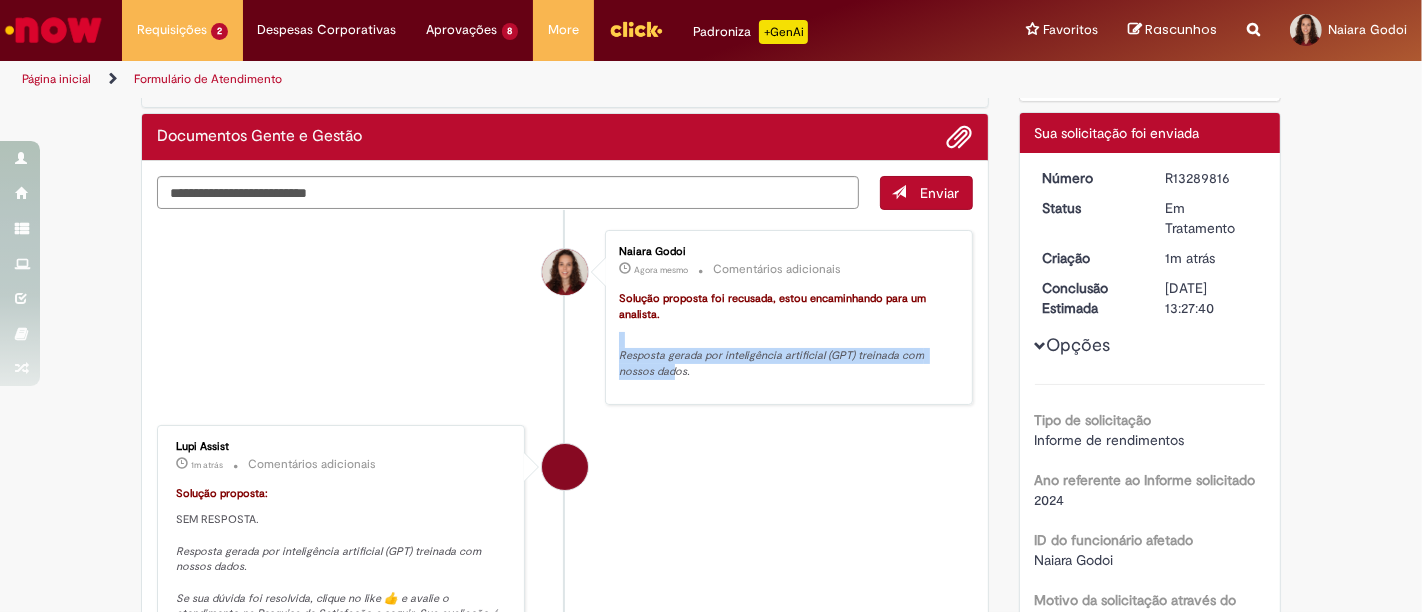 drag, startPoint x: 651, startPoint y: 313, endPoint x: 674, endPoint y: 381, distance: 71.7844 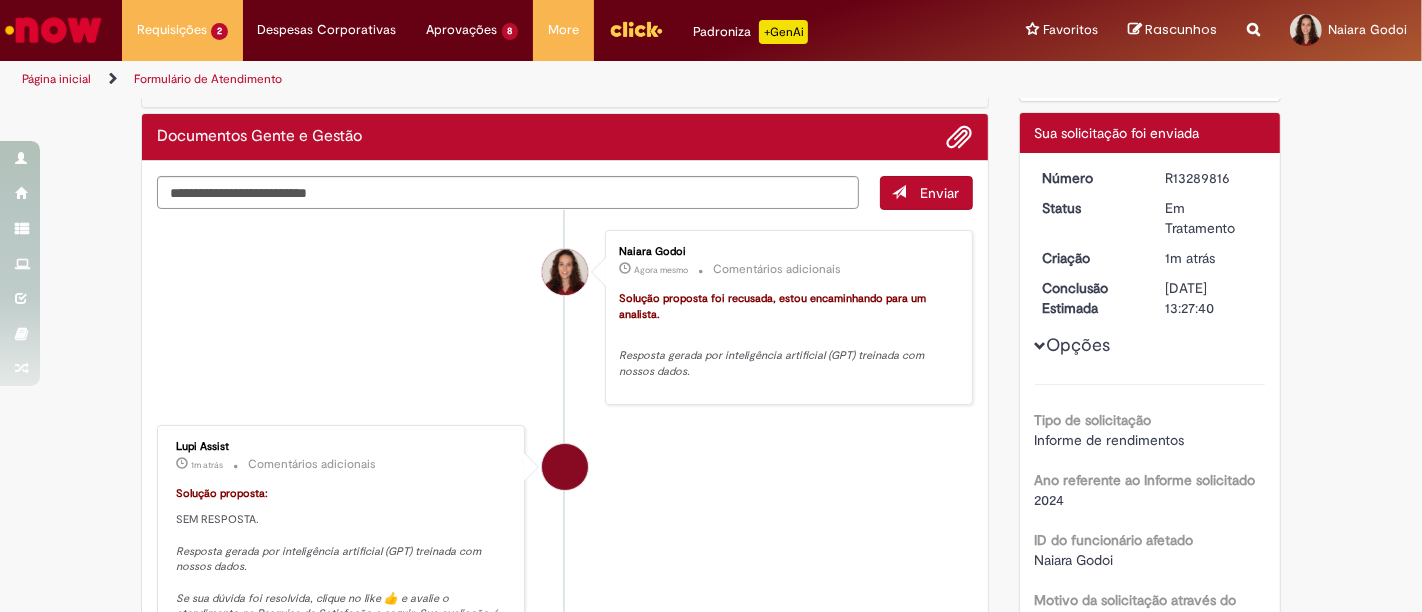click on "Resposta gerada por inteligência artificial (GPT) treinada com nossos dados." at bounding box center (785, 363) 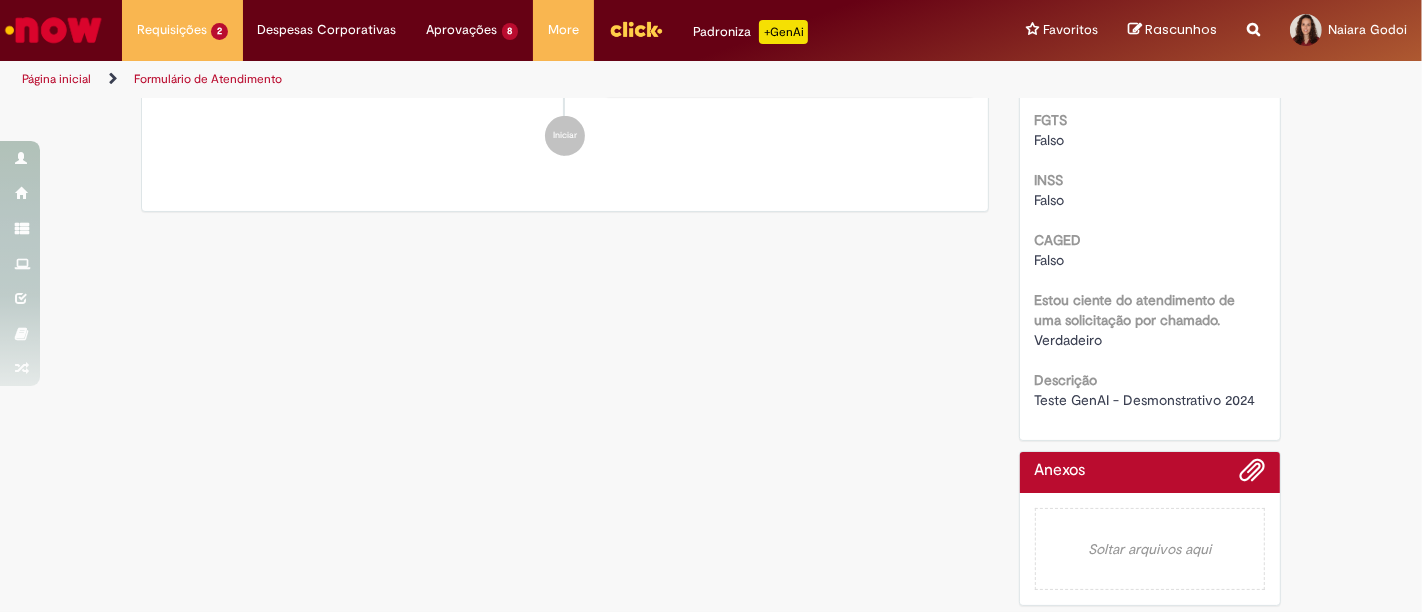 scroll, scrollTop: 0, scrollLeft: 0, axis: both 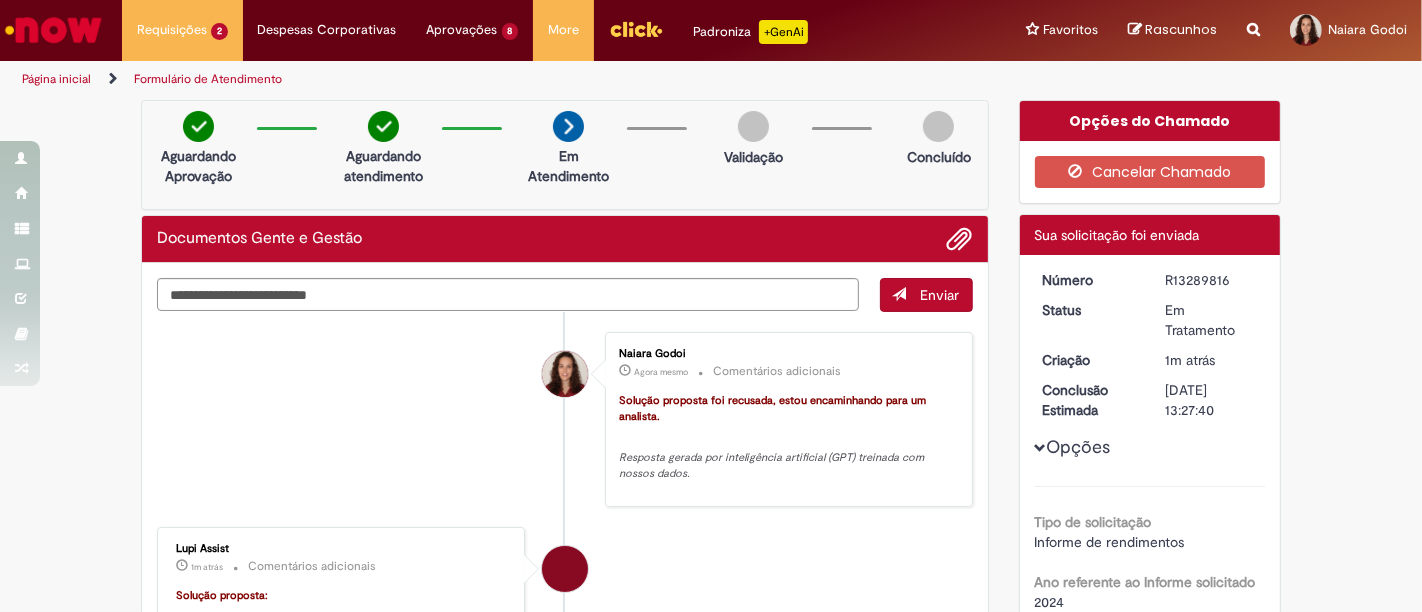 click on "Naiara Godoi
Agora mesmo Agora mesmo     Comentários adicionais
Solução proposta foi recusada, estou encaminhando para um analista.   Resposta gerada por inteligência artificial (GPT) treinada com nossos dados." at bounding box center [565, 420] 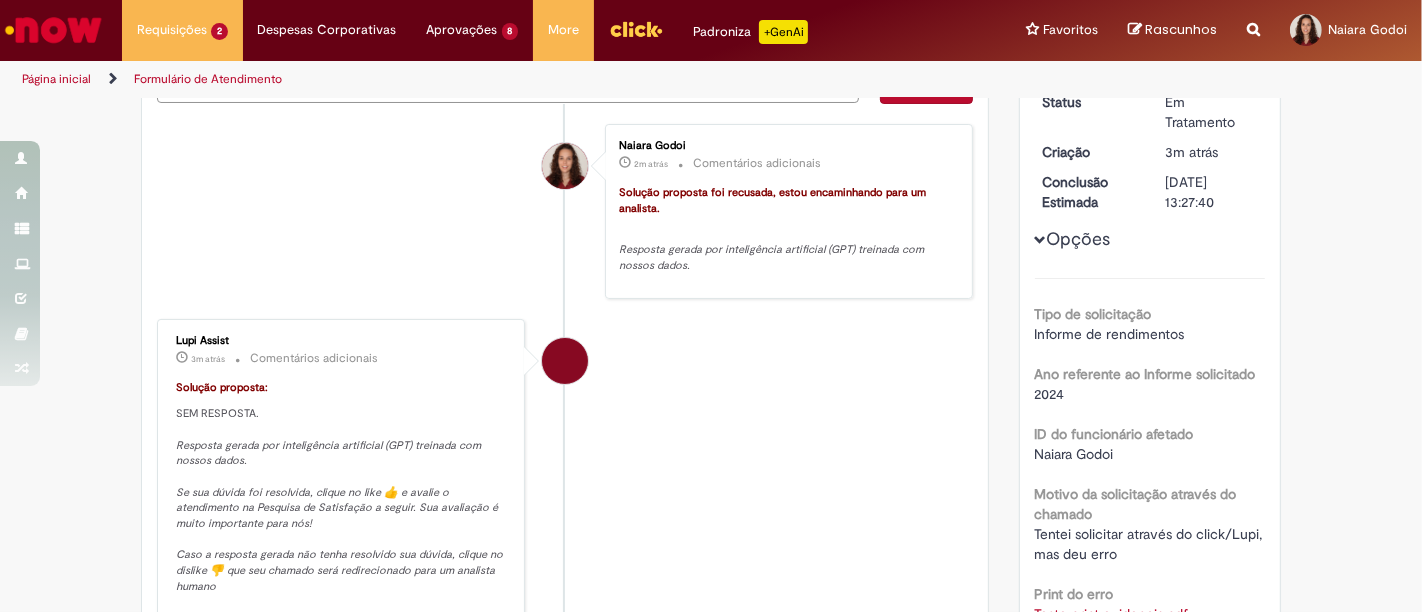 scroll, scrollTop: 0, scrollLeft: 0, axis: both 